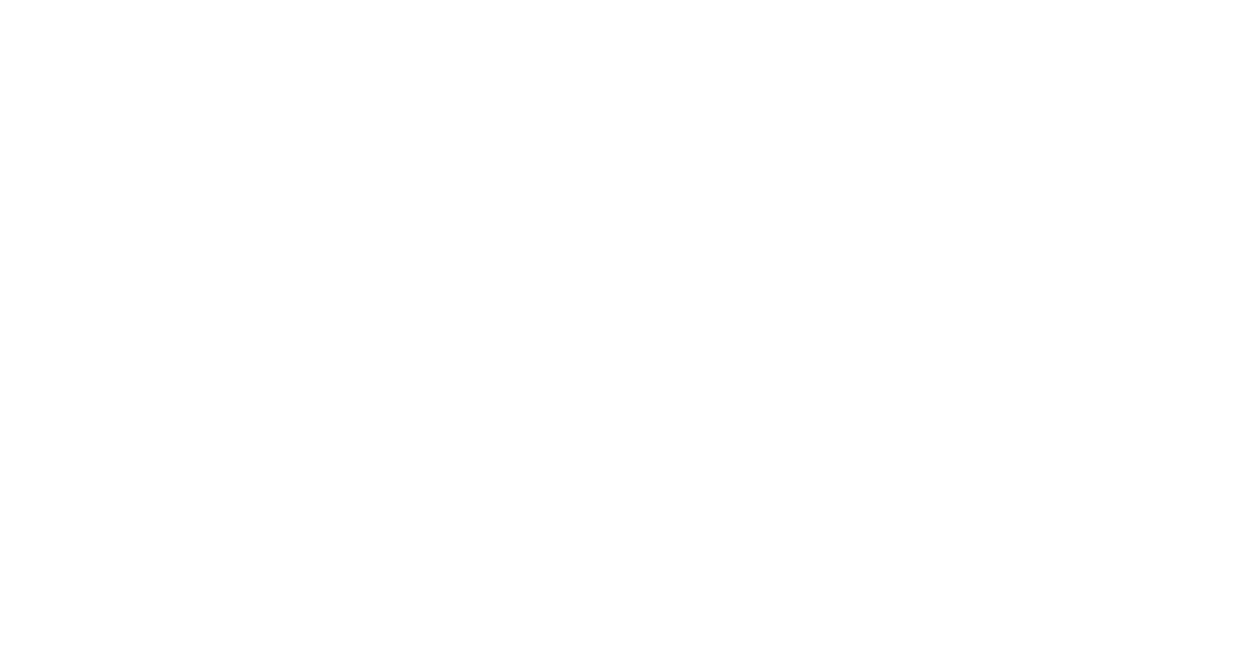 scroll, scrollTop: 0, scrollLeft: 0, axis: both 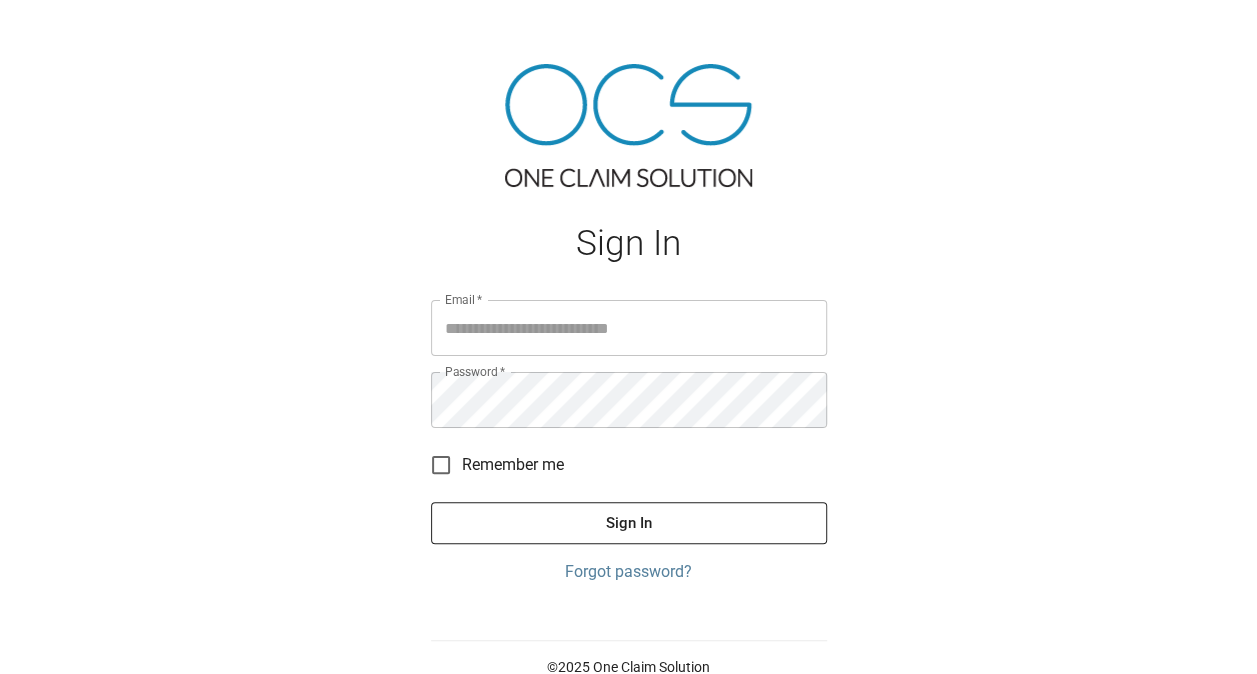 type on "**********" 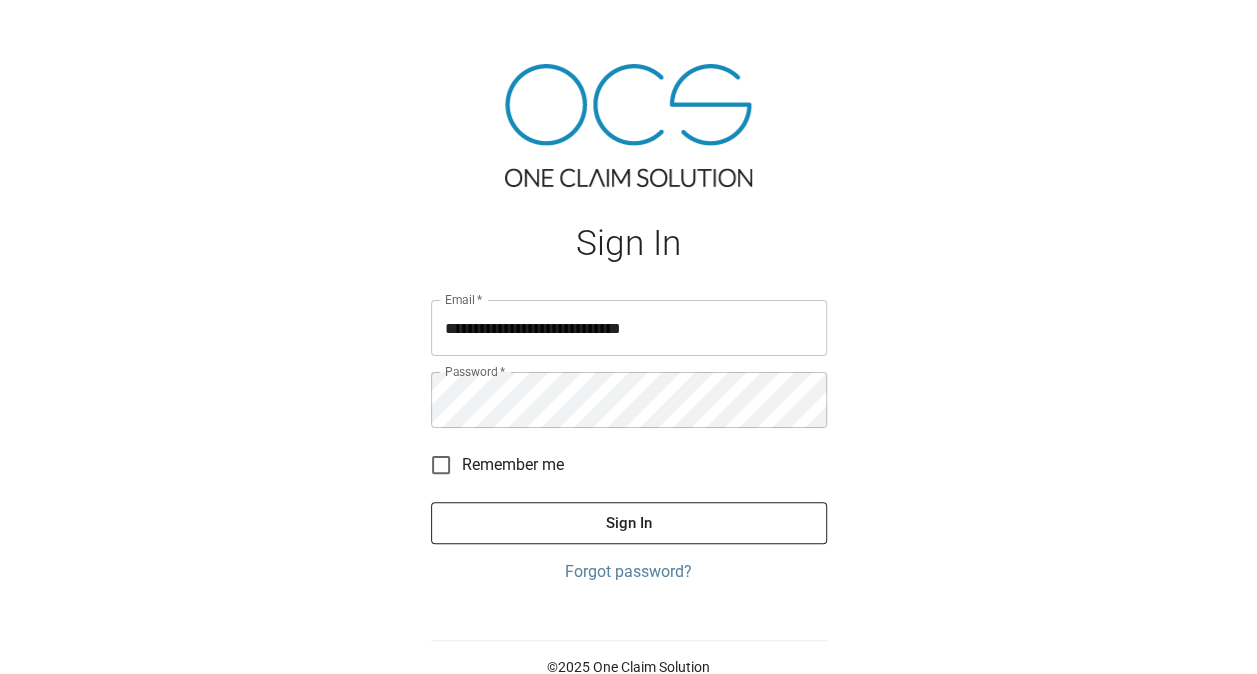 click on "Sign In" at bounding box center (629, 523) 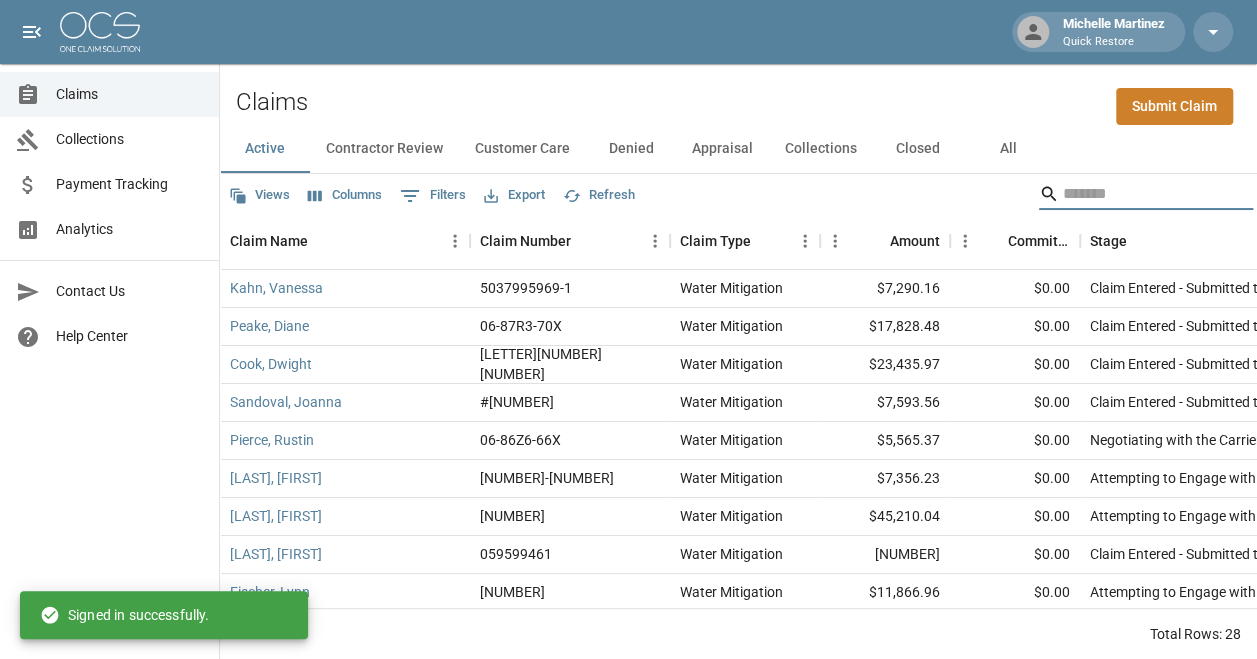click at bounding box center [1143, 194] 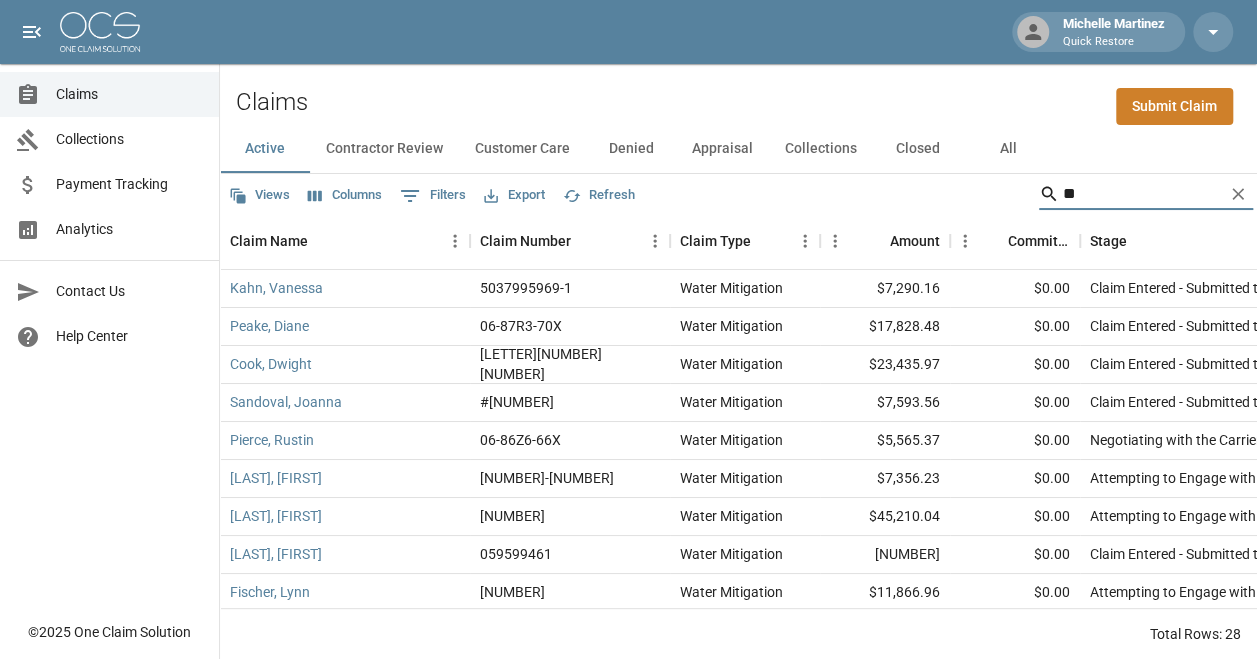 type on "*" 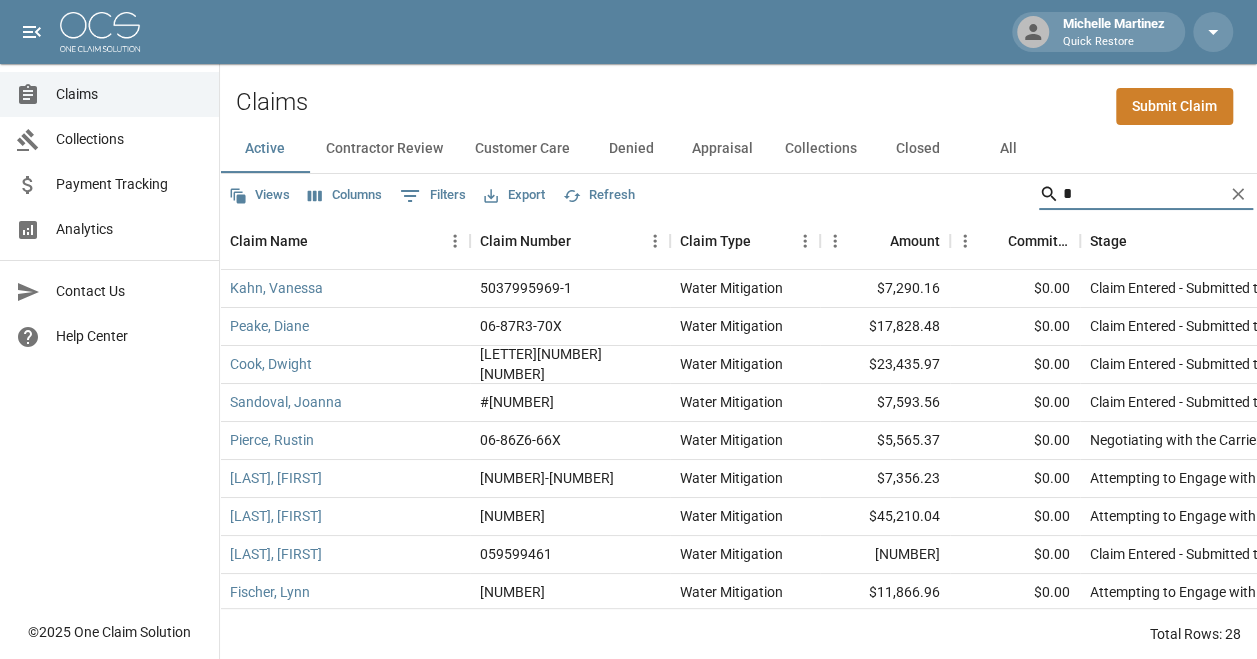 type 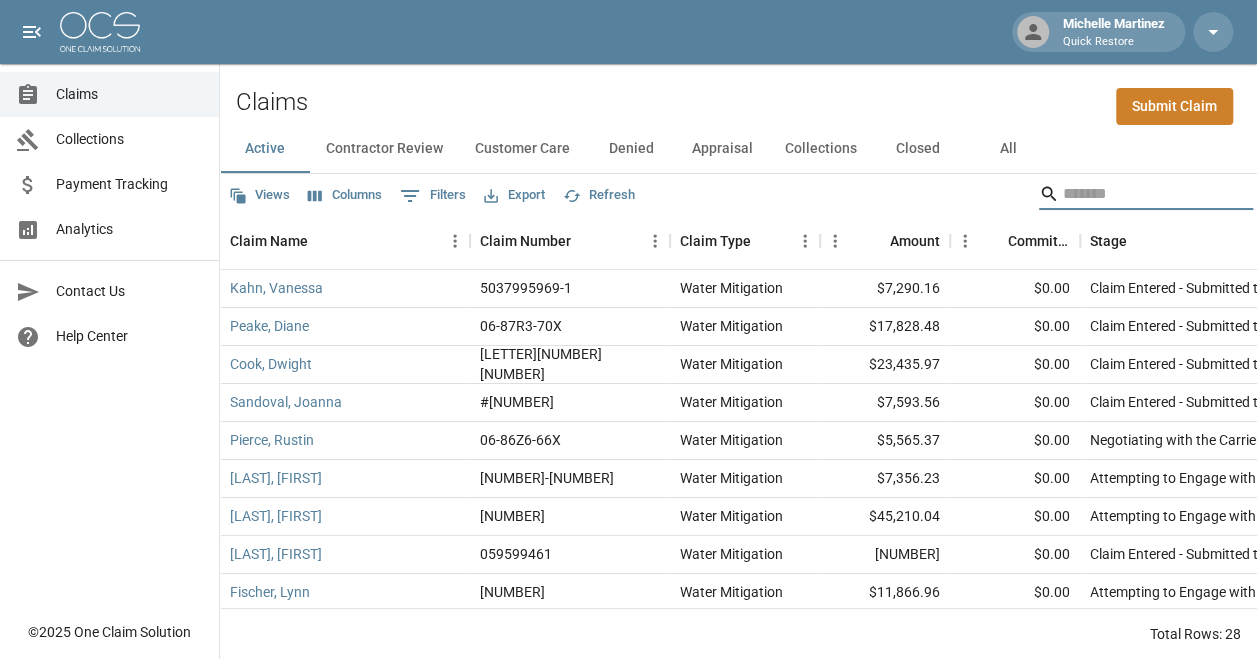 click on "All" at bounding box center (1008, 149) 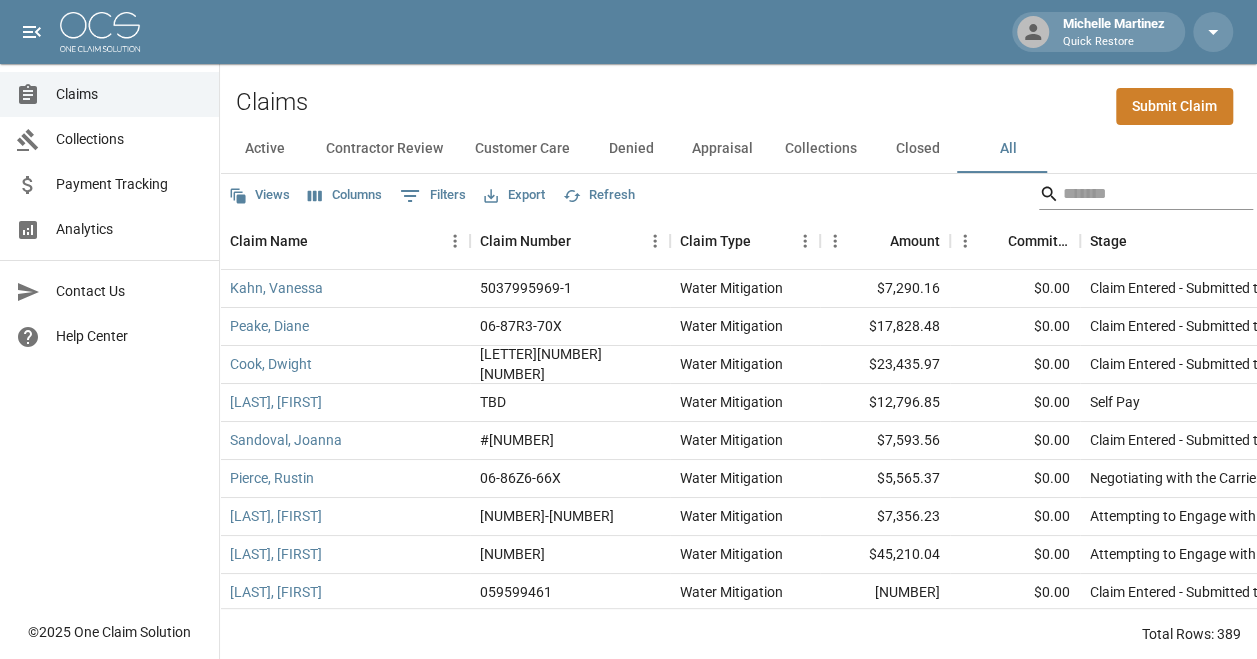 click at bounding box center (1143, 194) 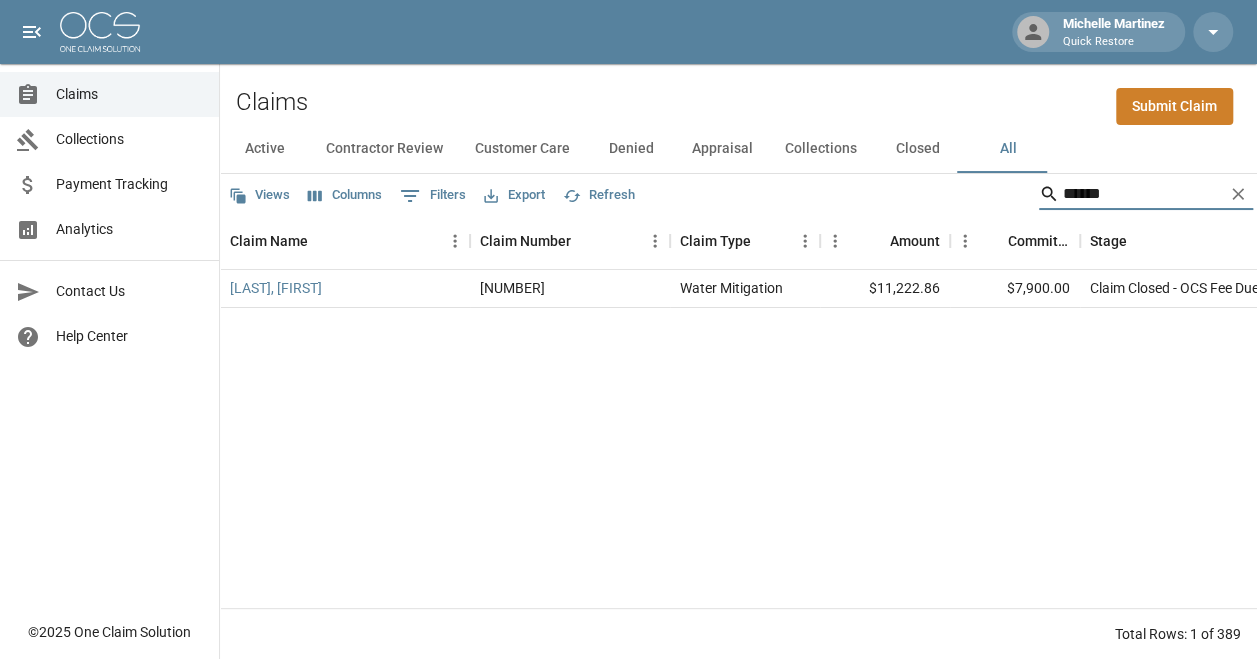 drag, startPoint x: 1164, startPoint y: 206, endPoint x: 1010, endPoint y: 205, distance: 154.00325 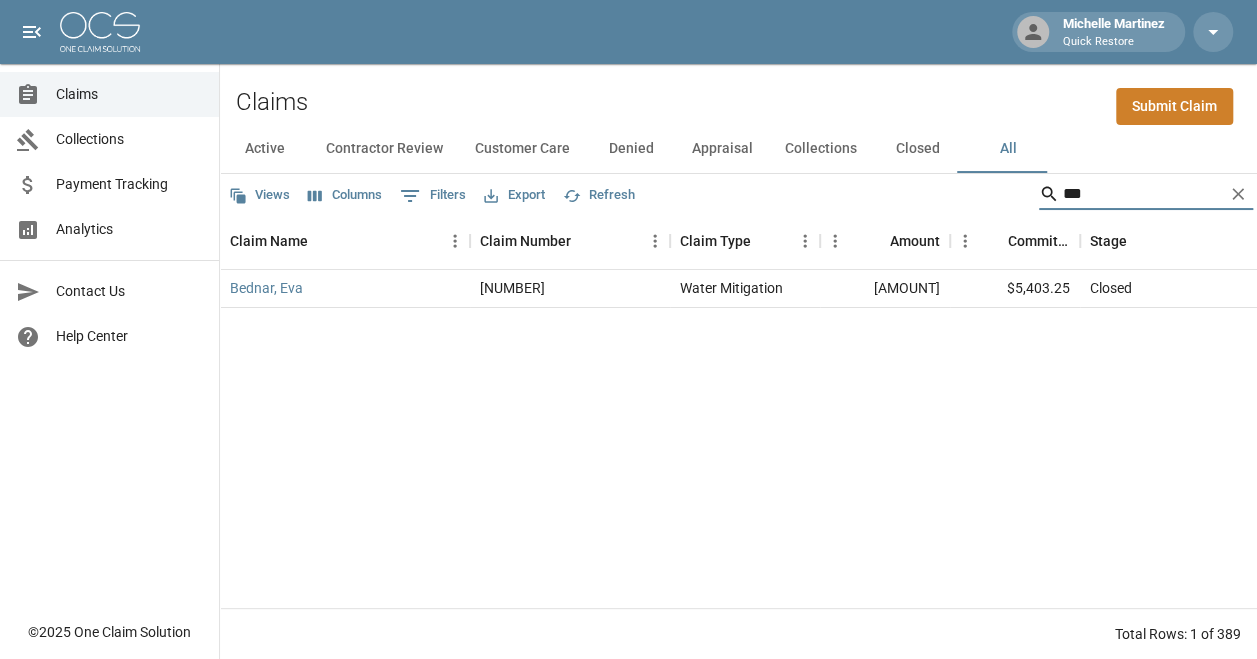 drag, startPoint x: 1112, startPoint y: 194, endPoint x: 952, endPoint y: 202, distance: 160.19987 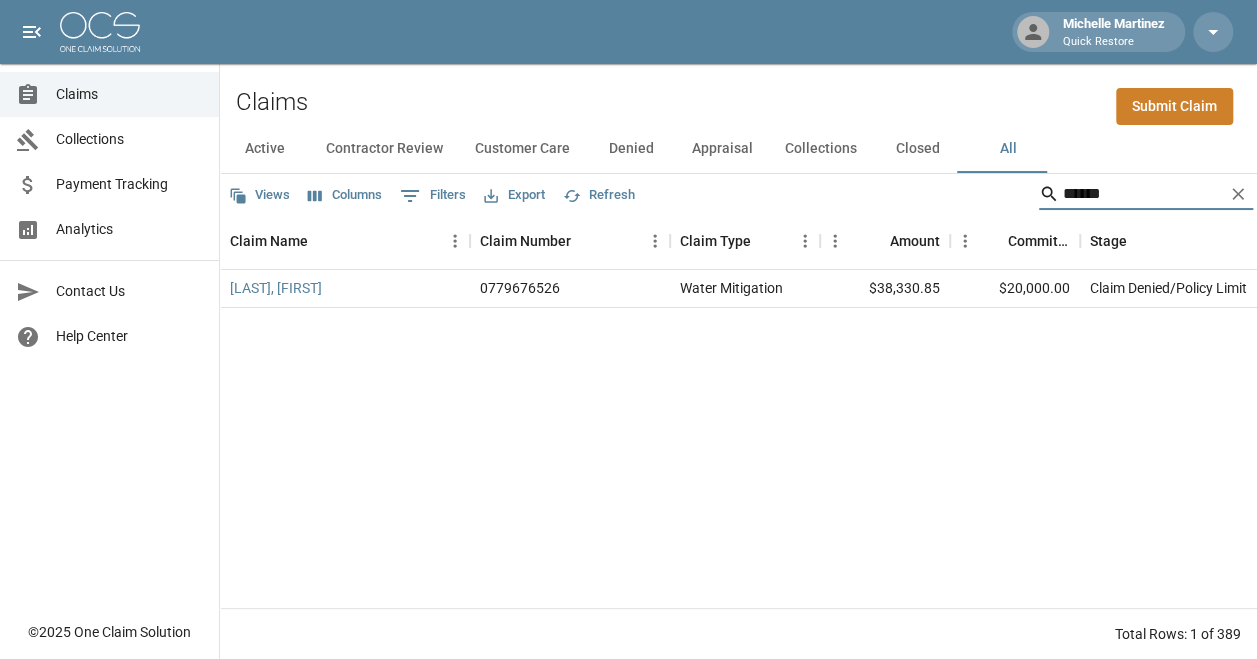 drag, startPoint x: 1146, startPoint y: 182, endPoint x: 942, endPoint y: 220, distance: 207.50903 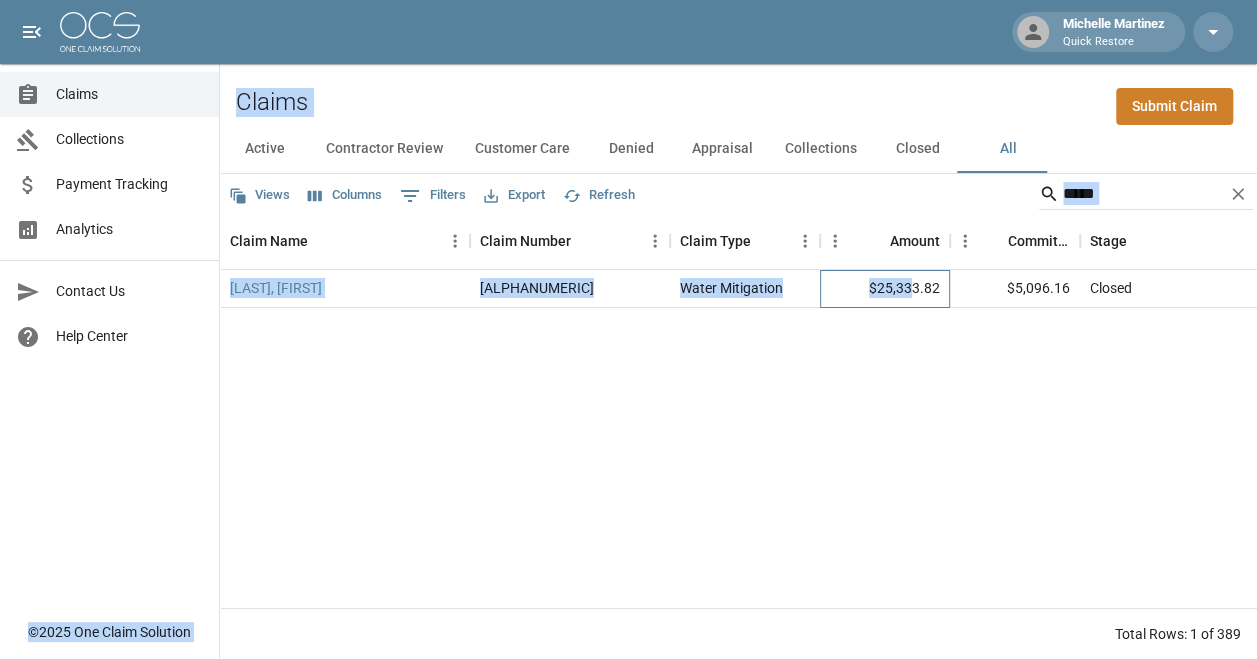 drag, startPoint x: 872, startPoint y: 282, endPoint x: -947, endPoint y: -46, distance: 1848.3357 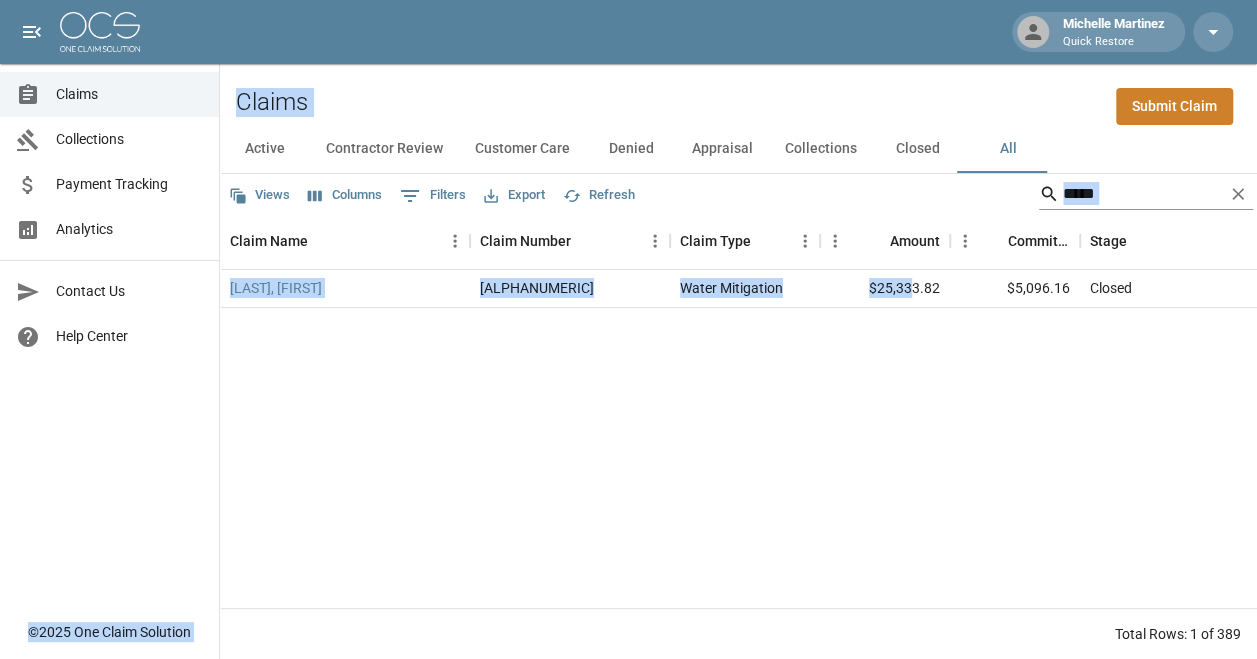 click on "*****" at bounding box center [1143, 194] 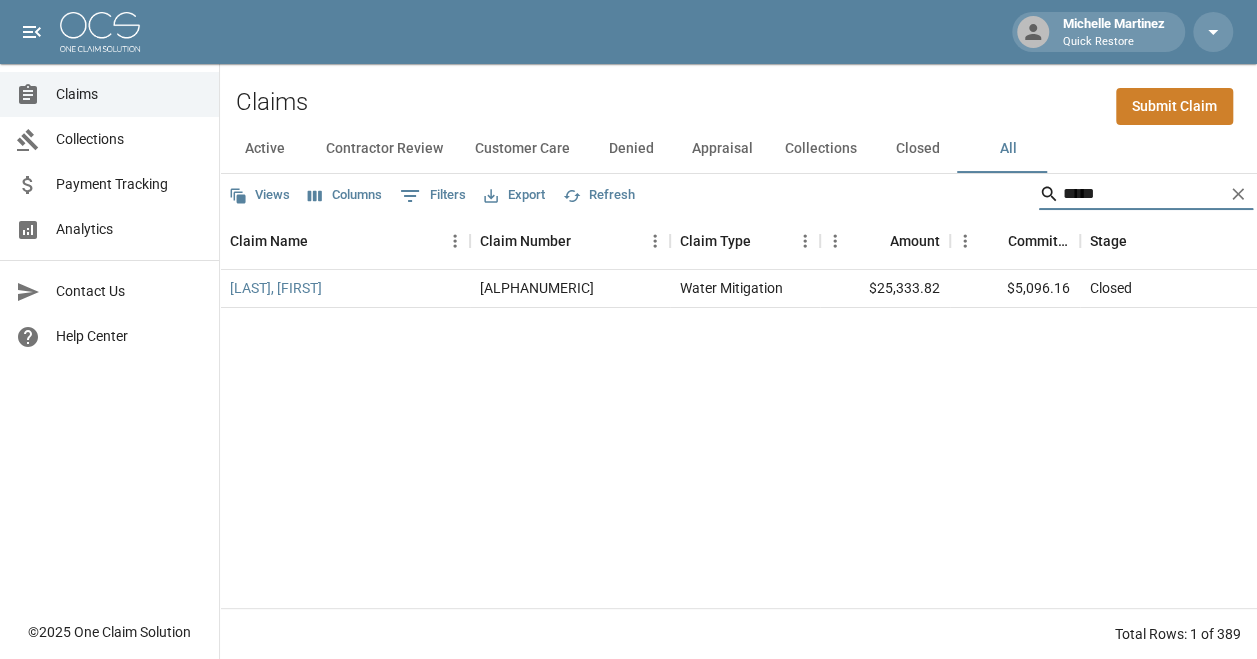 drag, startPoint x: 1100, startPoint y: 190, endPoint x: 1062, endPoint y: 197, distance: 38.63936 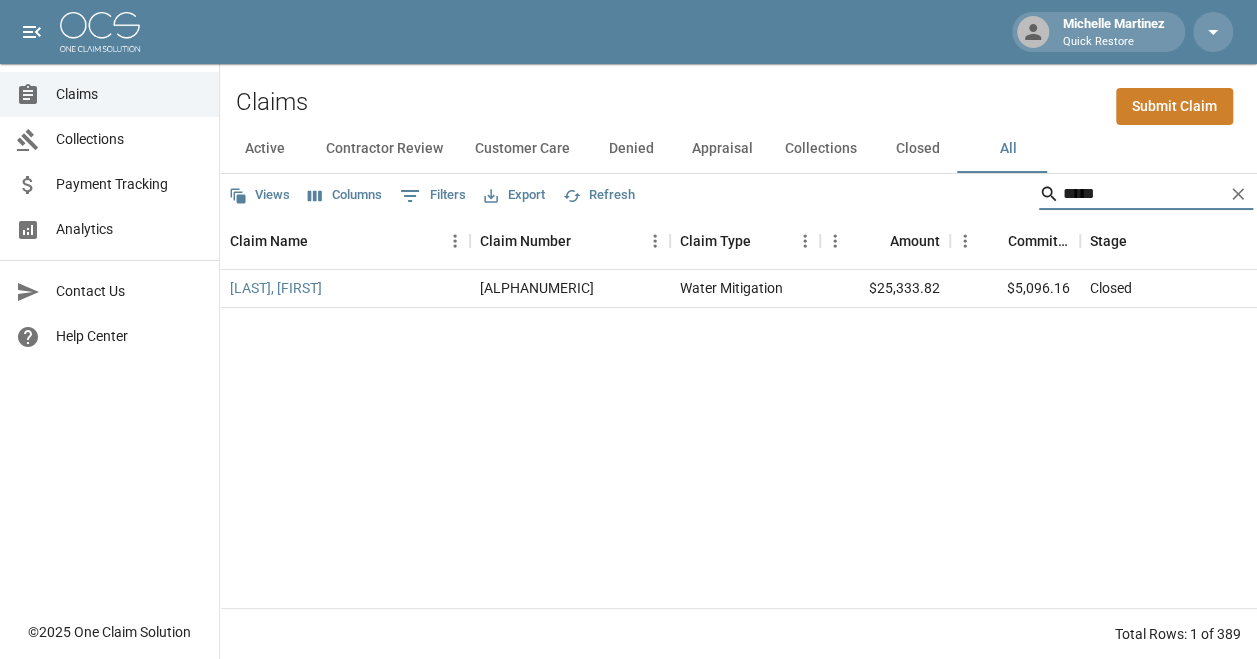 type on "*" 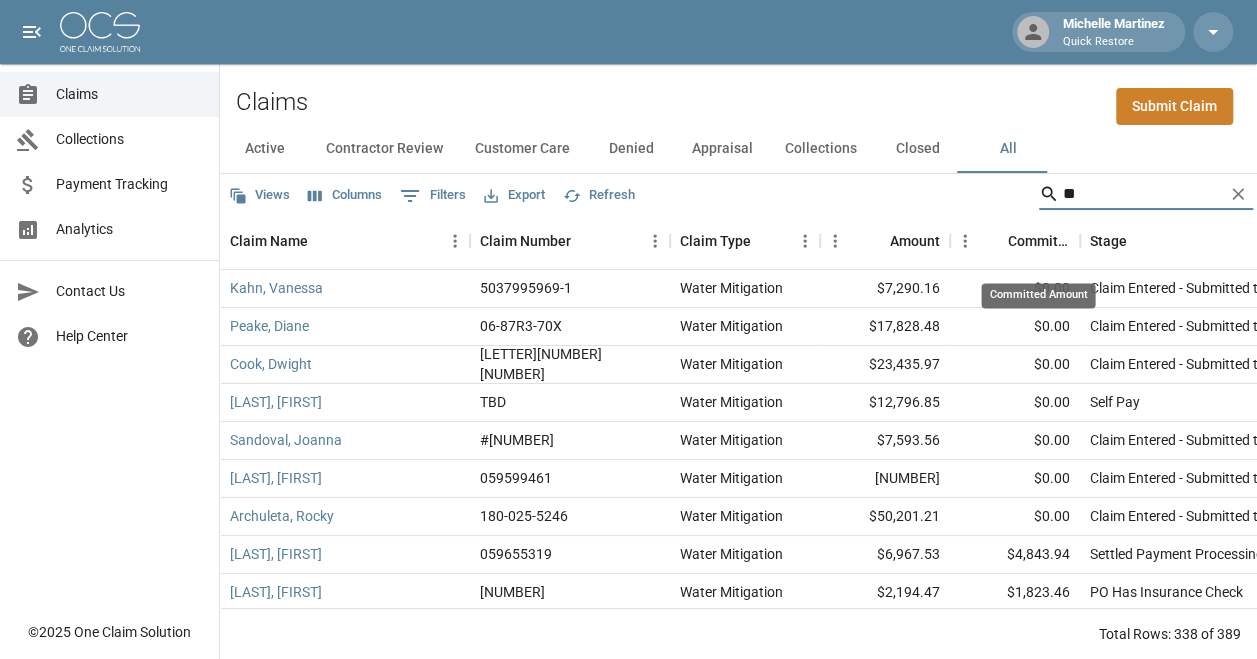 type on "*" 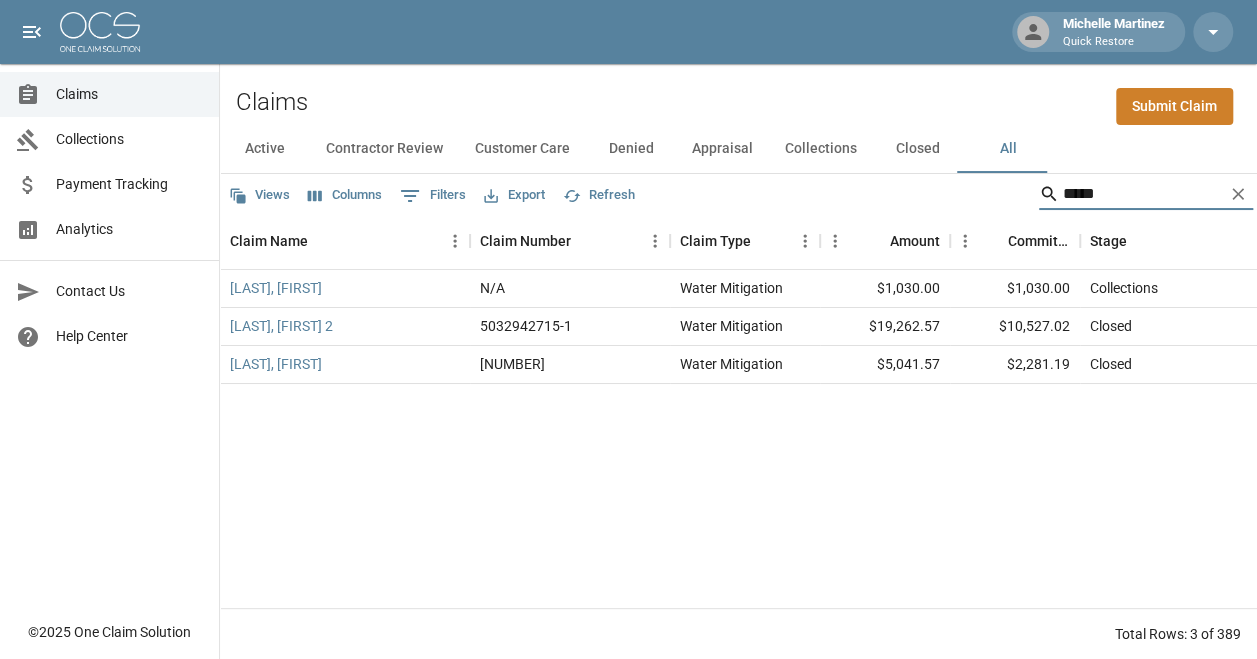 click on "[LAST], [FIRST] N/A Water Mitigation $[AMOUNT] $[AMOUNT] Collections [MONTH] [DAY], [YEAR] [HOUR]:[MINUTE] [AM/PM] Quick Restore - Colorado [FIRST] [LAST] [LAST], [FIRST] [NUMBER] Water Mitigation $[AMOUNT] $[AMOUNT] Closed [MONTH] [DAY], [YEAR] [HOUR]:[MINUTE] [AM/PM] Quick Restore - Colorado [FIRST] [LAST] [LAST], [FIRST] [NUMBER] Water Mitigation $[AMOUNT] $[AMOUNT] Closed [MONTH] [DAY], [YEAR] [HOUR]:[MINUTE] [AM/PM] Quick Restore - Colorado [FIRST] [LAST]" at bounding box center (1155, 439) 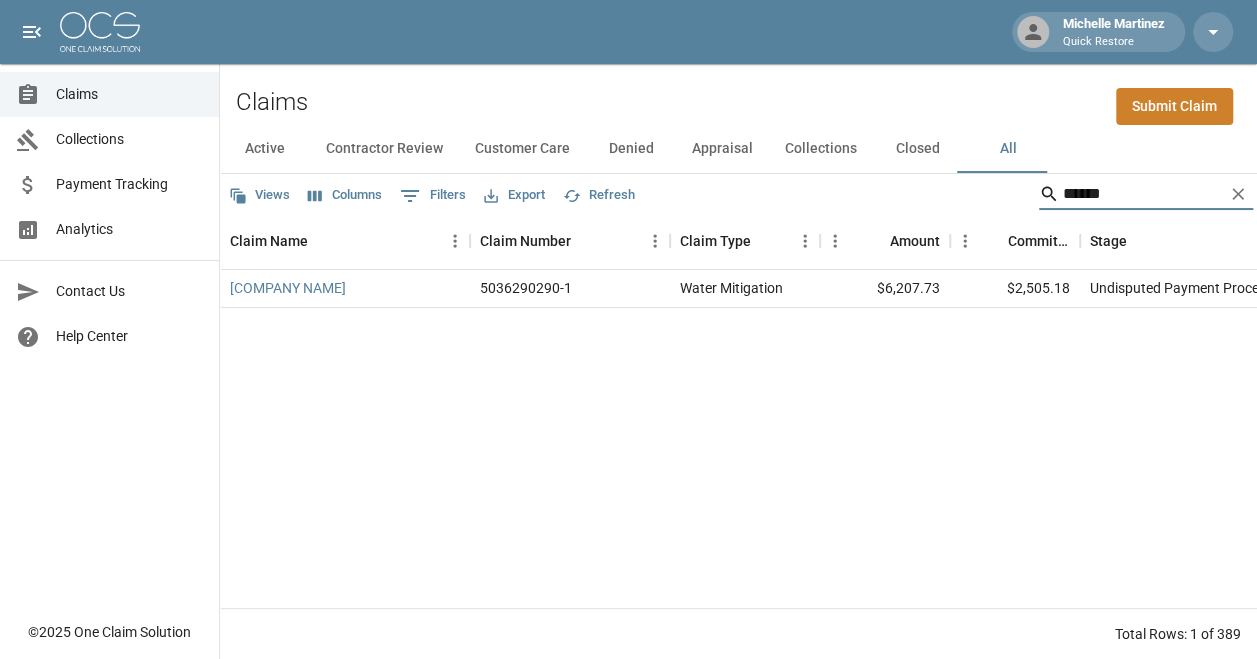 drag, startPoint x: 1142, startPoint y: 188, endPoint x: 915, endPoint y: 226, distance: 230.15865 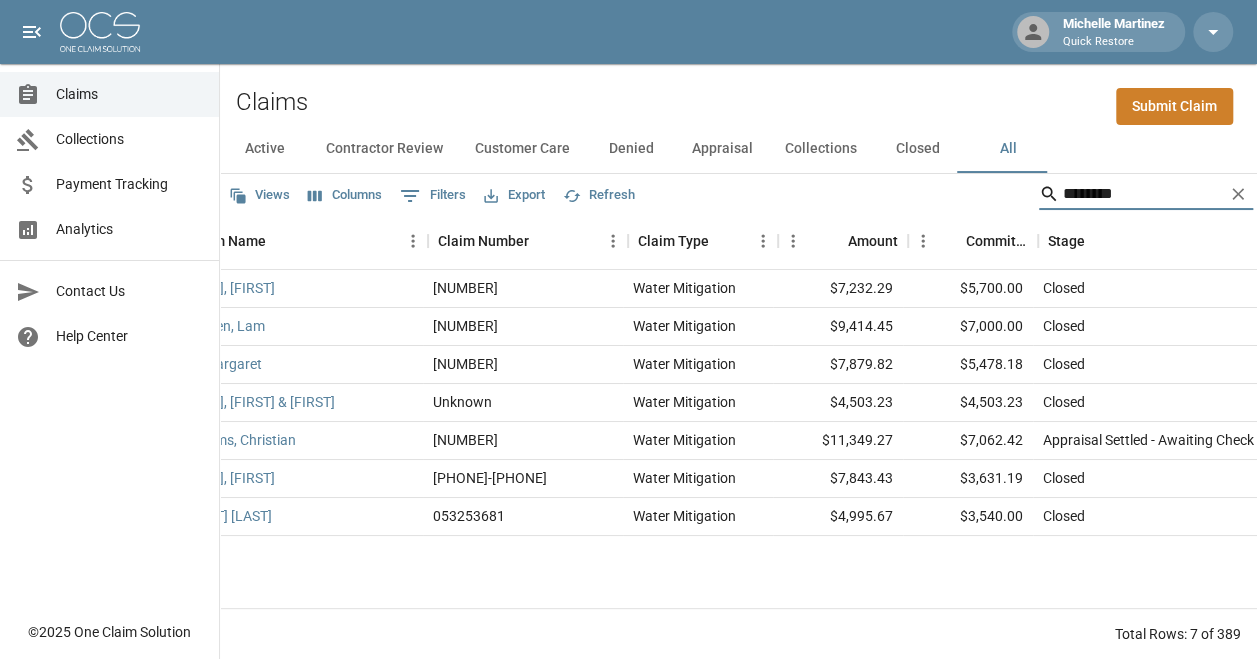 scroll, scrollTop: 0, scrollLeft: 42, axis: horizontal 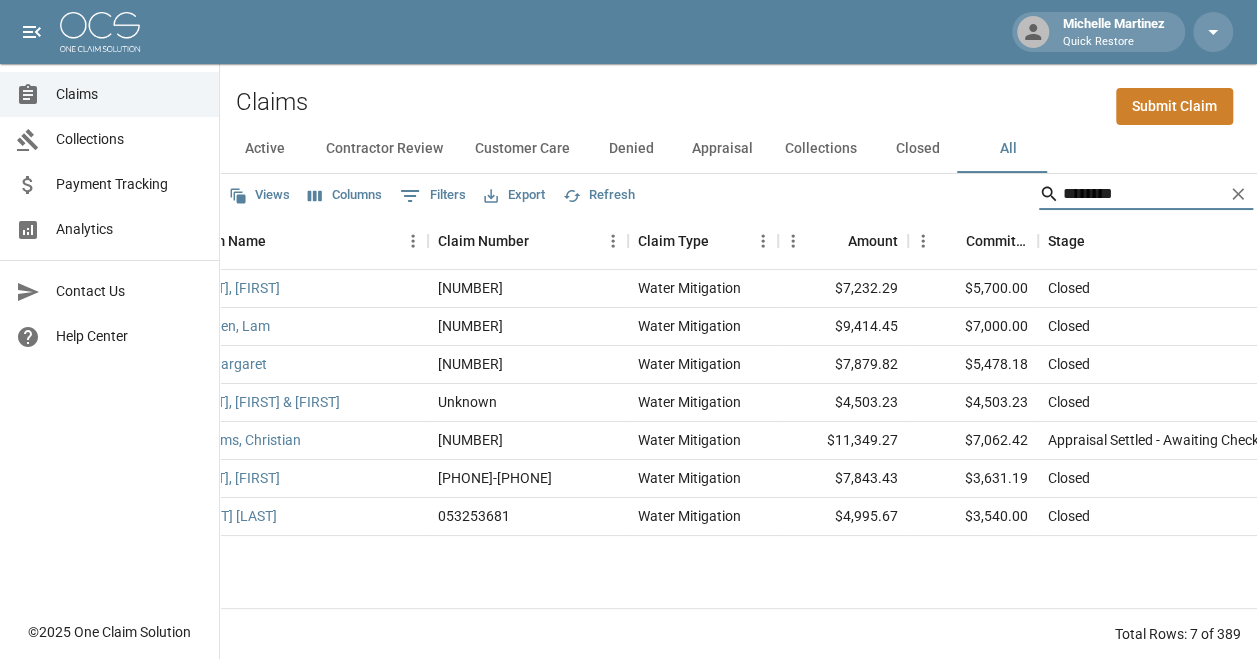 type on "********" 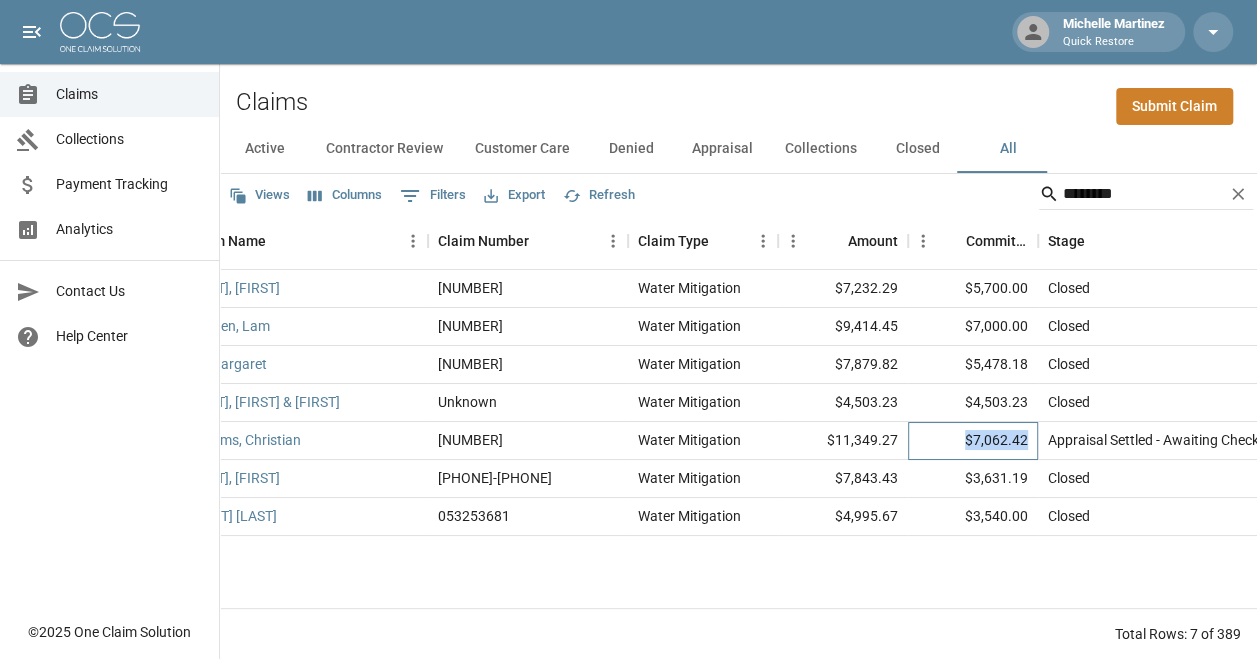 drag, startPoint x: 1029, startPoint y: 444, endPoint x: 970, endPoint y: 443, distance: 59.008472 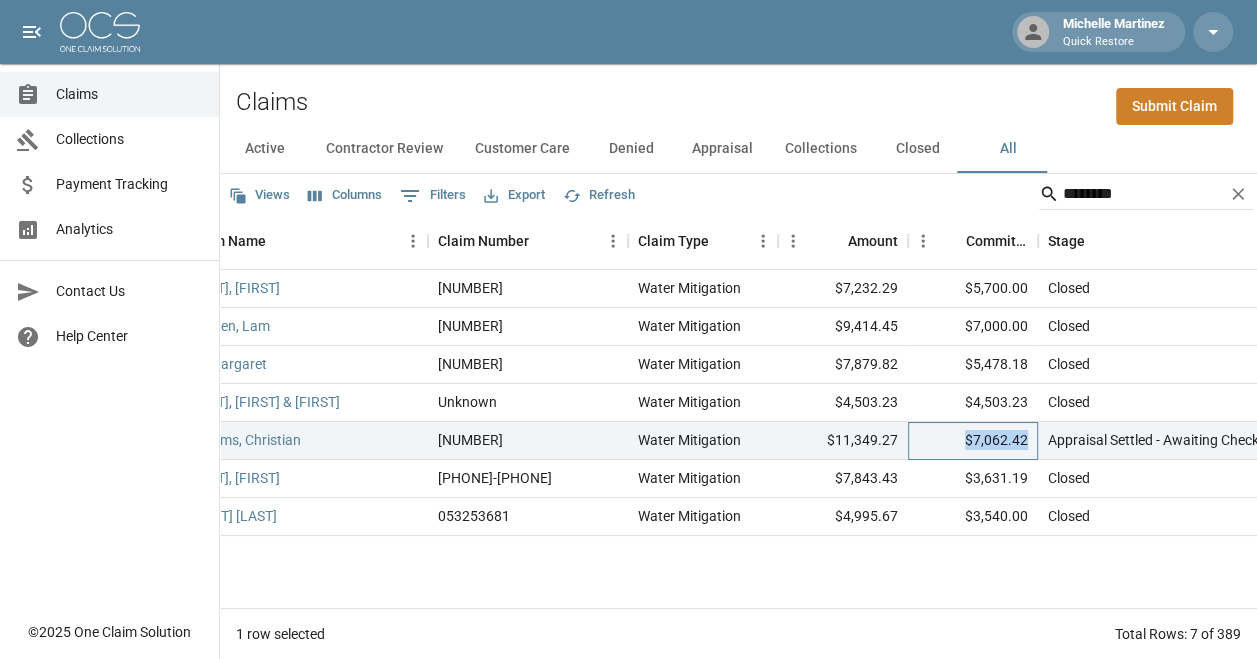 copy on "$7,062.42" 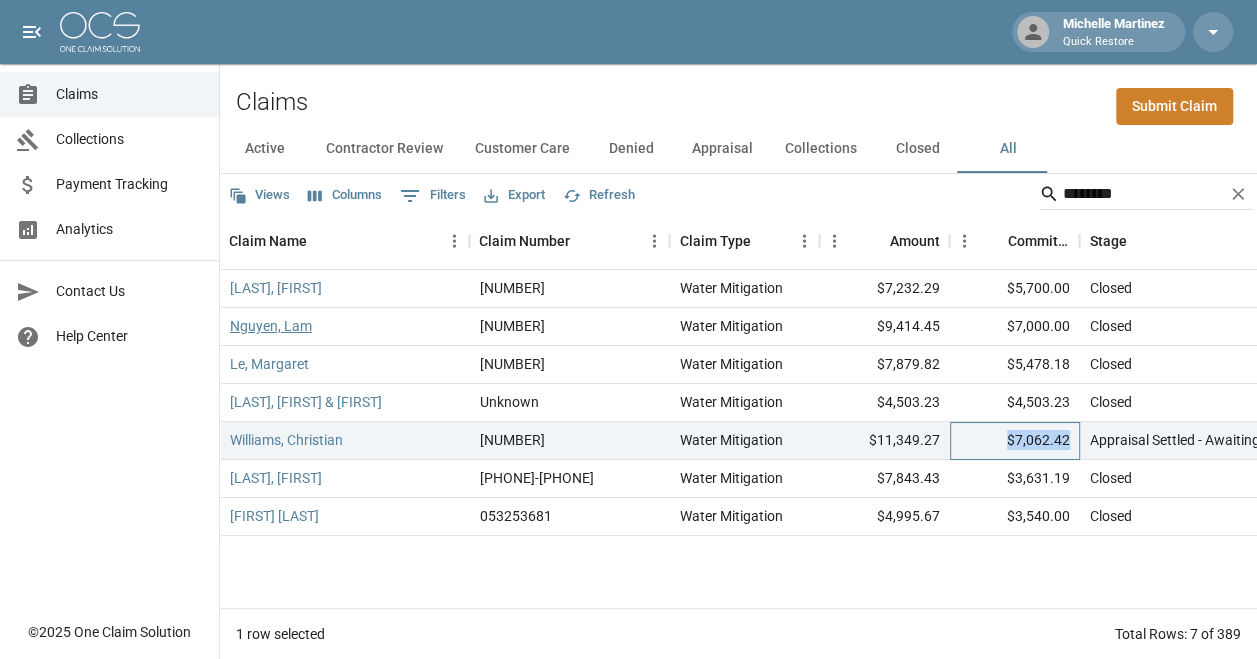 scroll, scrollTop: 0, scrollLeft: 0, axis: both 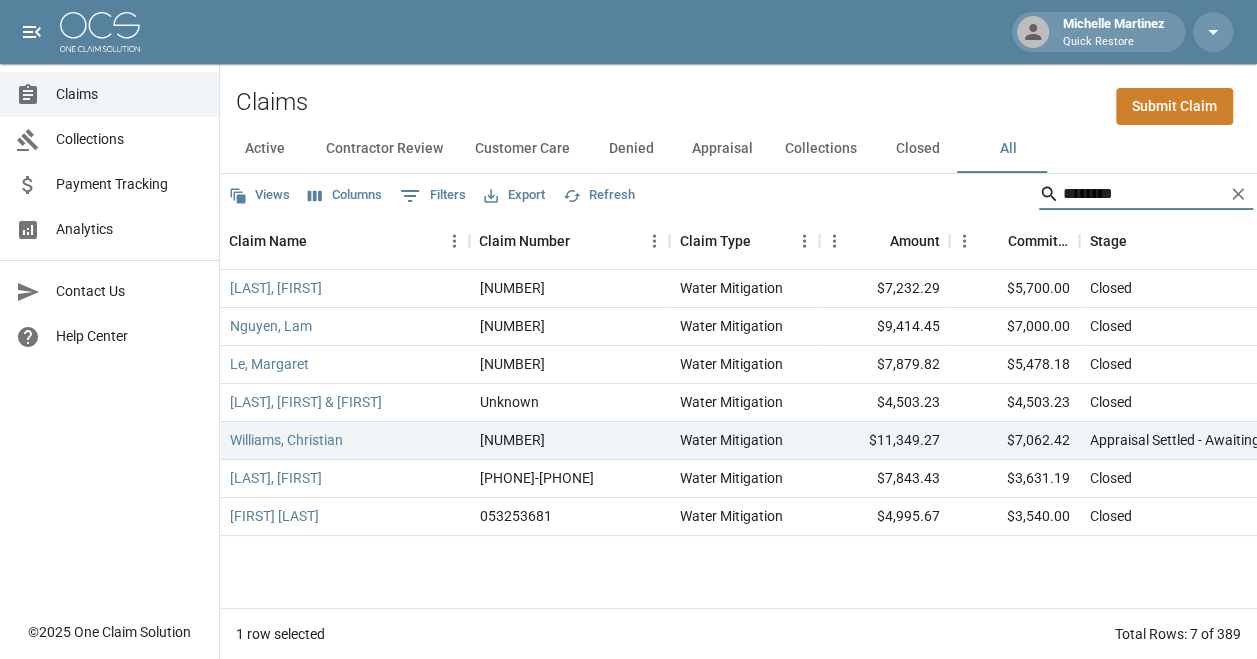 drag, startPoint x: 1147, startPoint y: 182, endPoint x: 1010, endPoint y: 212, distance: 140.24622 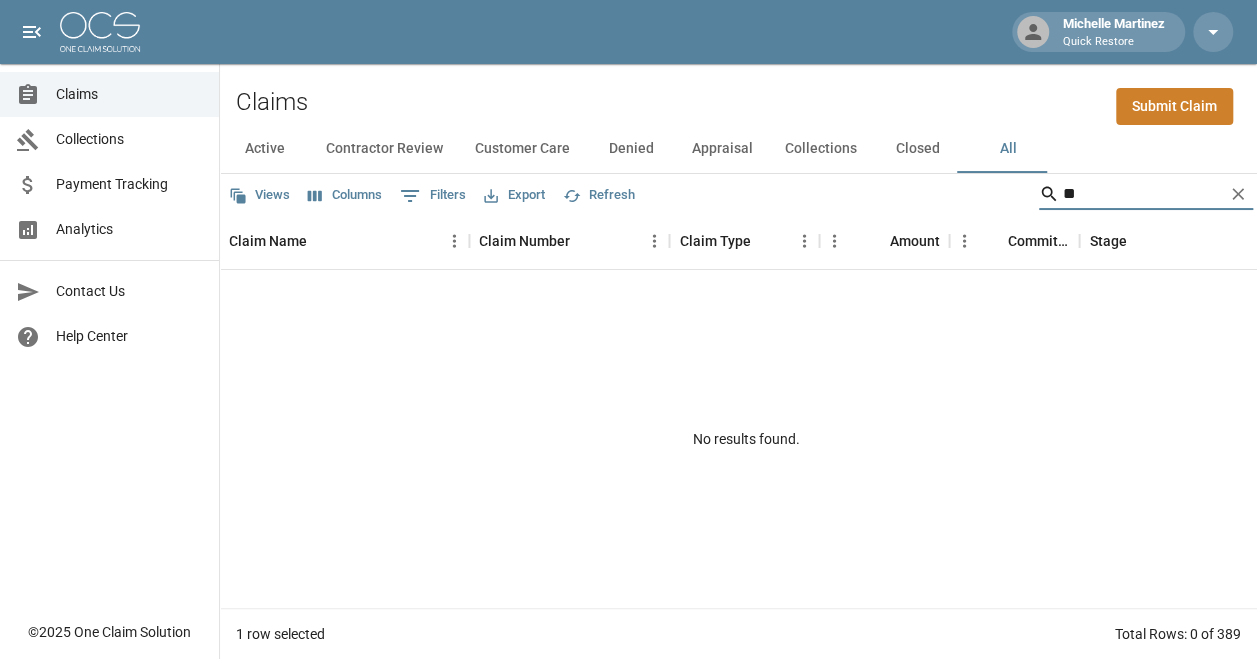 type on "*" 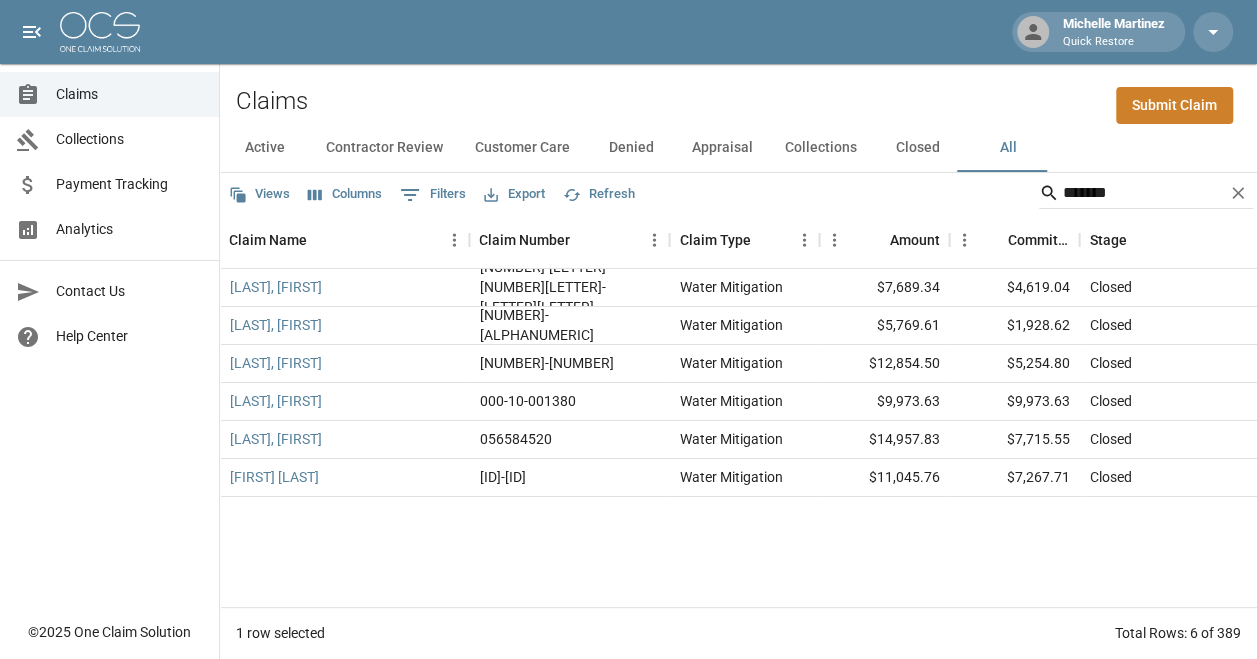 scroll, scrollTop: 16, scrollLeft: 0, axis: vertical 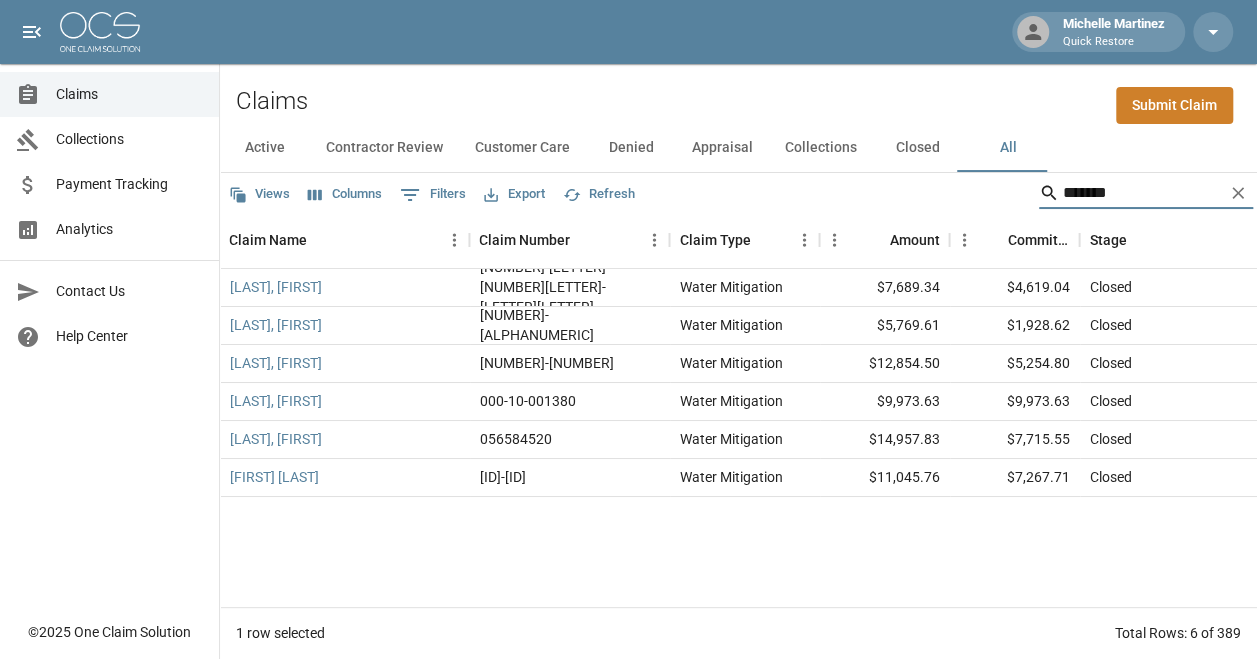 drag, startPoint x: 1154, startPoint y: 167, endPoint x: 943, endPoint y: 166, distance: 211.00237 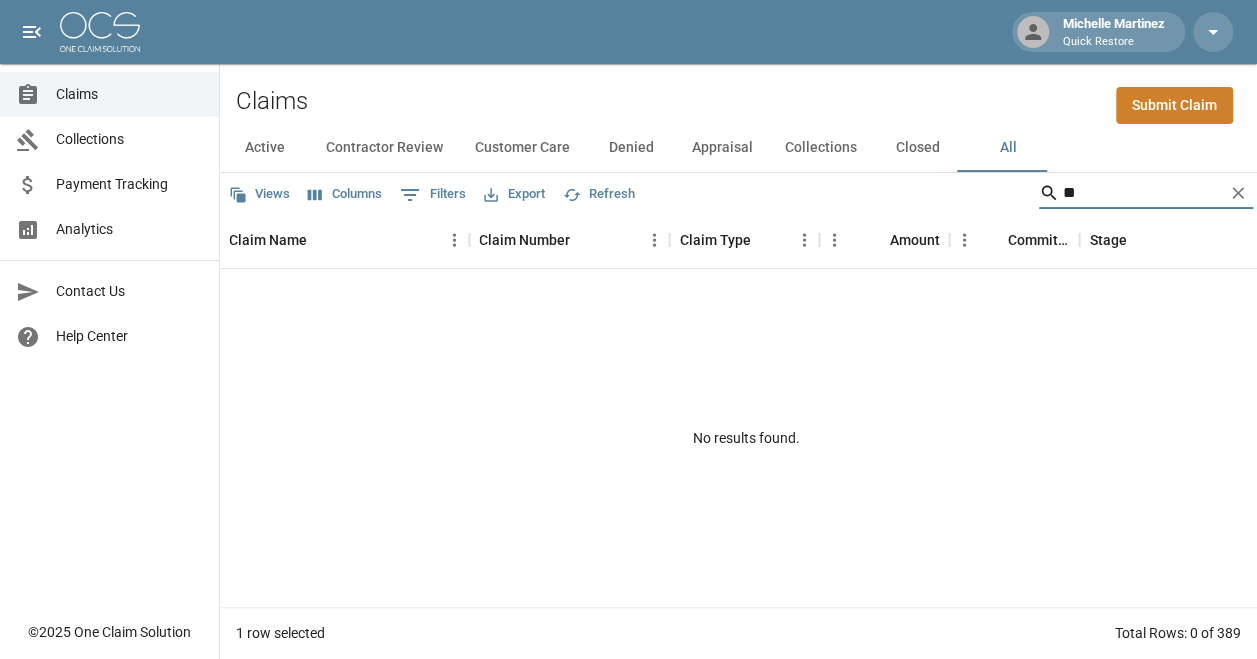 type on "*" 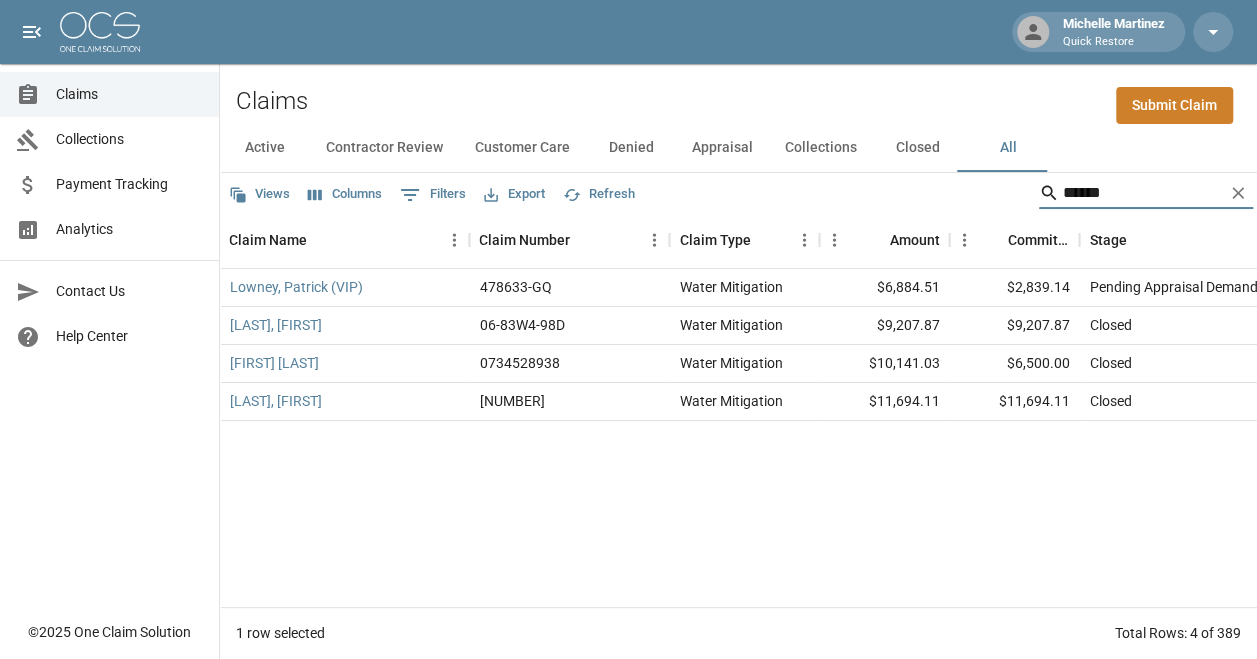 drag, startPoint x: 1095, startPoint y: 180, endPoint x: 948, endPoint y: 181, distance: 147.0034 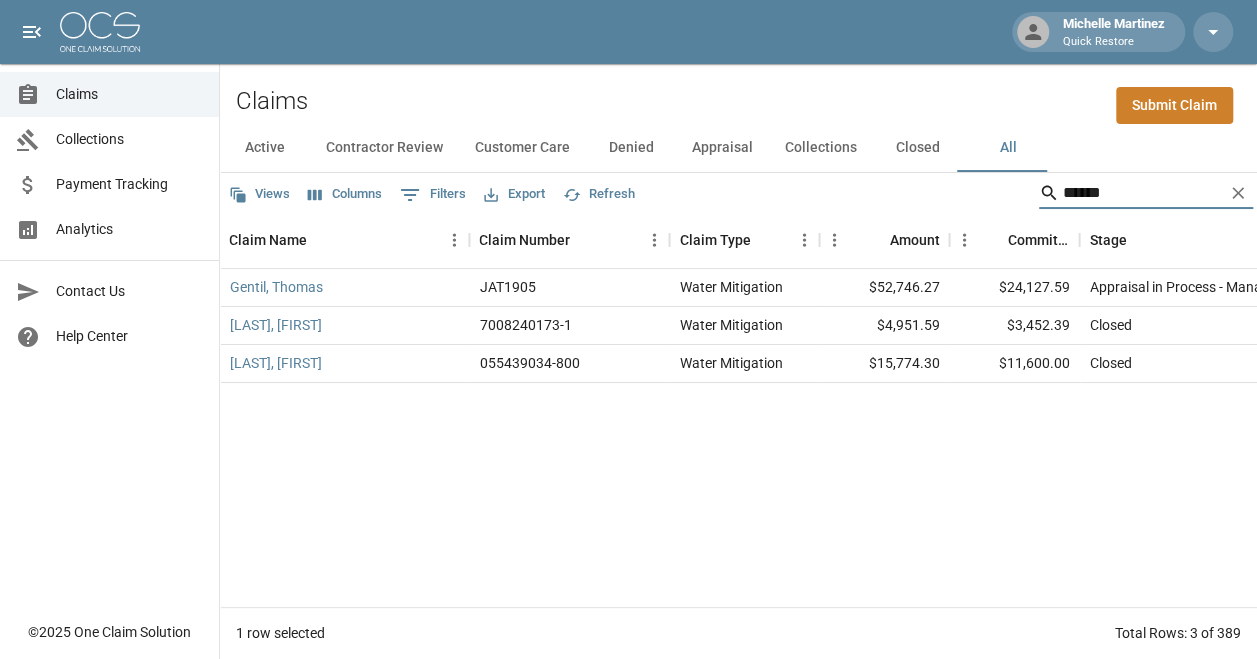 type on "******" 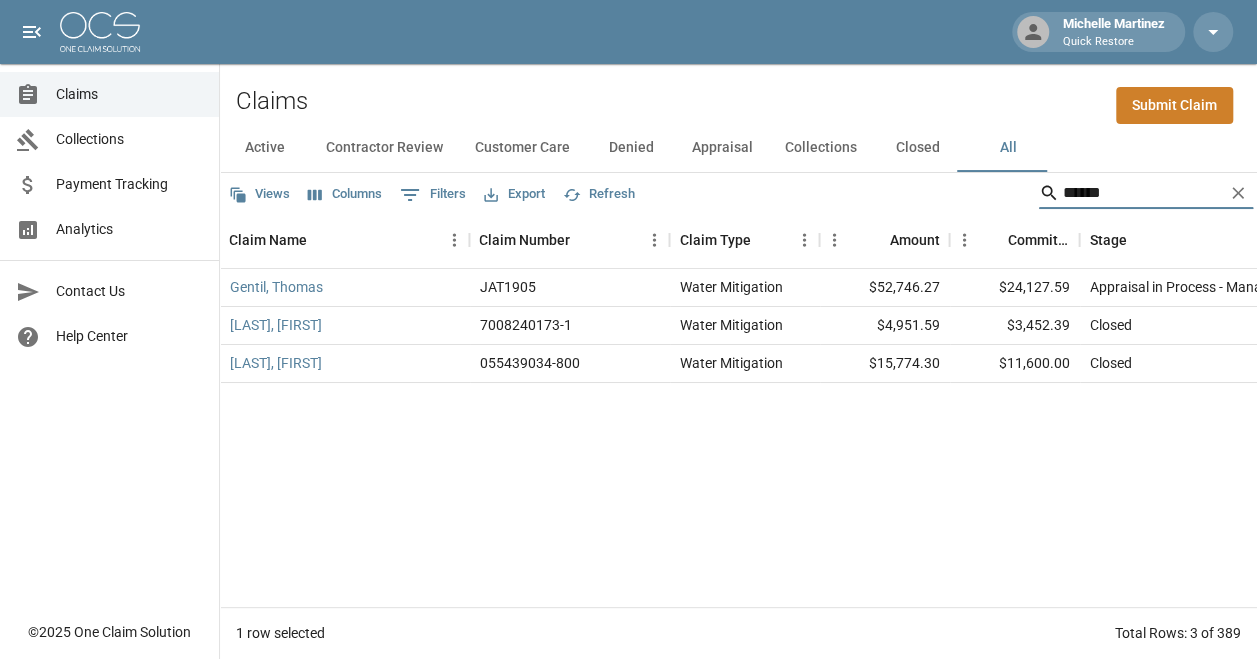 drag, startPoint x: 1131, startPoint y: 188, endPoint x: 1055, endPoint y: 190, distance: 76.02631 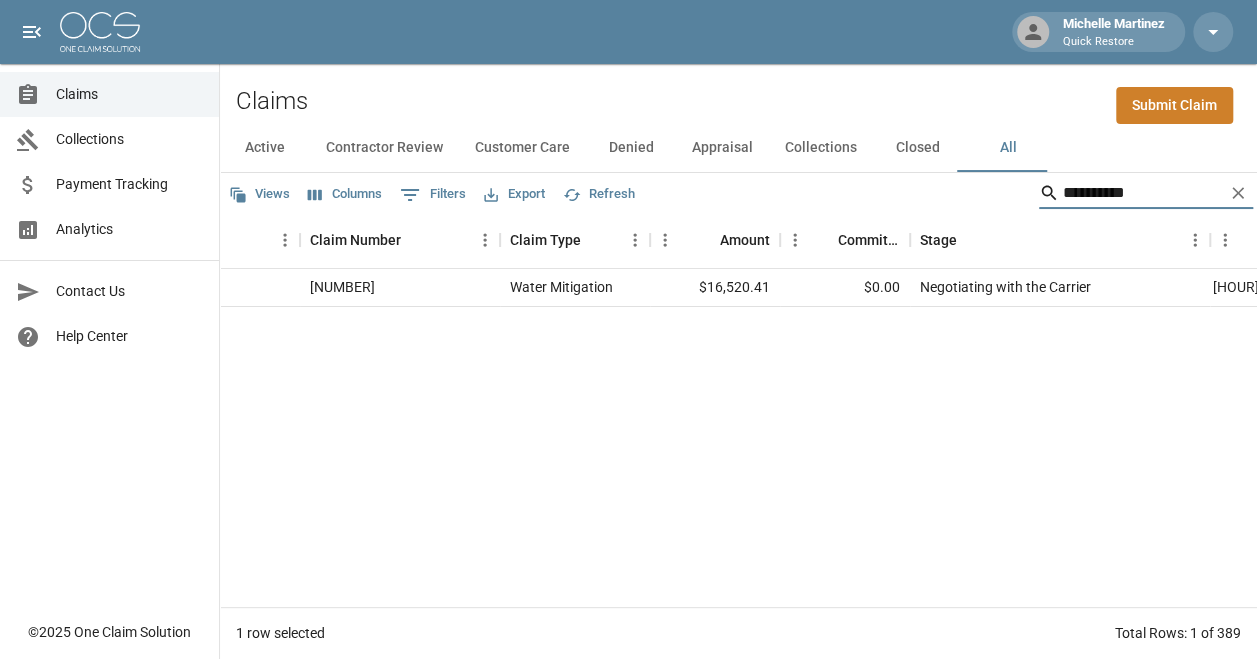 scroll, scrollTop: 0, scrollLeft: 170, axis: horizontal 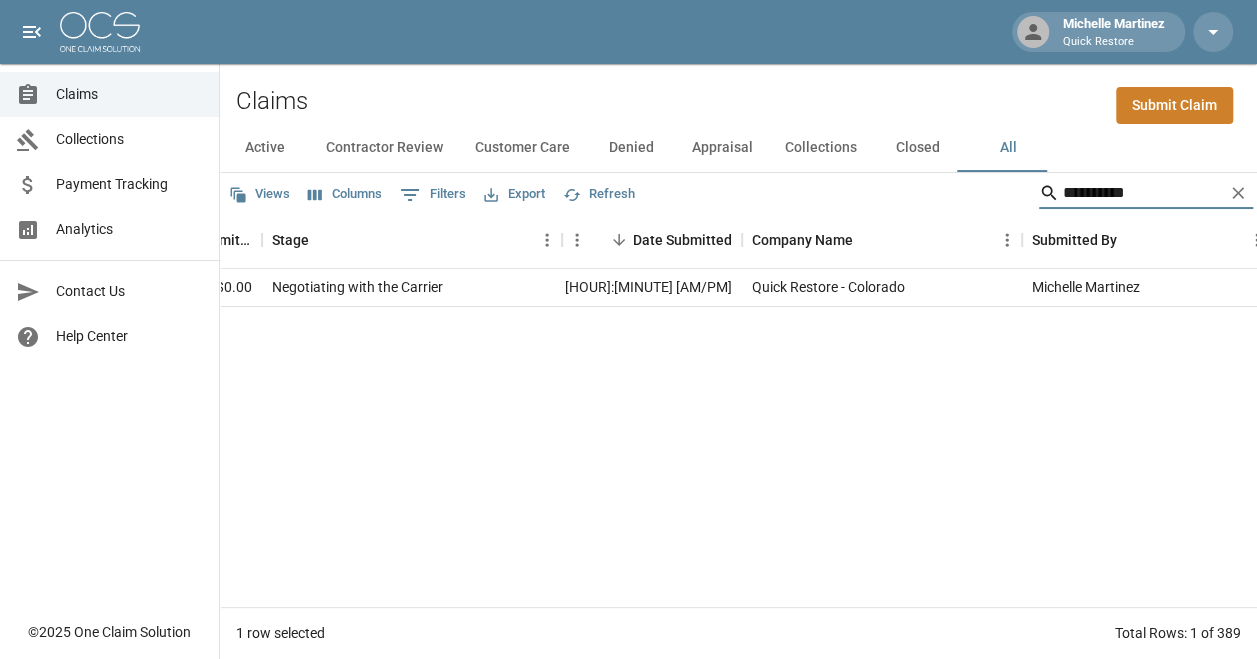 drag, startPoint x: 1157, startPoint y: 187, endPoint x: 1009, endPoint y: 185, distance: 148.01352 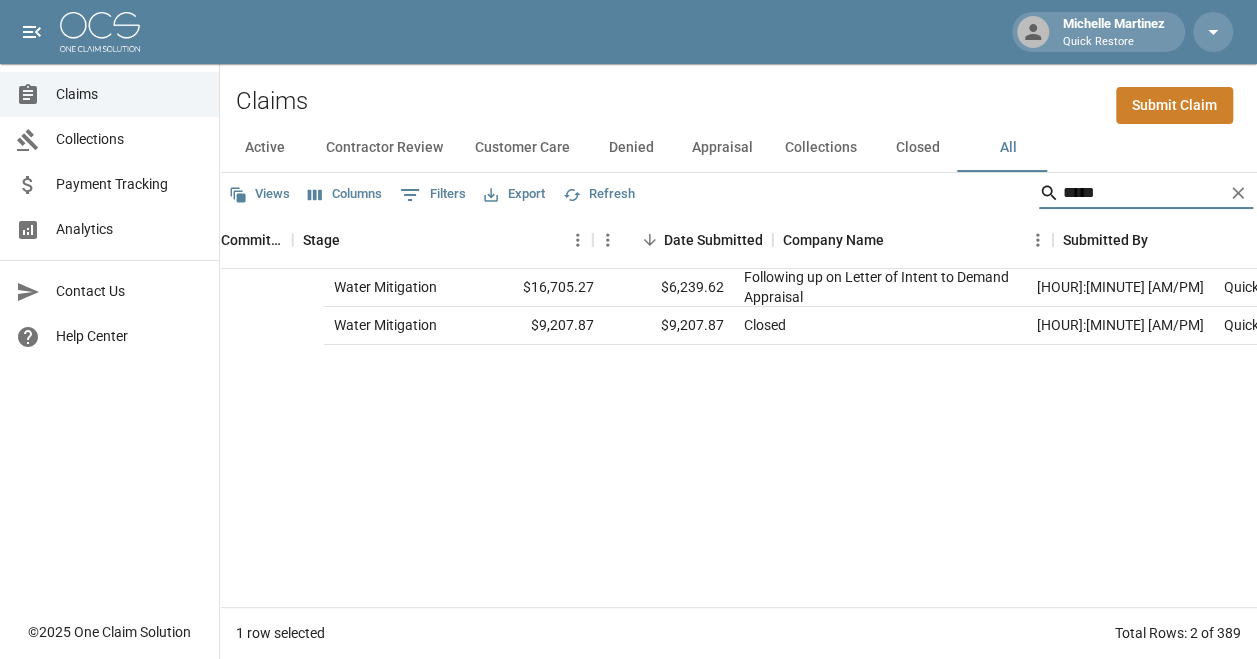 scroll, scrollTop: 0, scrollLeft: 0, axis: both 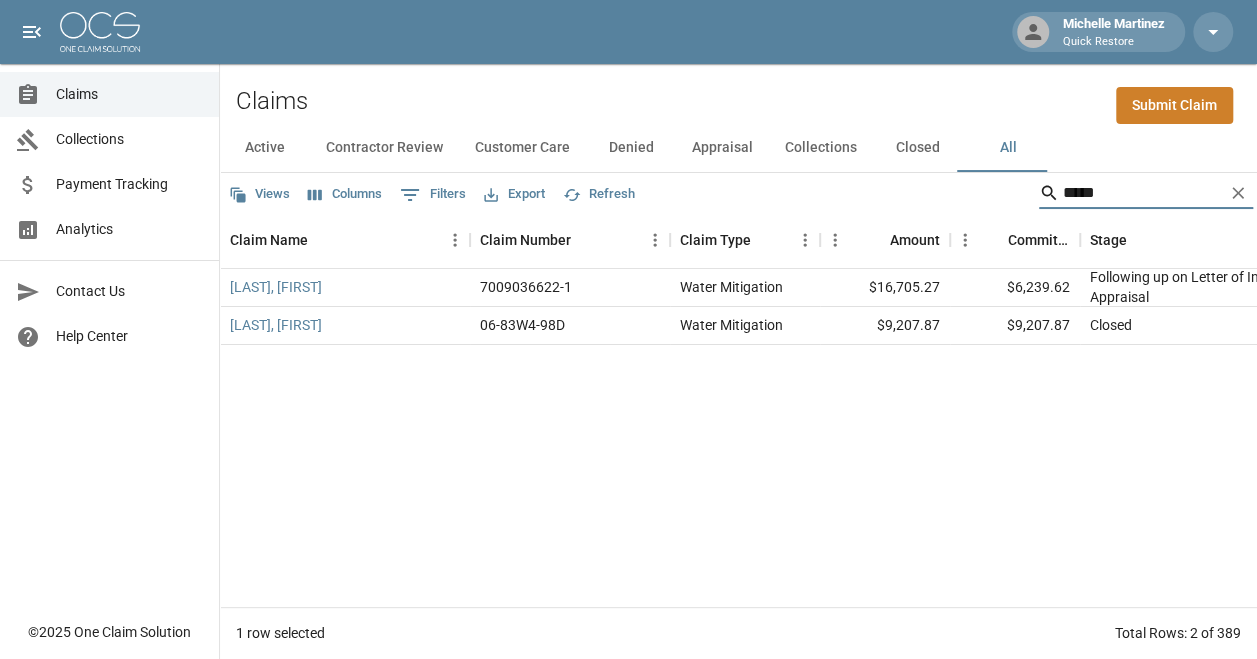 type on "*****" 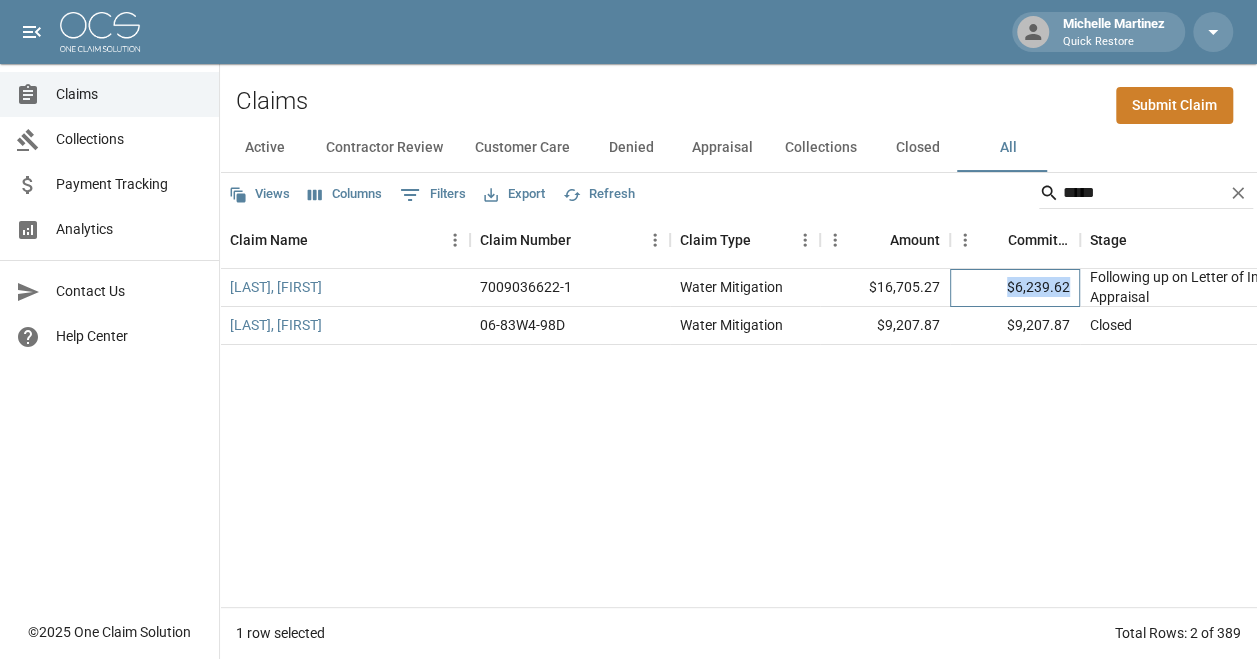 drag, startPoint x: 1073, startPoint y: 267, endPoint x: 998, endPoint y: 273, distance: 75.23962 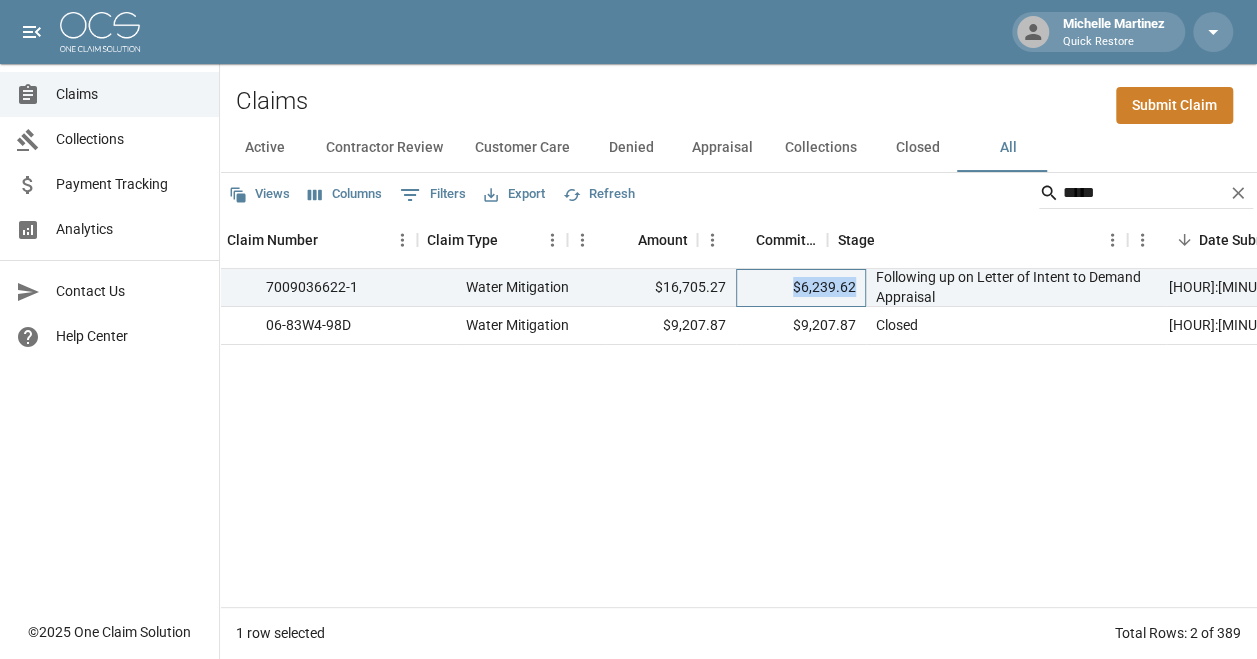 scroll, scrollTop: 0, scrollLeft: 252, axis: horizontal 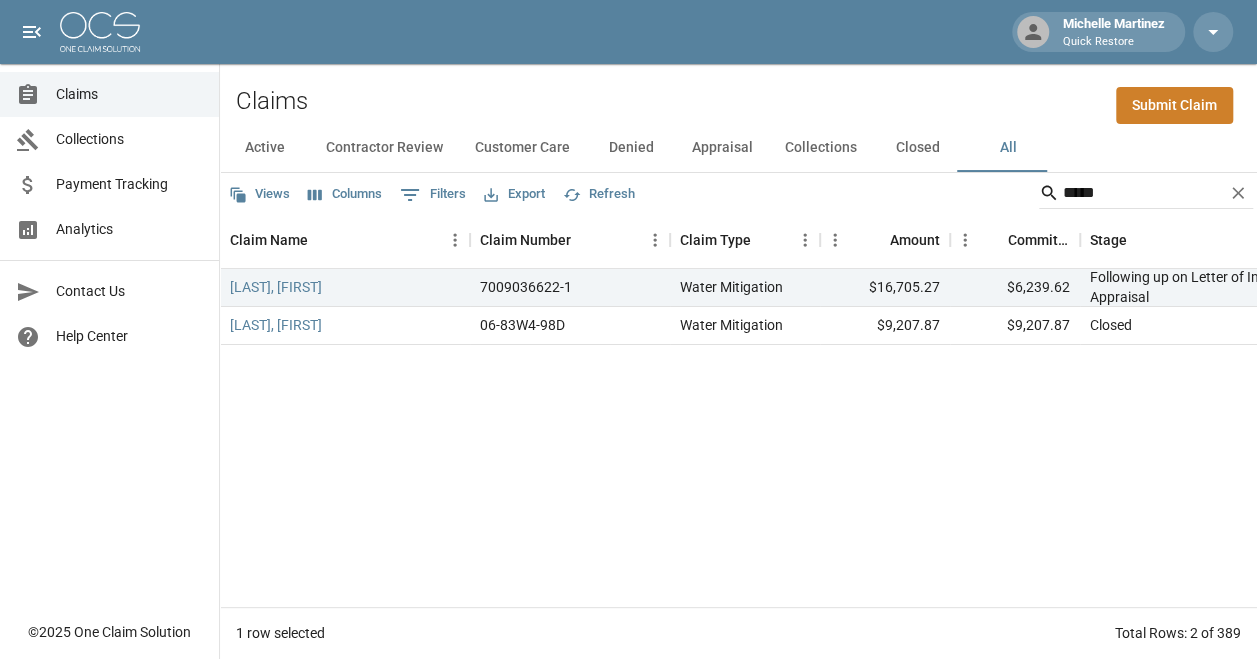 drag, startPoint x: 540, startPoint y: 499, endPoint x: 500, endPoint y: 510, distance: 41.484936 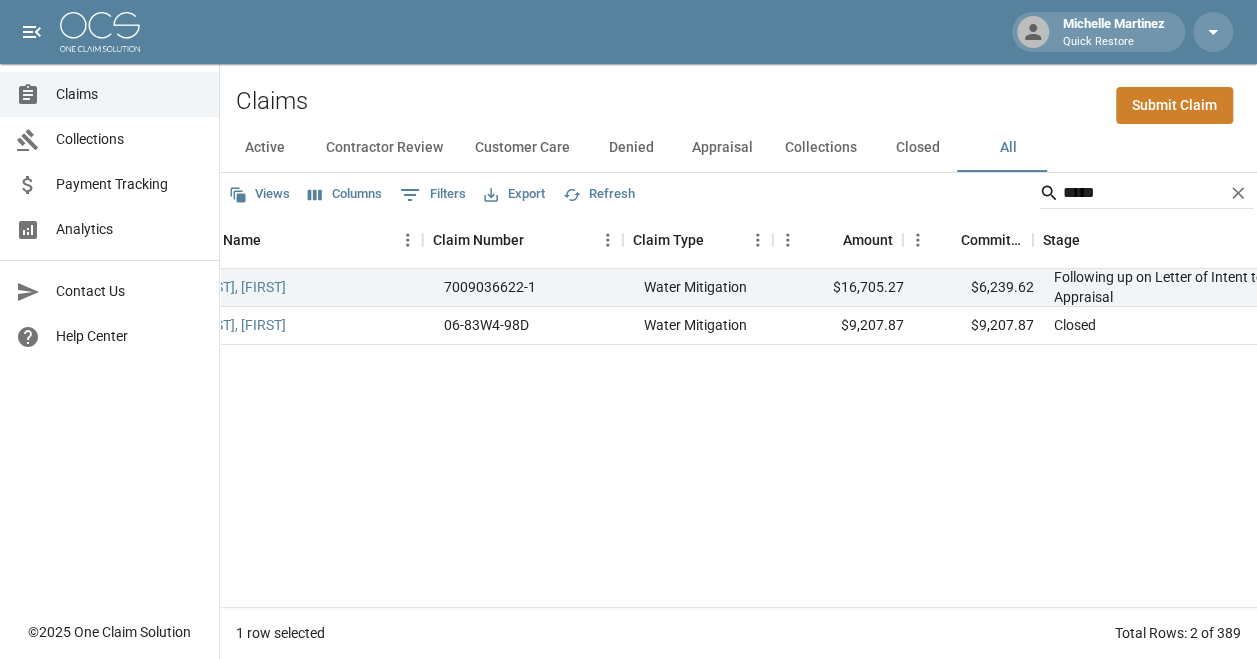 scroll, scrollTop: 0, scrollLeft: 0, axis: both 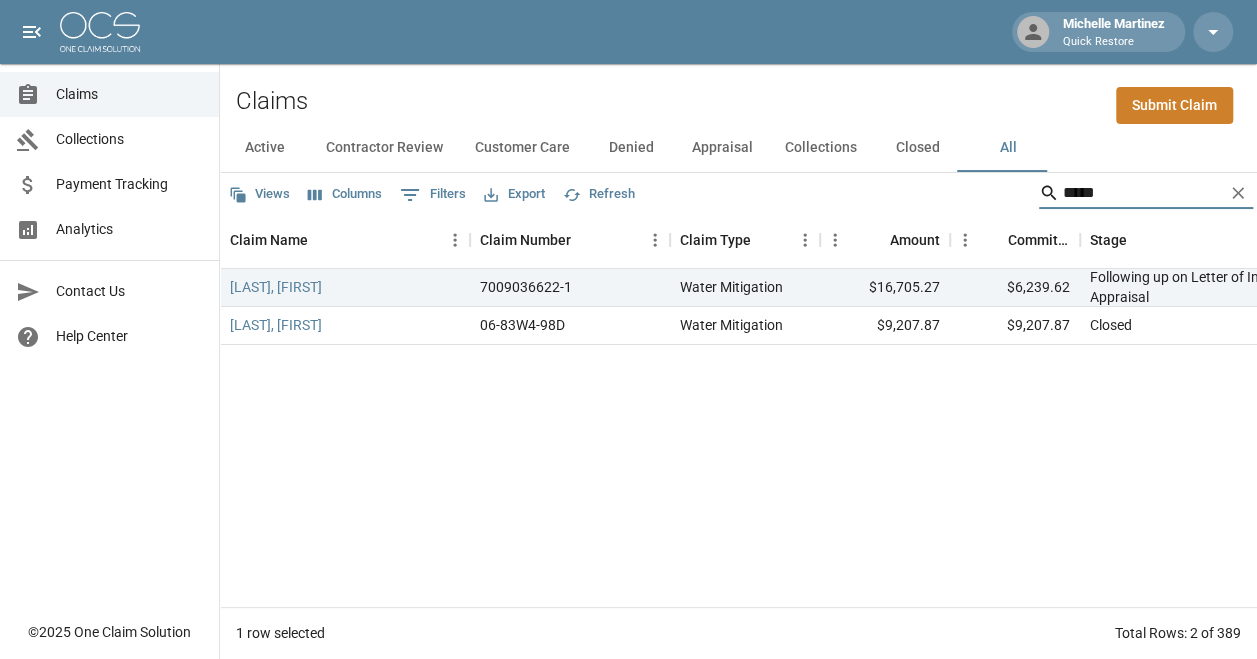 drag, startPoint x: 1147, startPoint y: 176, endPoint x: 1025, endPoint y: 176, distance: 122 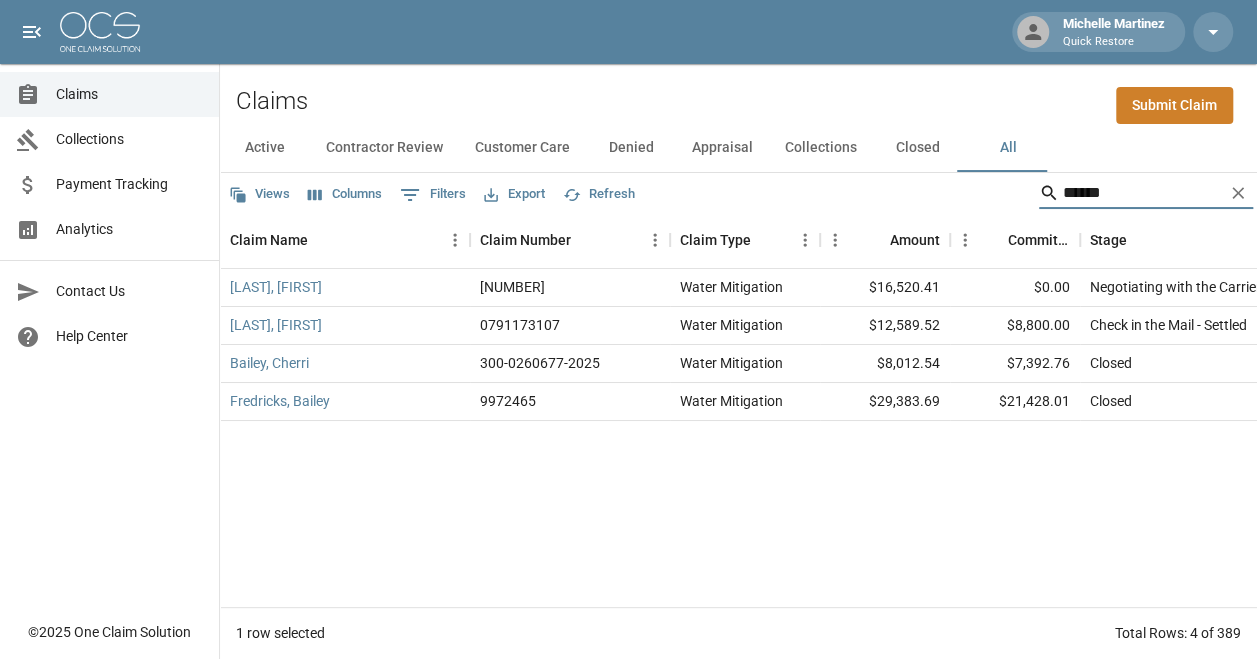 type on "******" 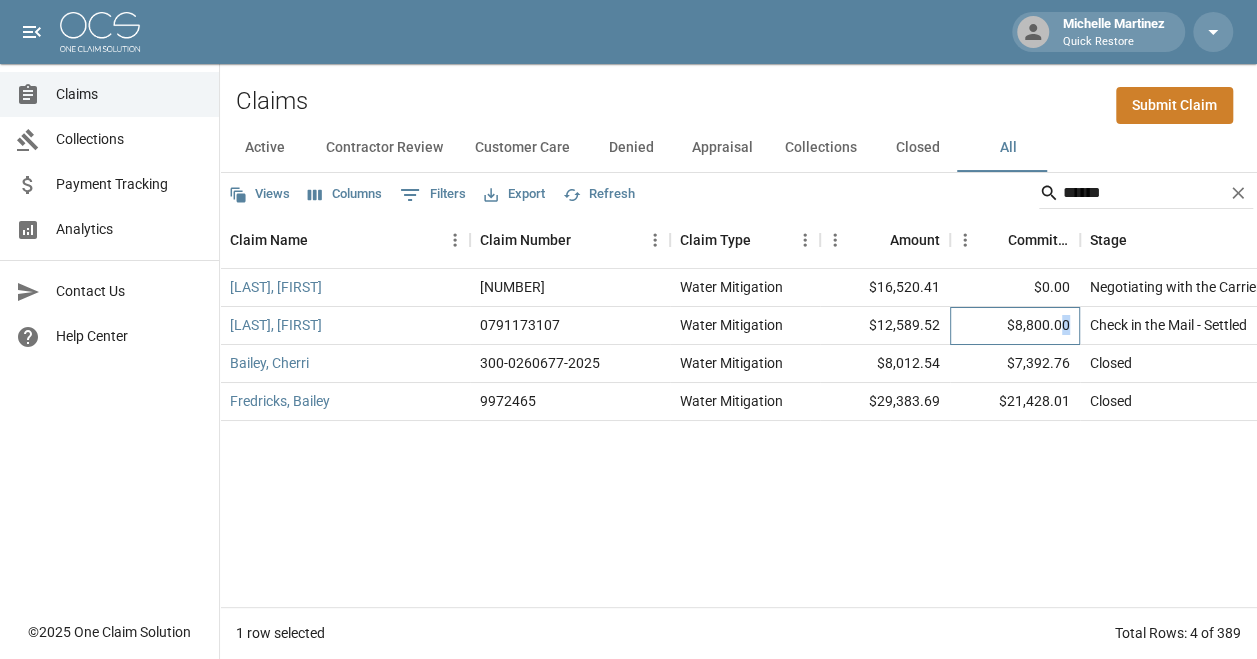 click on "$8,800.00" at bounding box center (1015, 326) 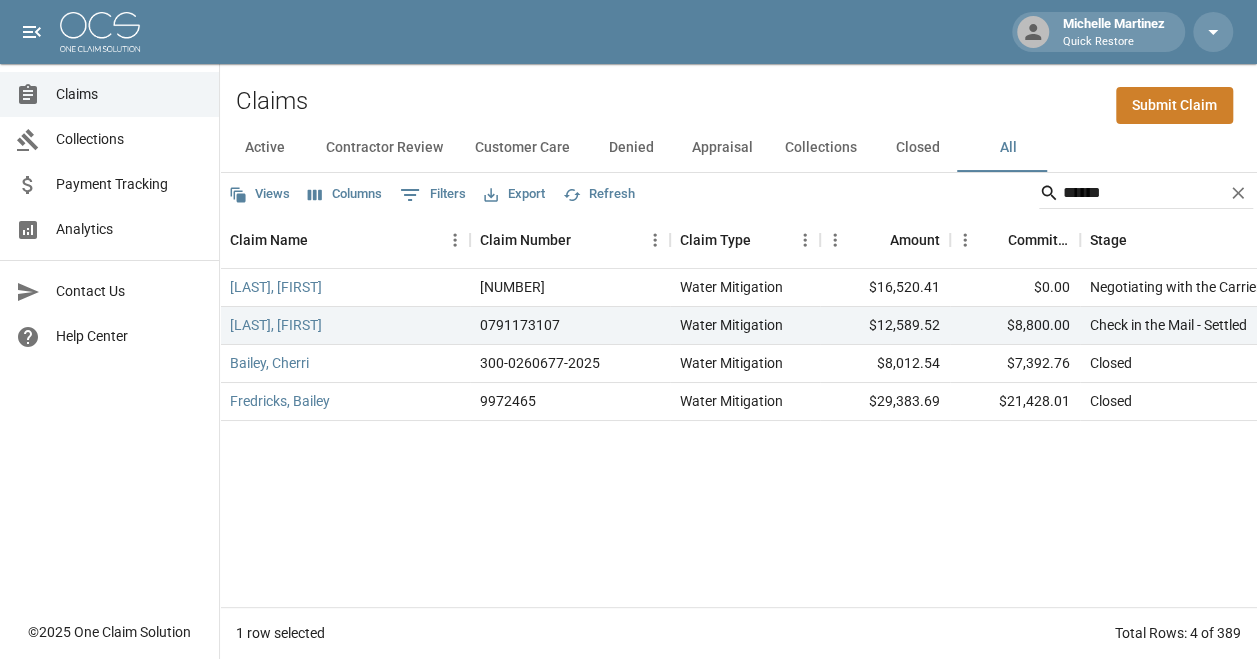 click on "[LAST], [FIRST] [NUMBER] Water Mitigation $[AMOUNT] $[AMOUNT] Negotiating with the Carrier [MONTH] [DAY], [YEAR] [HOUR]:[MINUTE] [AM/PM] Quick Restore - Colorado [FIRST] [LAST] [LAST], [FIRST] [NUMBER] Water Mitigation $[AMOUNT] $[AMOUNT] Check in the Mail - Settled [MONTH] [DAY], [YEAR] [HOUR]:[MINUTE] [AM/PM] Quick Restore - Colorado [FIRST] [LAST] [LAST], [FIRST] [NUMBER]-[NUMBER] Water Mitigation $[AMOUNT] $[AMOUNT] Closed [MONTH] [DAY], [YEAR] [HOUR]:[MINUTE] [AM/PM] Quick Restore - Colorado [FIRST] [LAST] [LAST], [FIRST] [NUMBER] Water Mitigation $[AMOUNT] $[AMOUNT] Closed [MONTH] [DAY], [YEAR] [HOUR]:[MINUTE] [AM/PM] Quick Restore - Colorado [FIRST] [LAST]" at bounding box center [1155, 438] 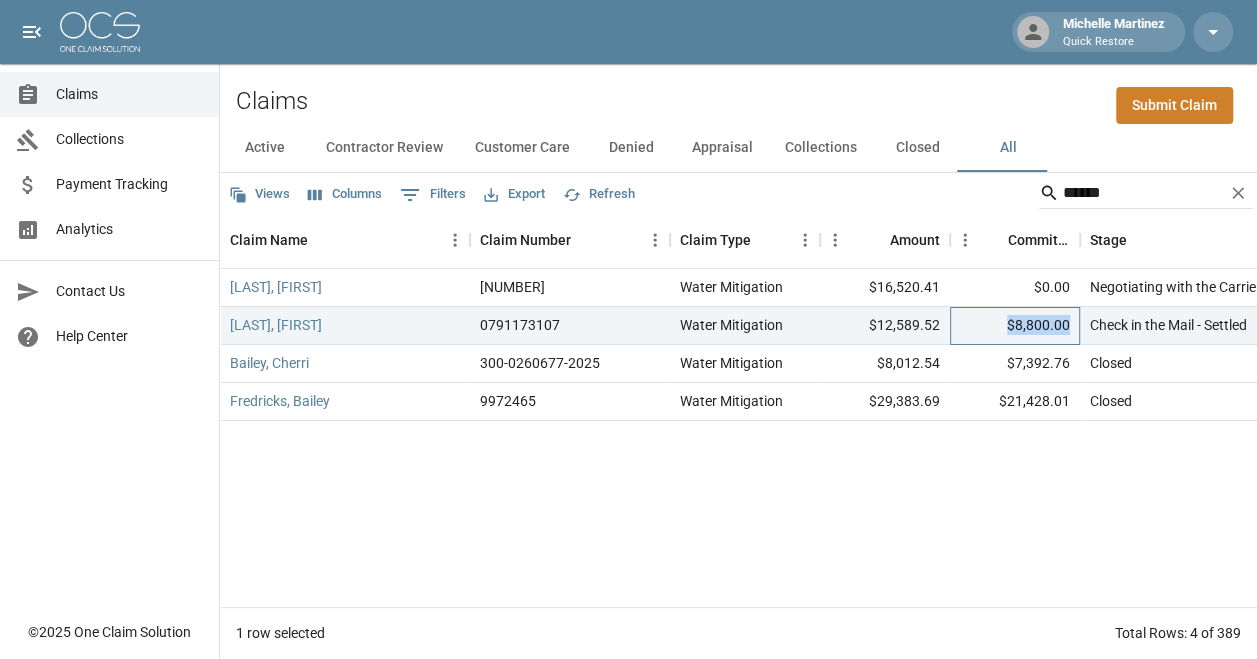 drag, startPoint x: 1072, startPoint y: 305, endPoint x: 1004, endPoint y: 314, distance: 68.593 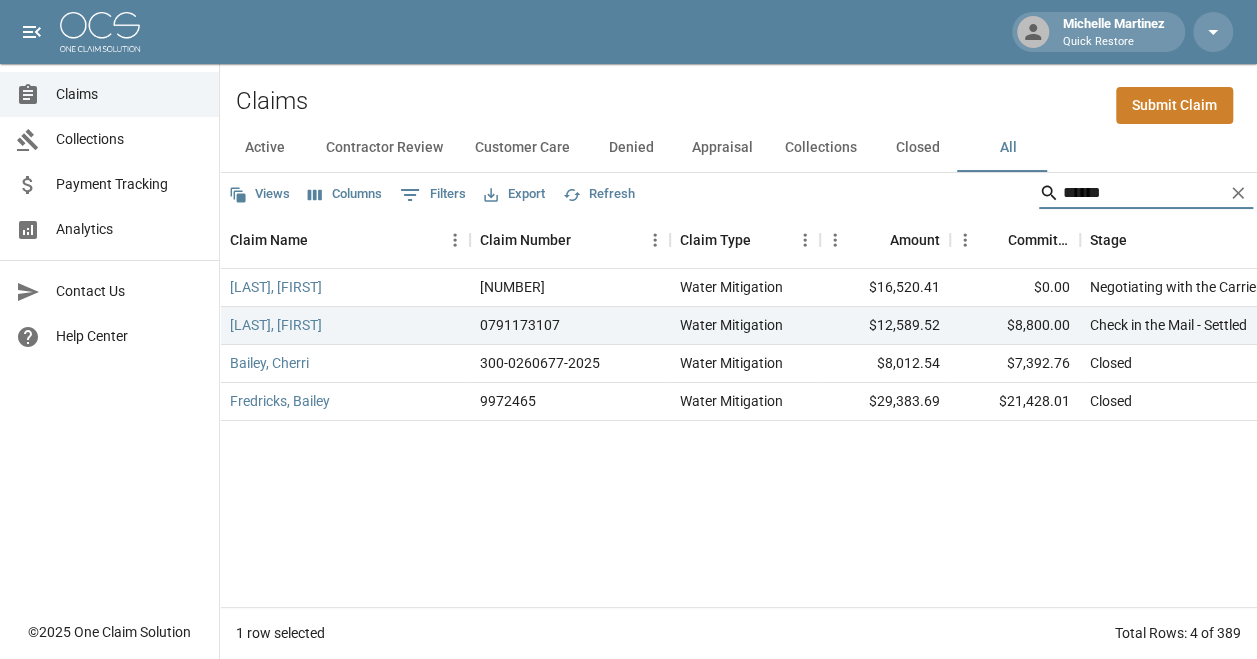 drag, startPoint x: 1140, startPoint y: 164, endPoint x: 946, endPoint y: 164, distance: 194 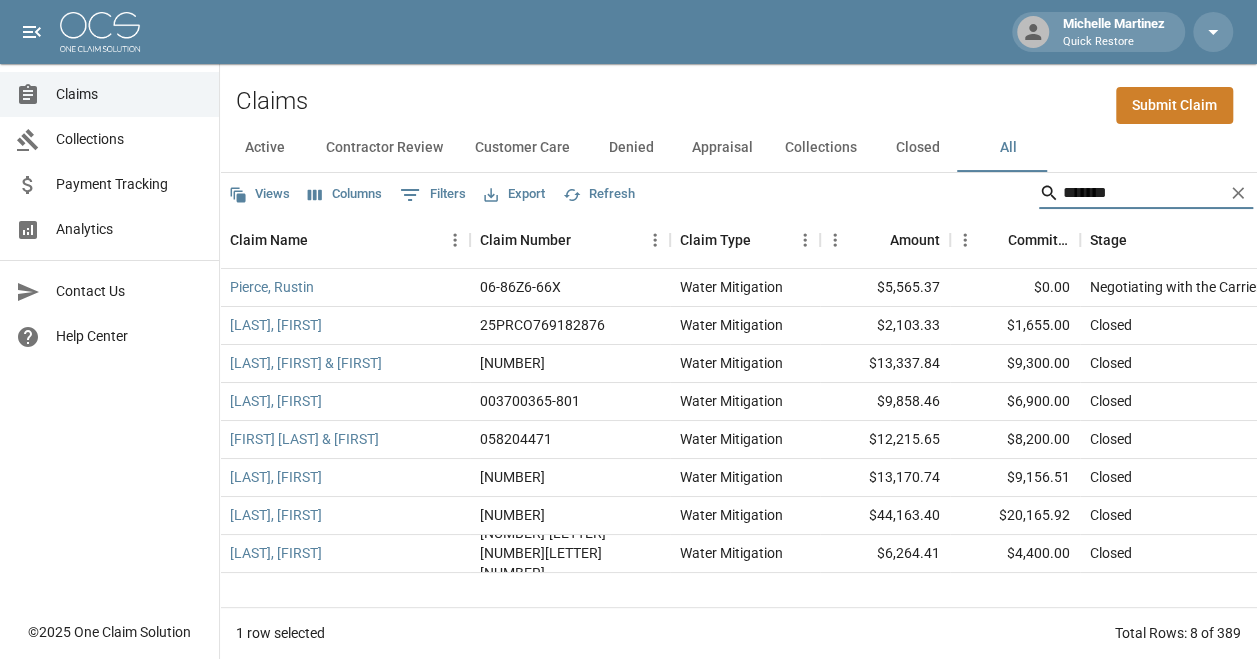 drag, startPoint x: 1116, startPoint y: 184, endPoint x: 1020, endPoint y: 191, distance: 96.25487 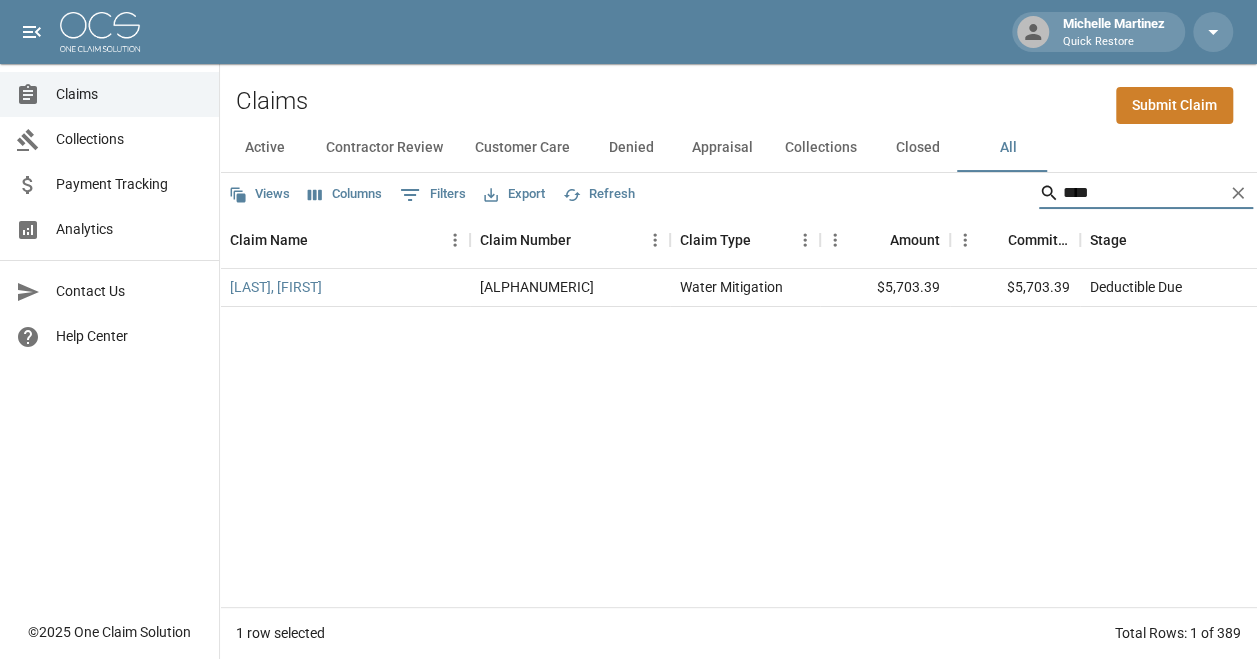 type on "****" 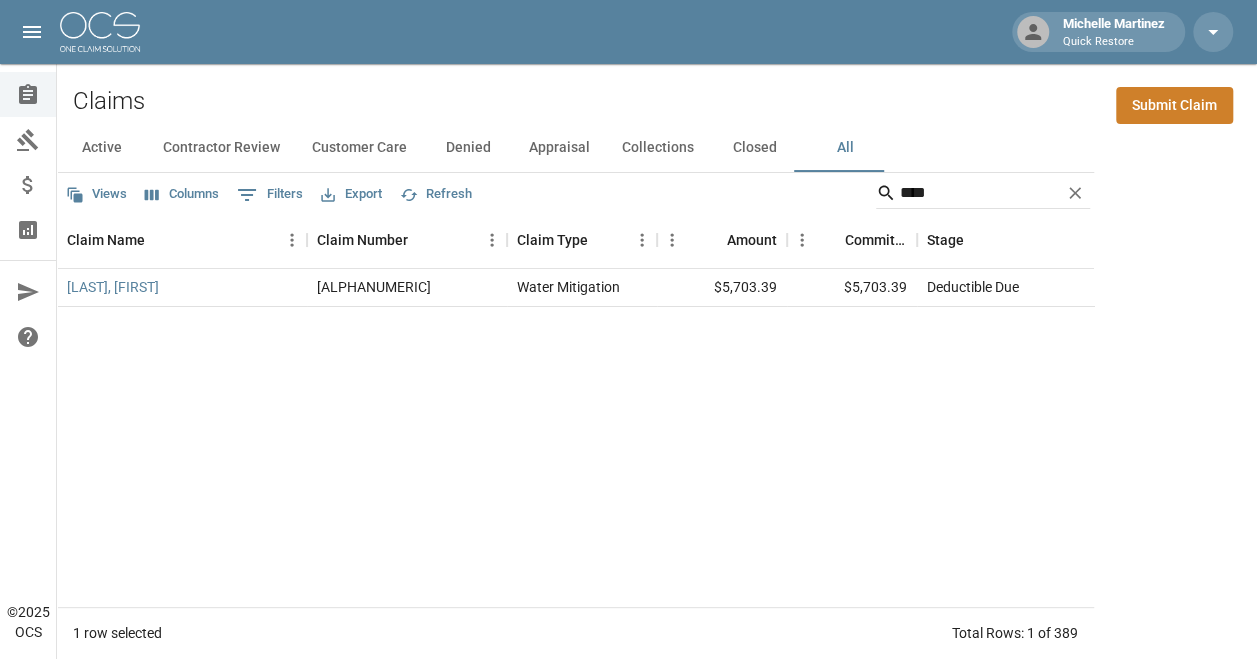 scroll, scrollTop: 0, scrollLeft: 0, axis: both 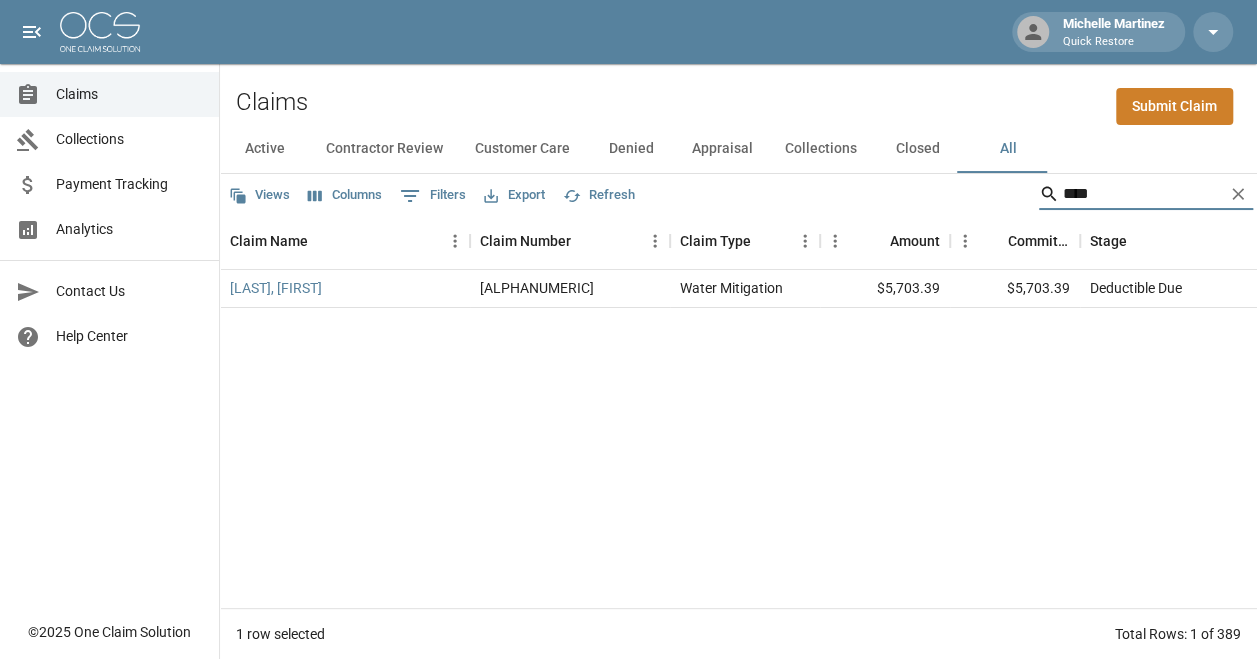 drag, startPoint x: 1132, startPoint y: 196, endPoint x: 978, endPoint y: 222, distance: 156.17938 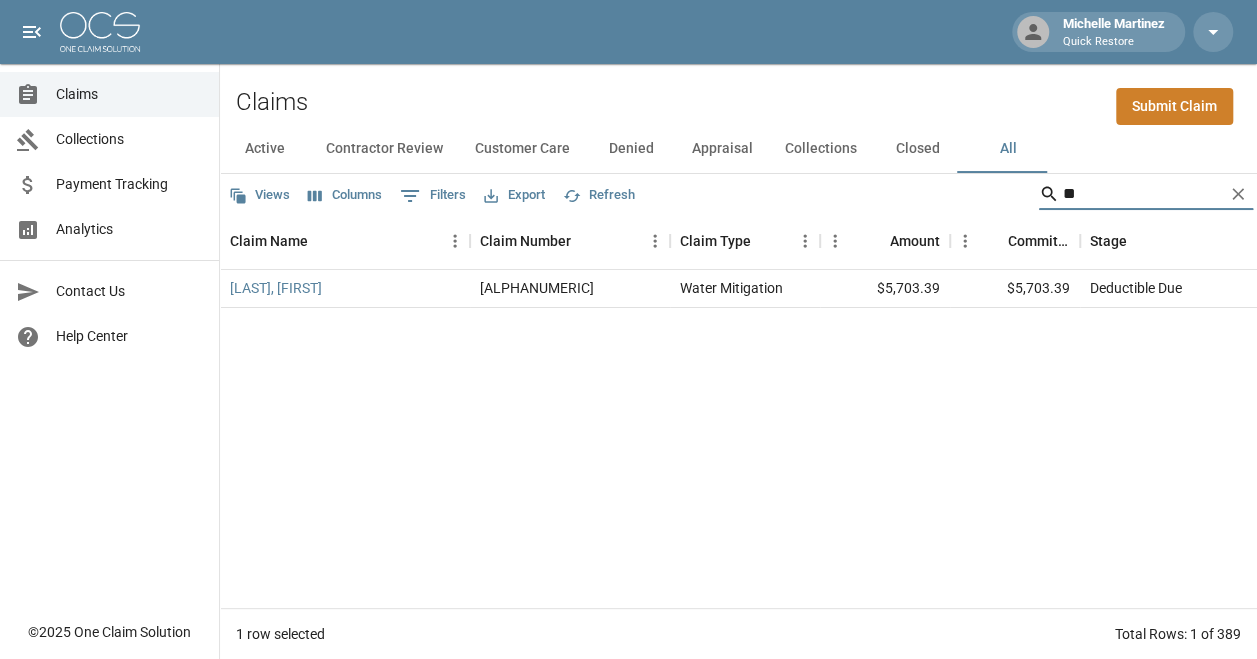 type on "*" 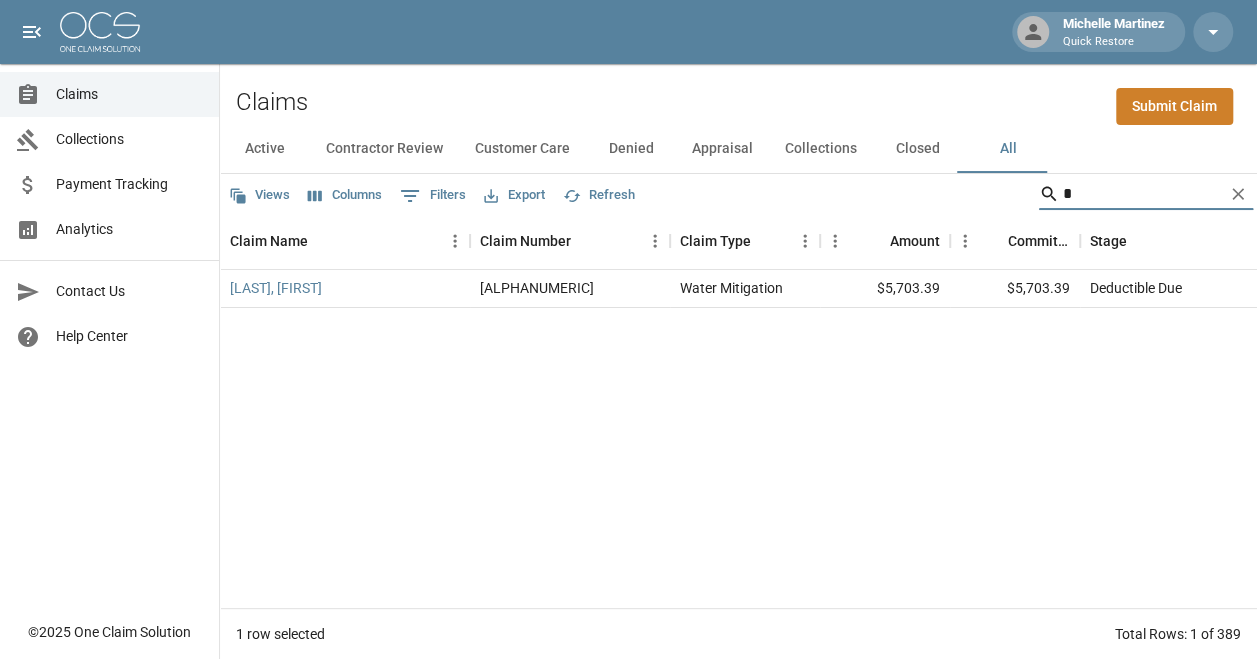click on "*" at bounding box center (1143, 194) 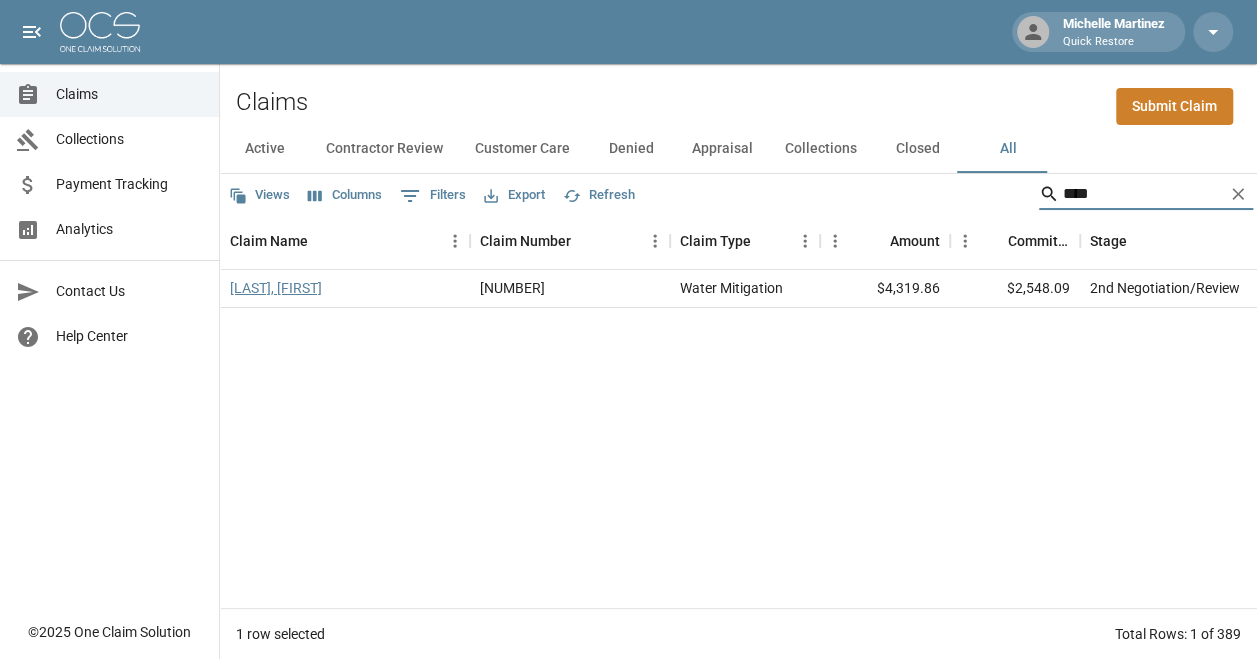 type on "****" 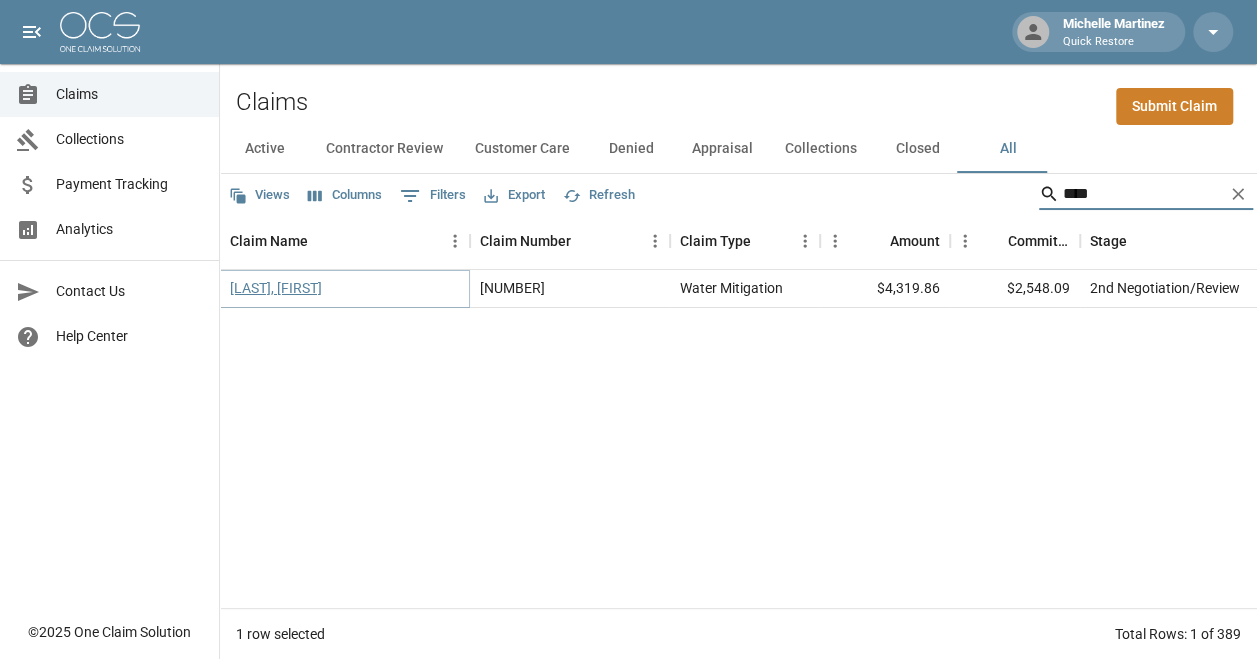 click on "[LAST], [FIRST]" at bounding box center [276, 288] 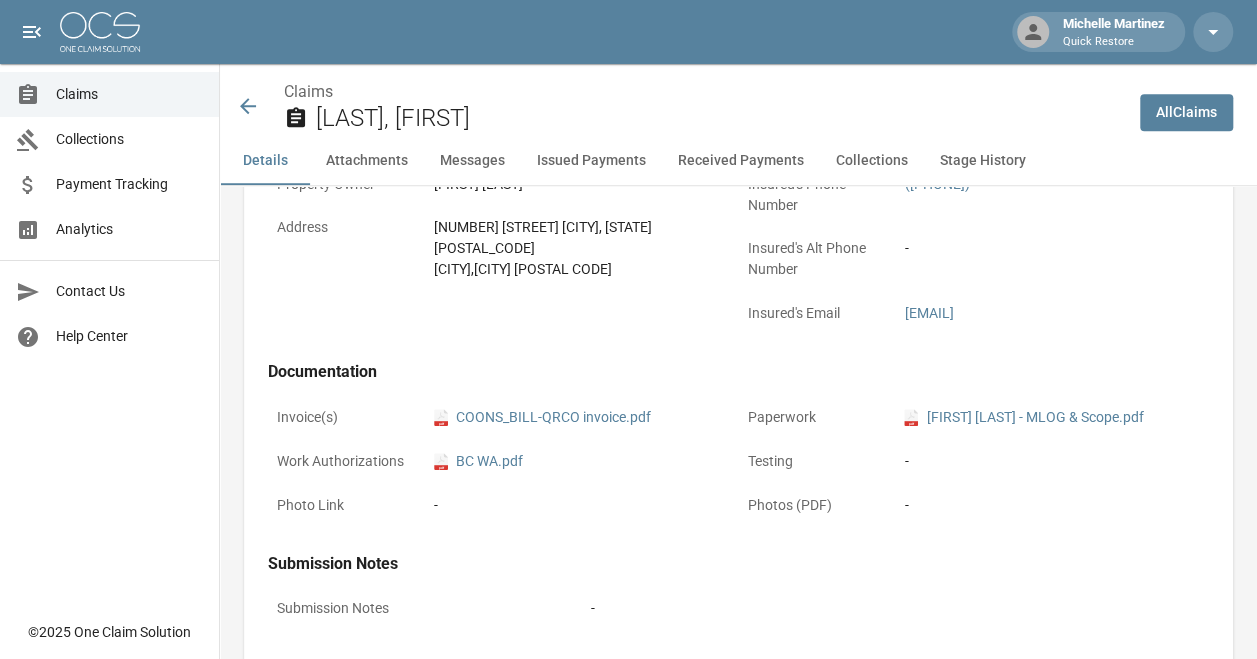 scroll, scrollTop: 700, scrollLeft: 0, axis: vertical 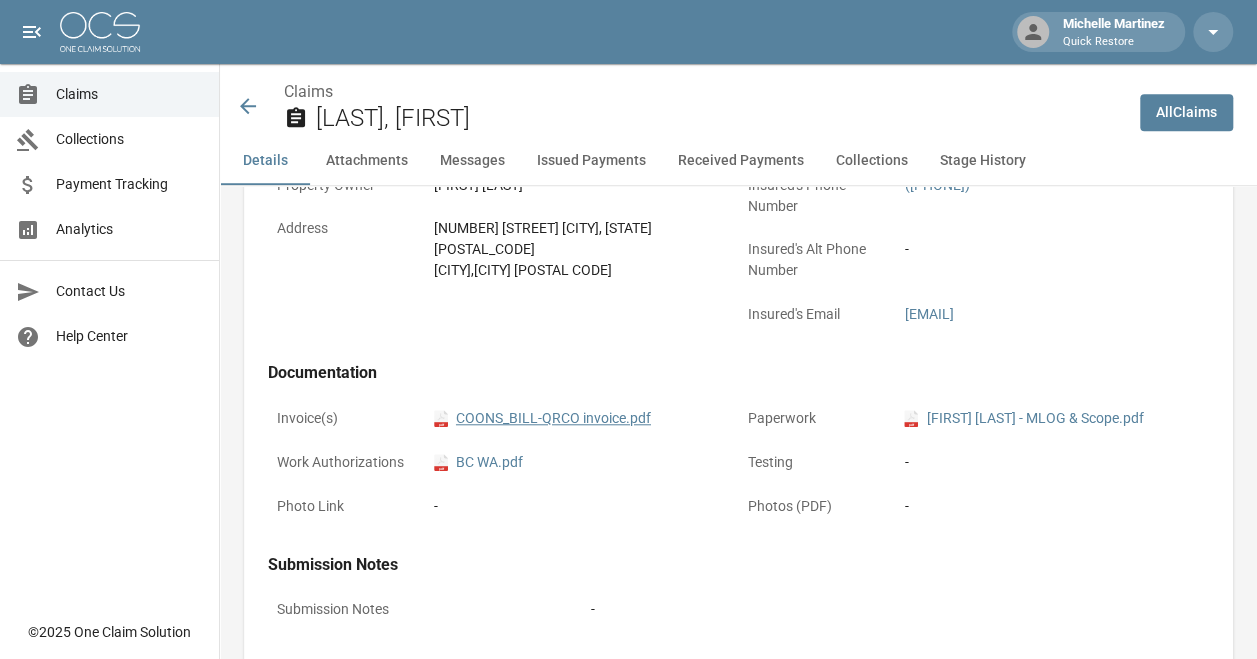 click on "pdf [LAST]_[FIRST]-QRCO invoice.pdf" at bounding box center [542, 418] 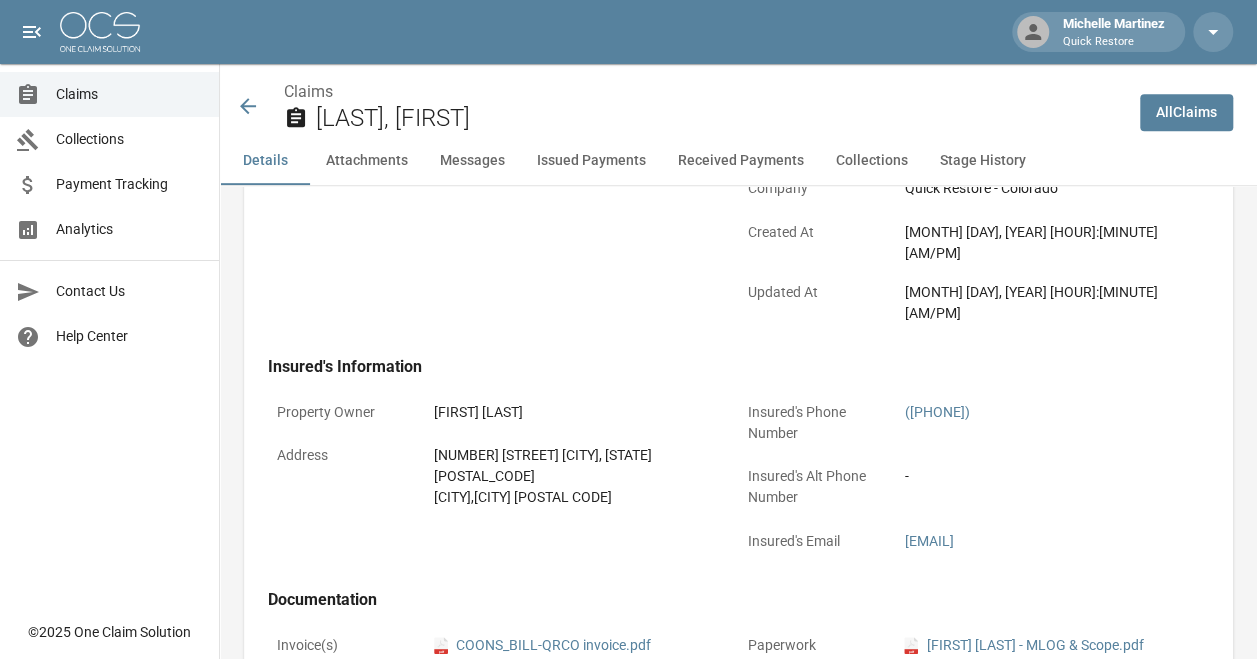 scroll, scrollTop: 460, scrollLeft: 0, axis: vertical 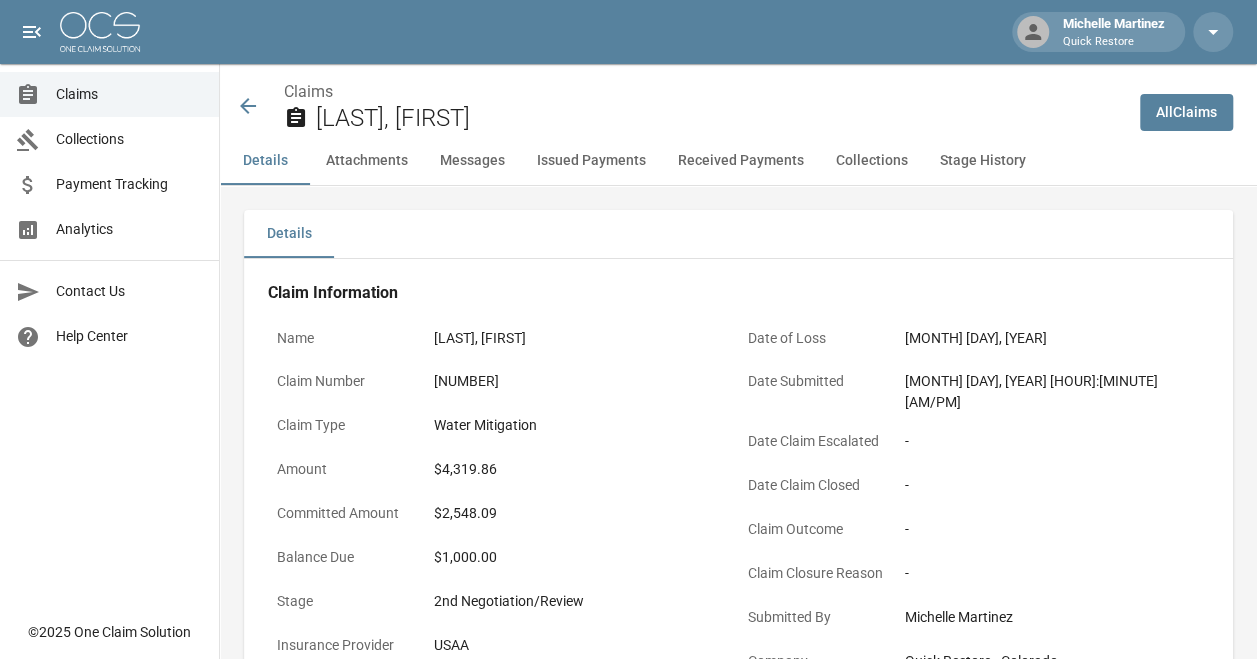 click on "Claims" at bounding box center (109, 94) 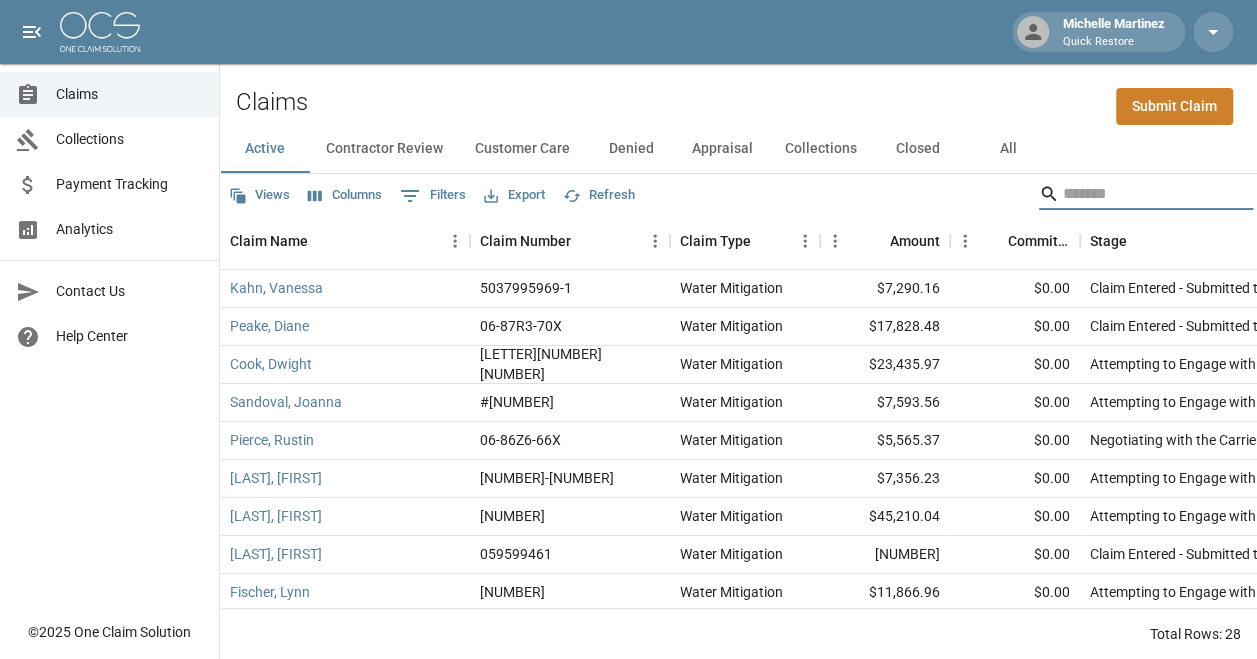 click at bounding box center [1143, 194] 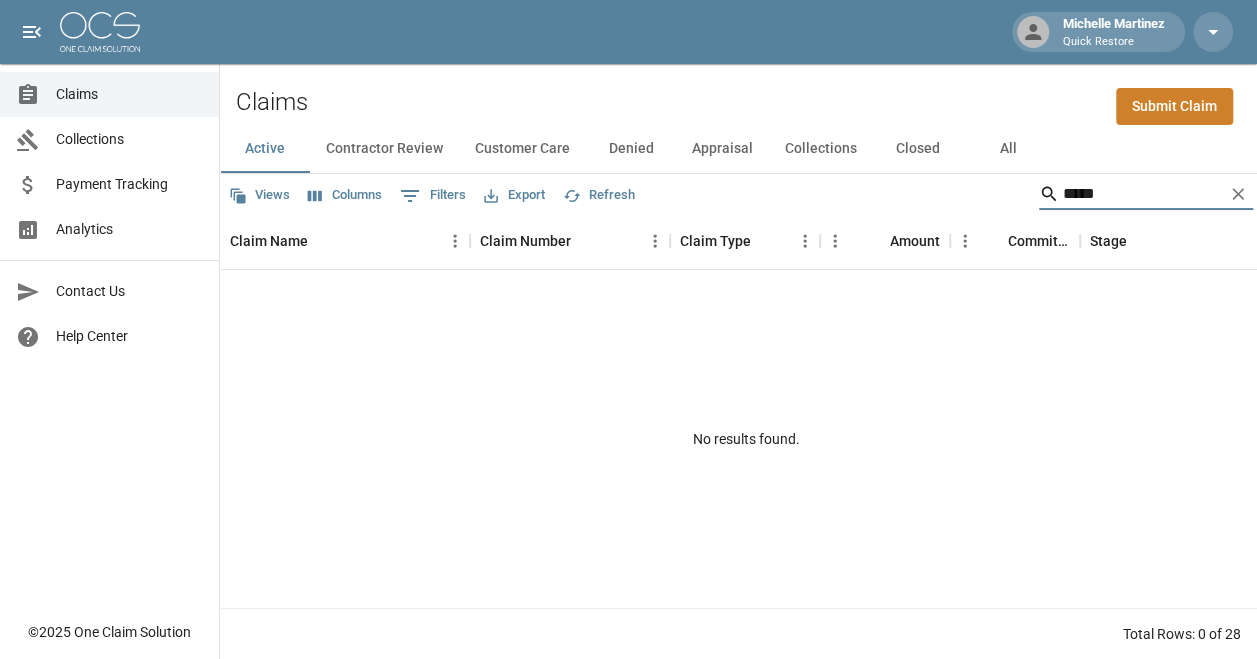 type on "*****" 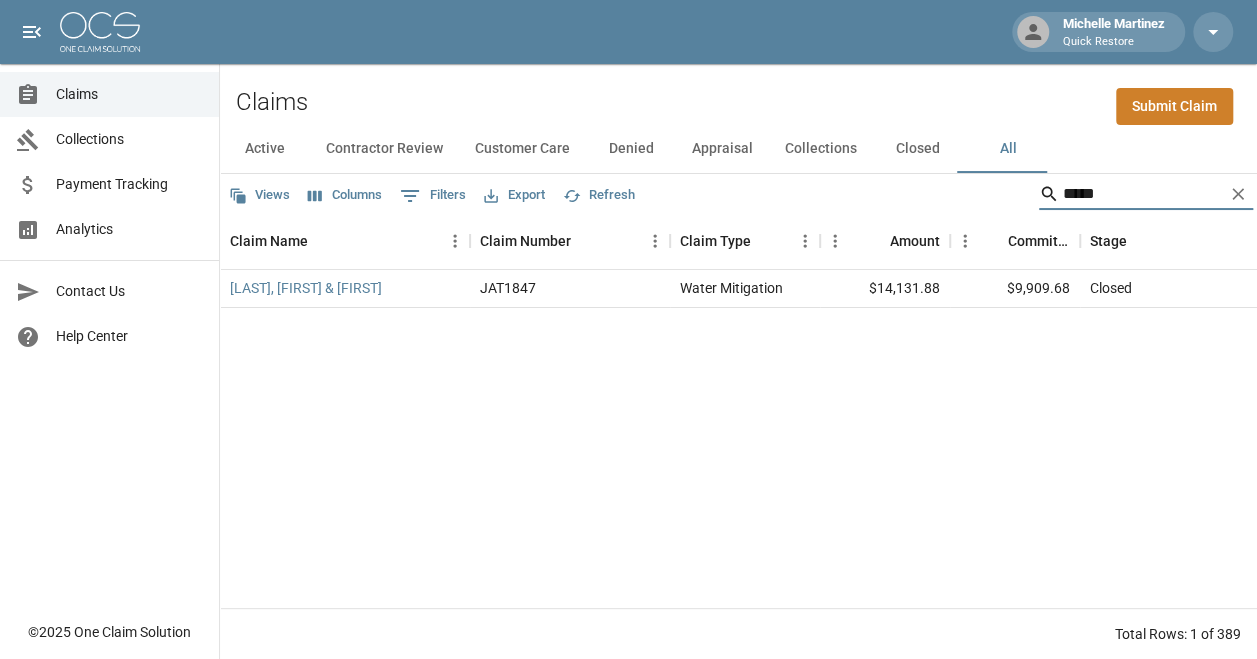 click on "[LAST], [FIRST] JAT1847 Water Mitigation $[NUMBER] $[NUMBER] Closed [MONTH] [DAY], [YEAR] [HOUR]:[MINUTE] [AM/PM] Quick Restore - Colorado [FIRST] [LAST]" at bounding box center (1155, 439) 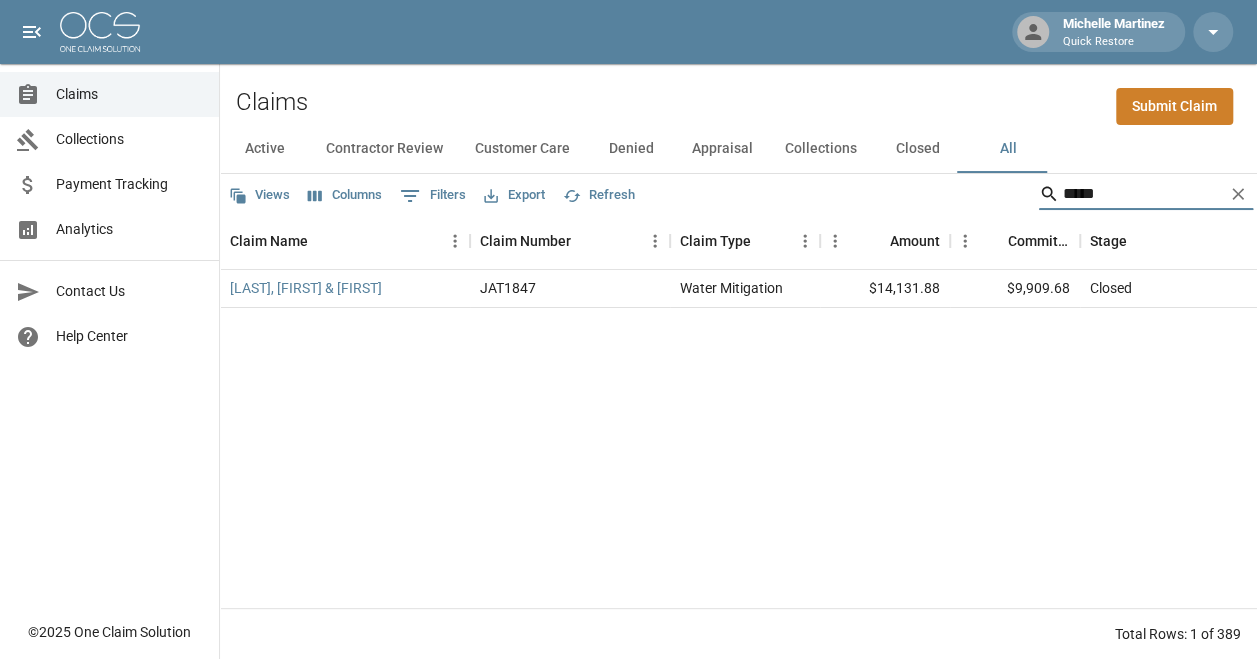 click on "*****" at bounding box center [1143, 194] 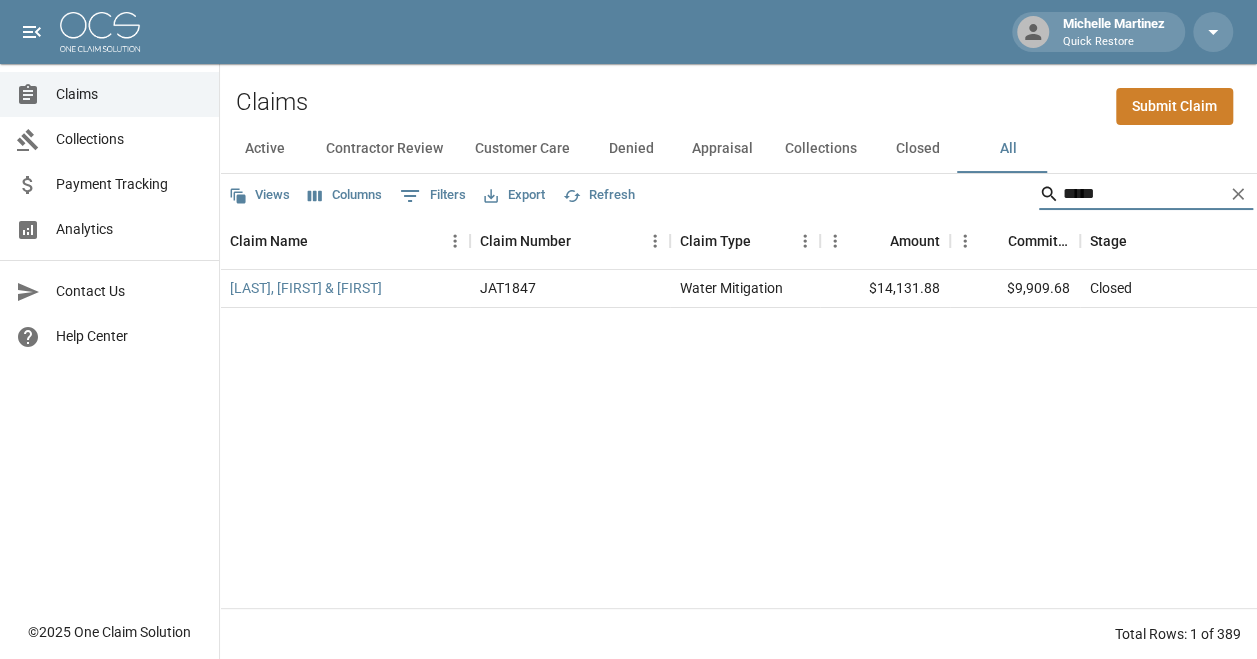drag, startPoint x: 1098, startPoint y: 197, endPoint x: 1002, endPoint y: 218, distance: 98.270035 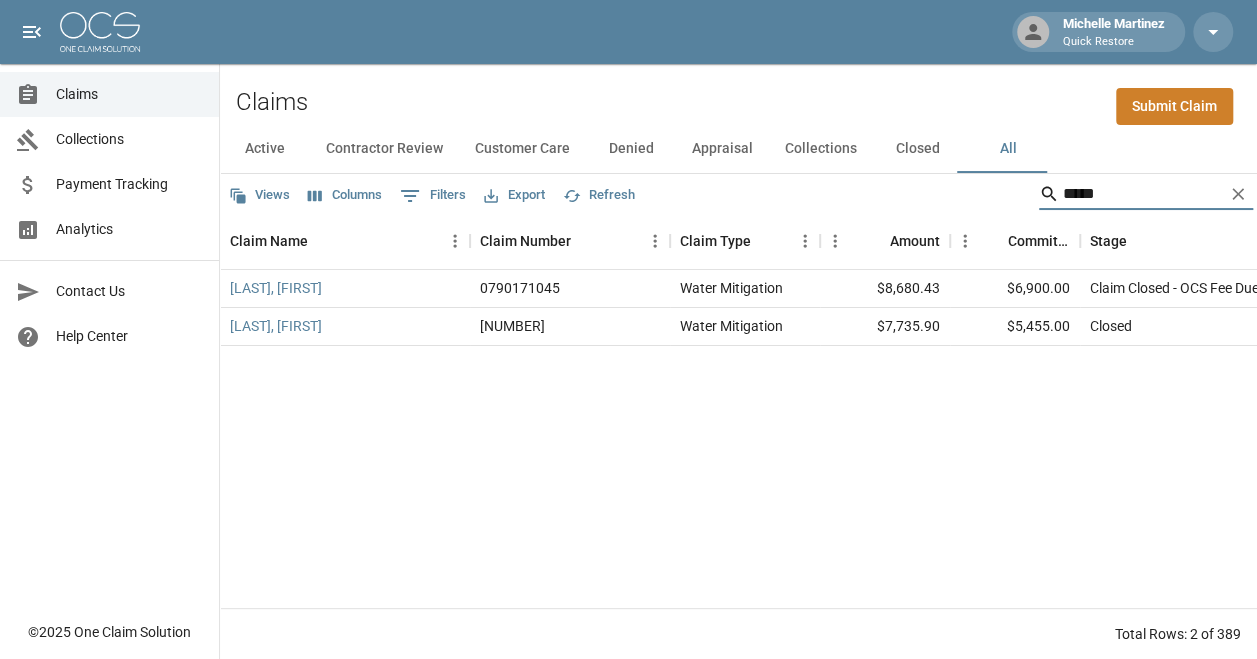 drag, startPoint x: 1145, startPoint y: 201, endPoint x: 606, endPoint y: 132, distance: 543.39856 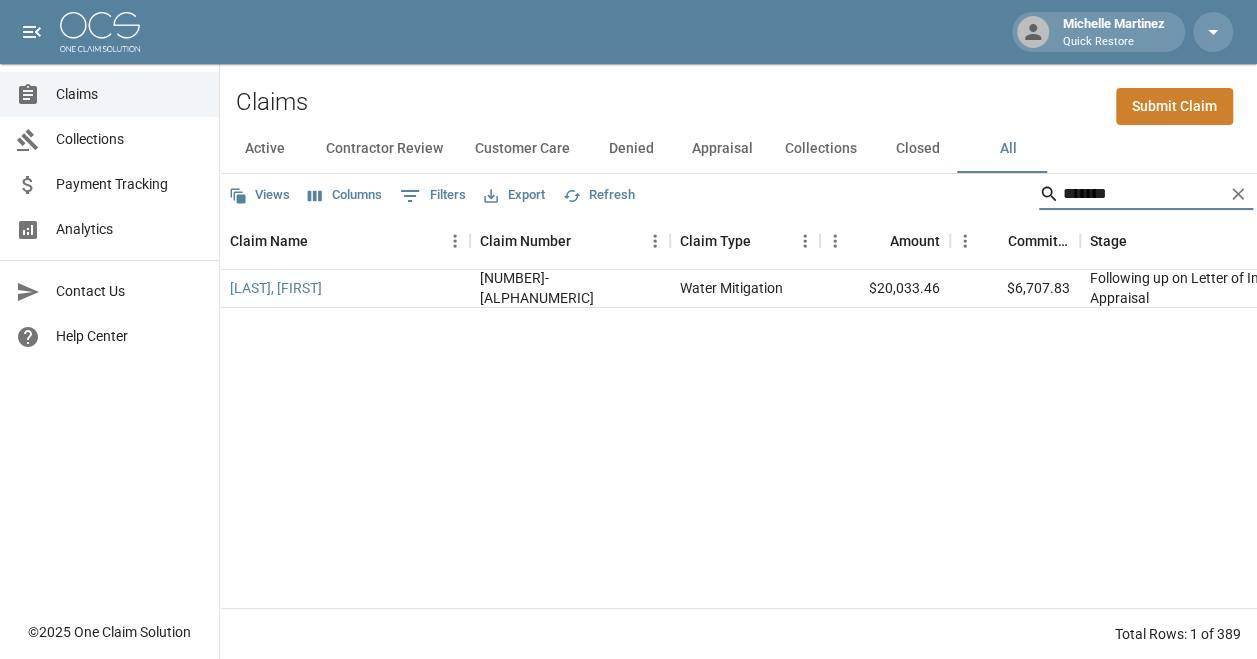 drag, startPoint x: 1149, startPoint y: 194, endPoint x: 1021, endPoint y: 203, distance: 128.31601 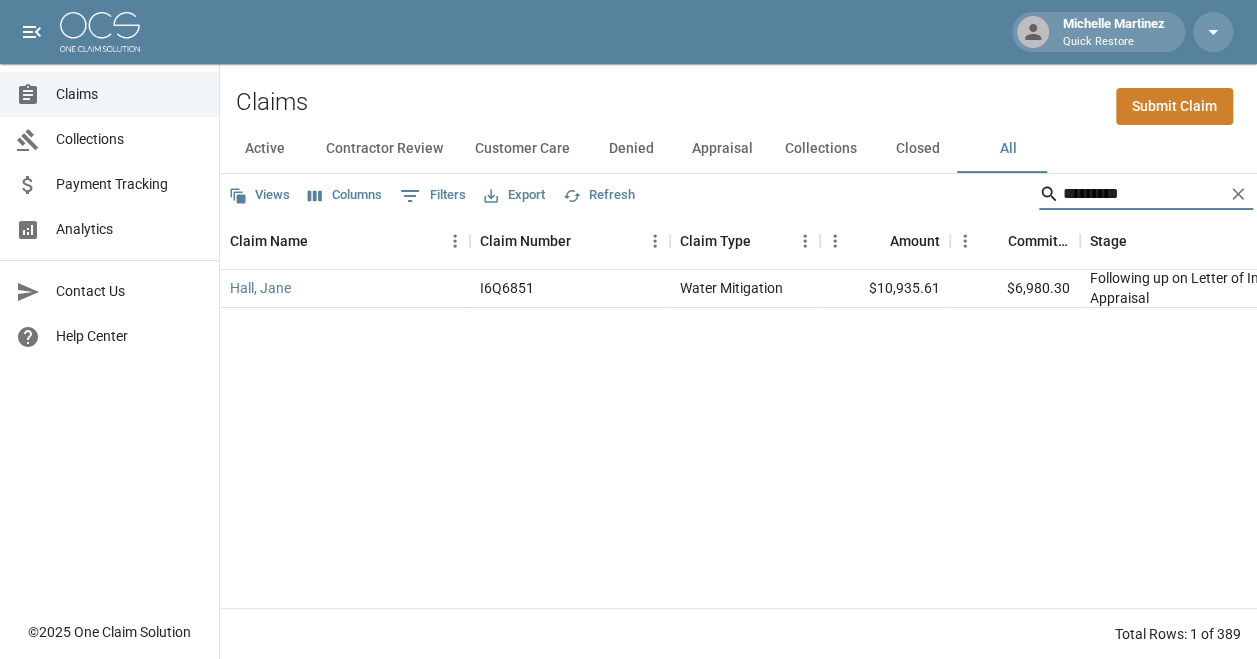drag, startPoint x: 1133, startPoint y: 184, endPoint x: 872, endPoint y: 194, distance: 261.1915 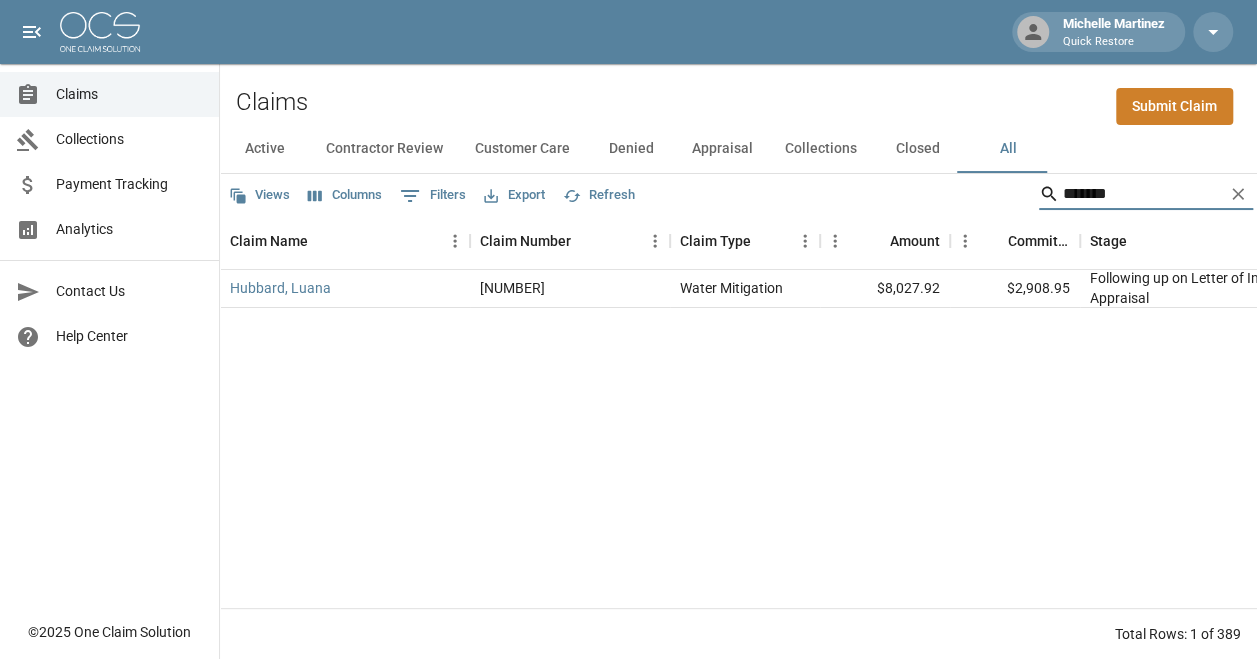 drag, startPoint x: 1168, startPoint y: 196, endPoint x: 964, endPoint y: 194, distance: 204.0098 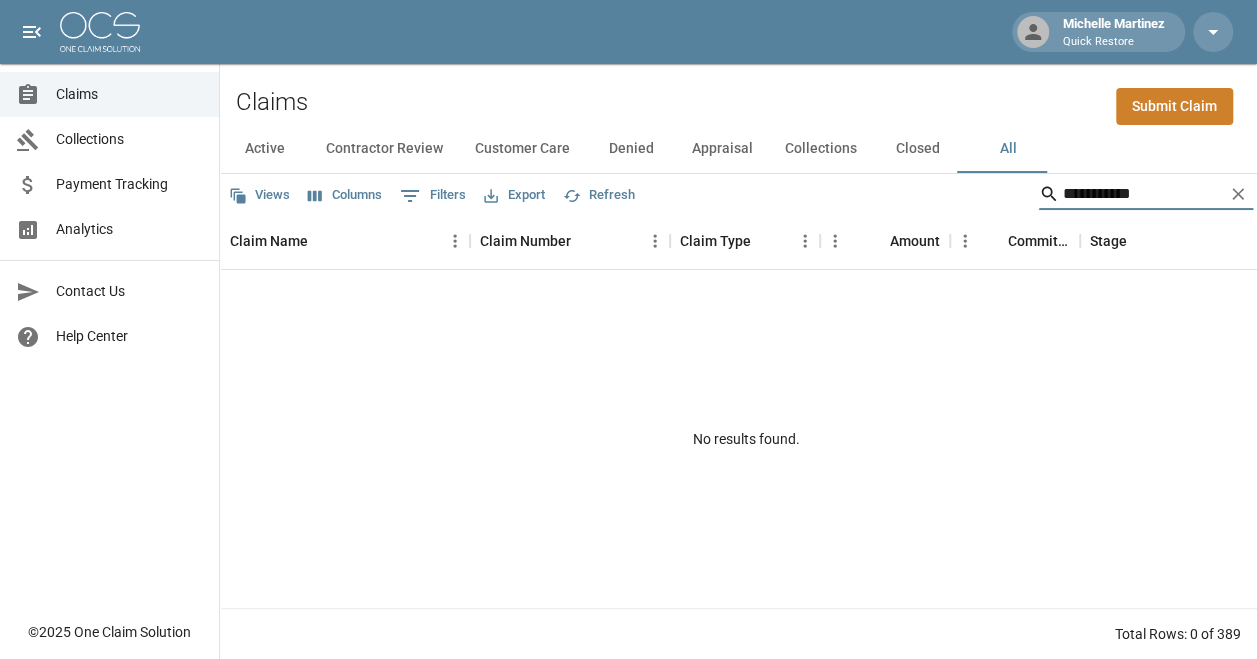 drag, startPoint x: 1092, startPoint y: 194, endPoint x: 1197, endPoint y: 200, distance: 105.17129 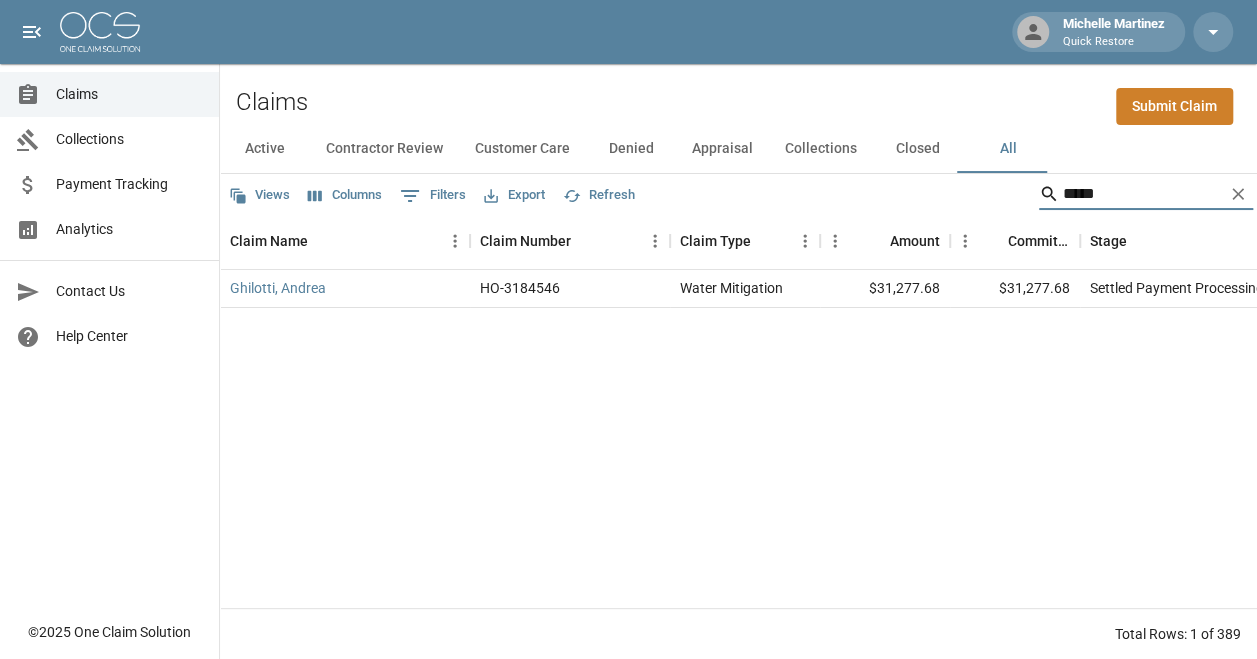 type on "*****" 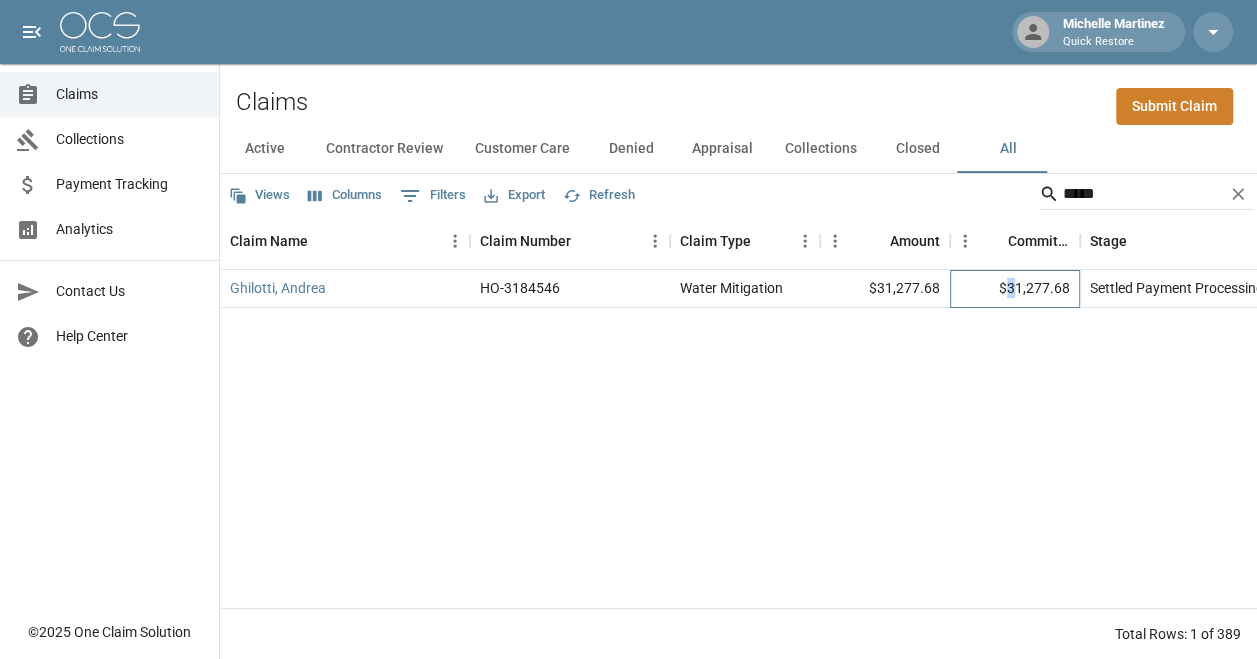 click on "$31,277.68" at bounding box center [1015, 289] 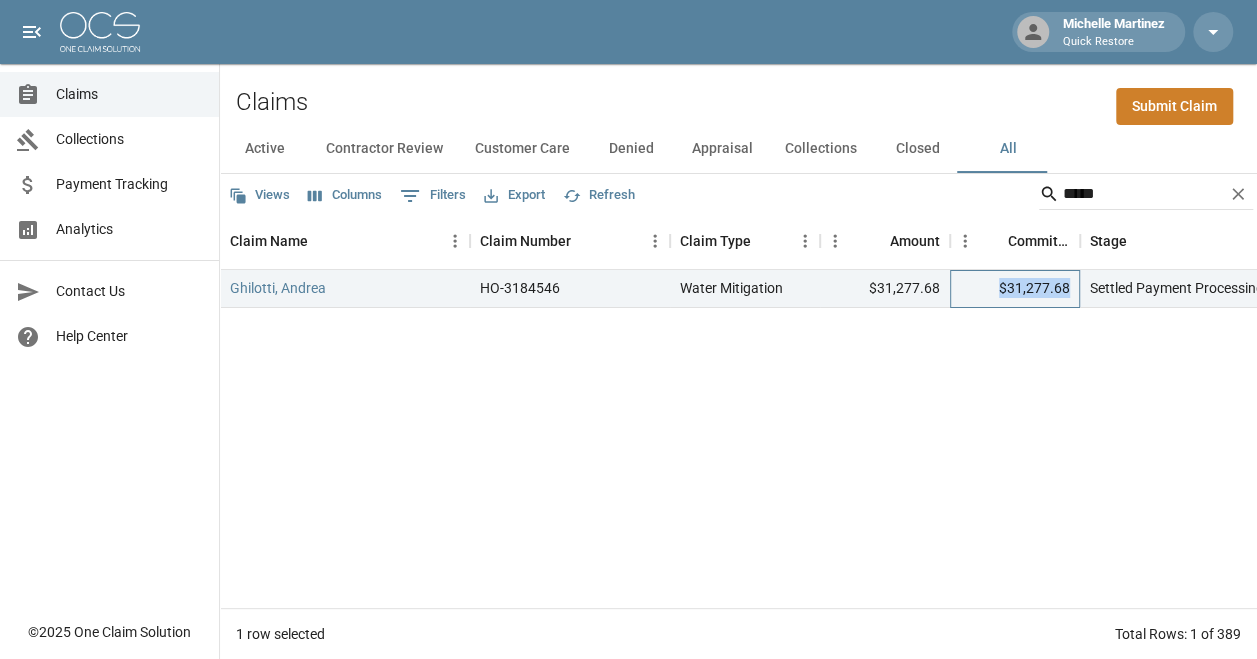 drag, startPoint x: 1016, startPoint y: 289, endPoint x: 989, endPoint y: 300, distance: 29.15476 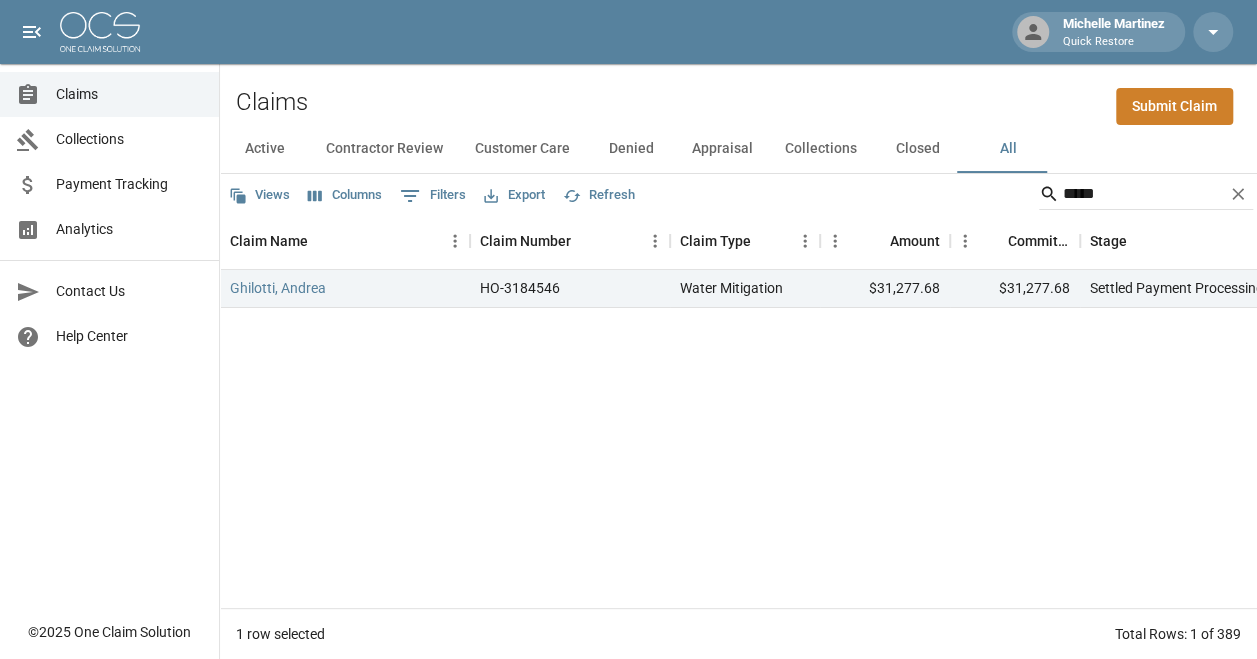 drag, startPoint x: 1121, startPoint y: 187, endPoint x: 979, endPoint y: 197, distance: 142.35168 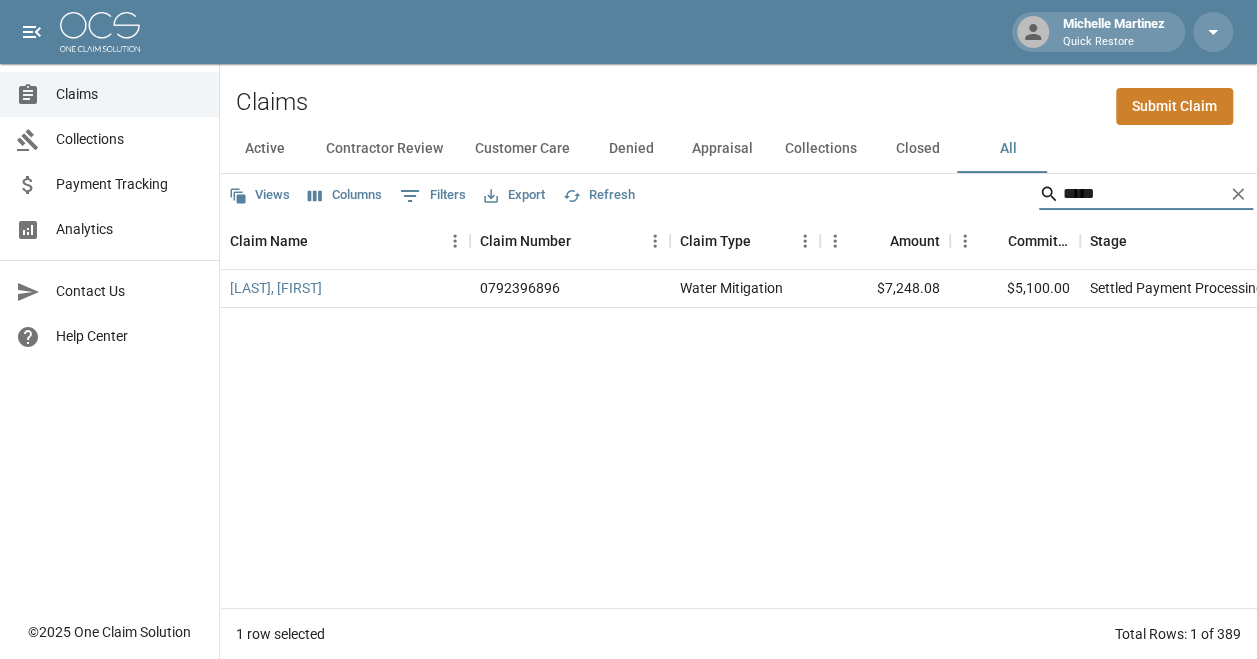 drag, startPoint x: 1103, startPoint y: 188, endPoint x: 876, endPoint y: 194, distance: 227.07928 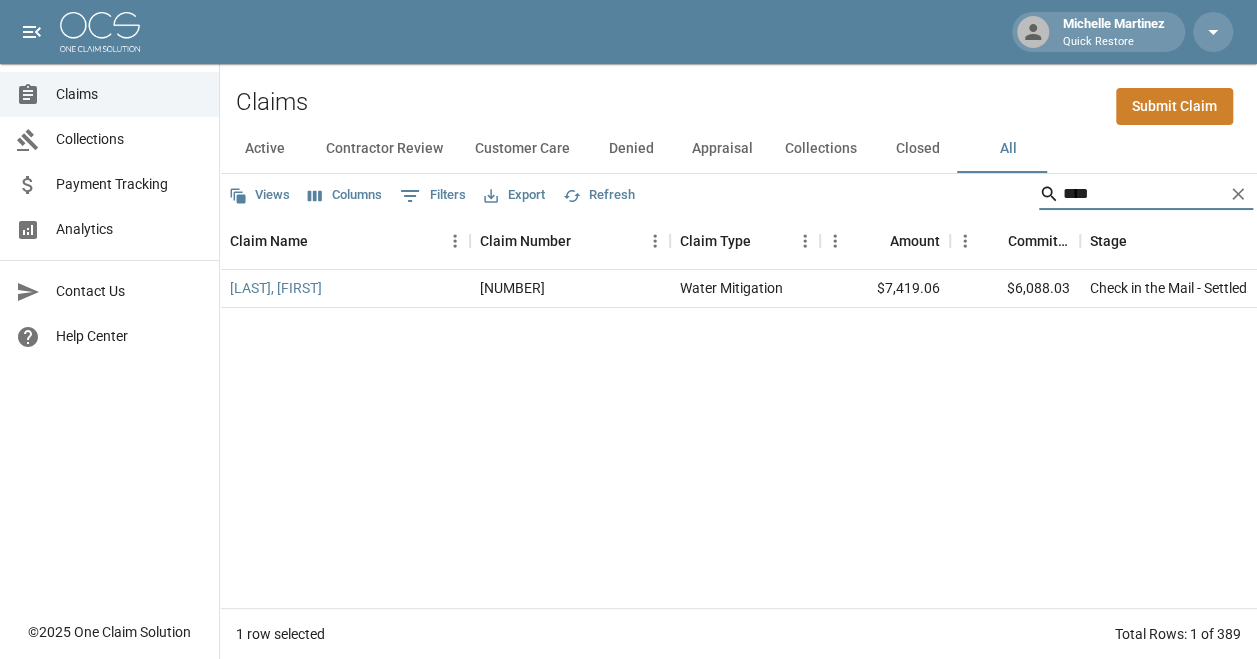 drag, startPoint x: 1098, startPoint y: 190, endPoint x: 923, endPoint y: 173, distance: 175.82378 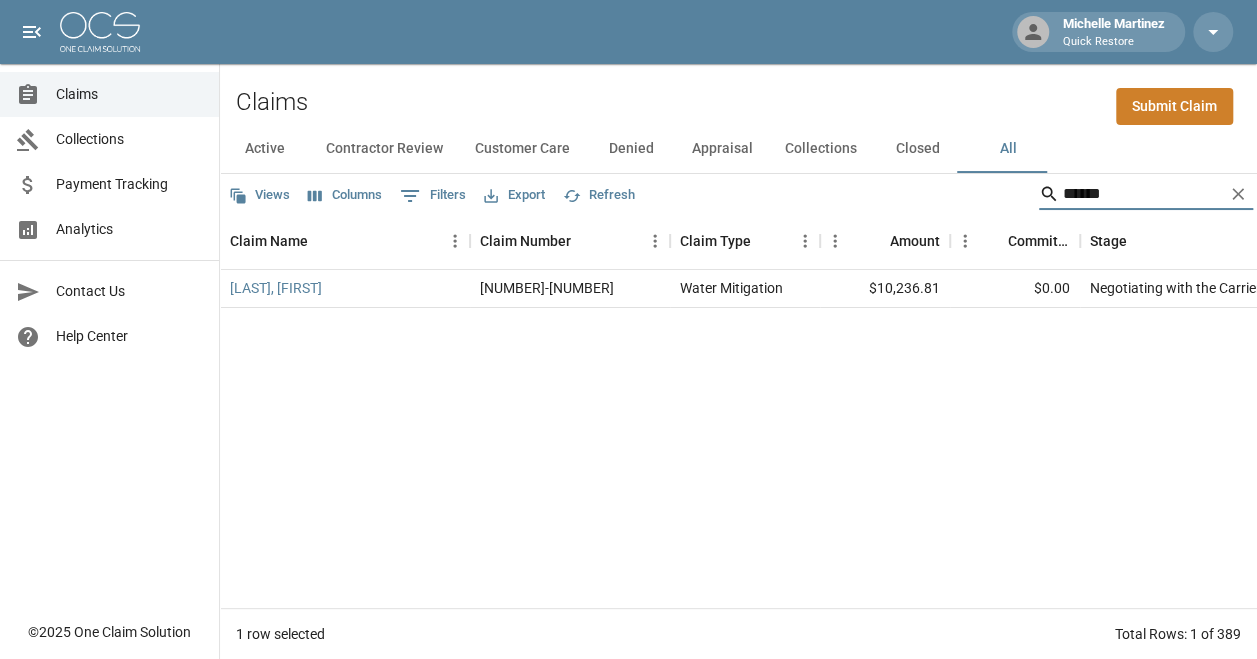 drag, startPoint x: 1120, startPoint y: 182, endPoint x: 1015, endPoint y: 178, distance: 105.076164 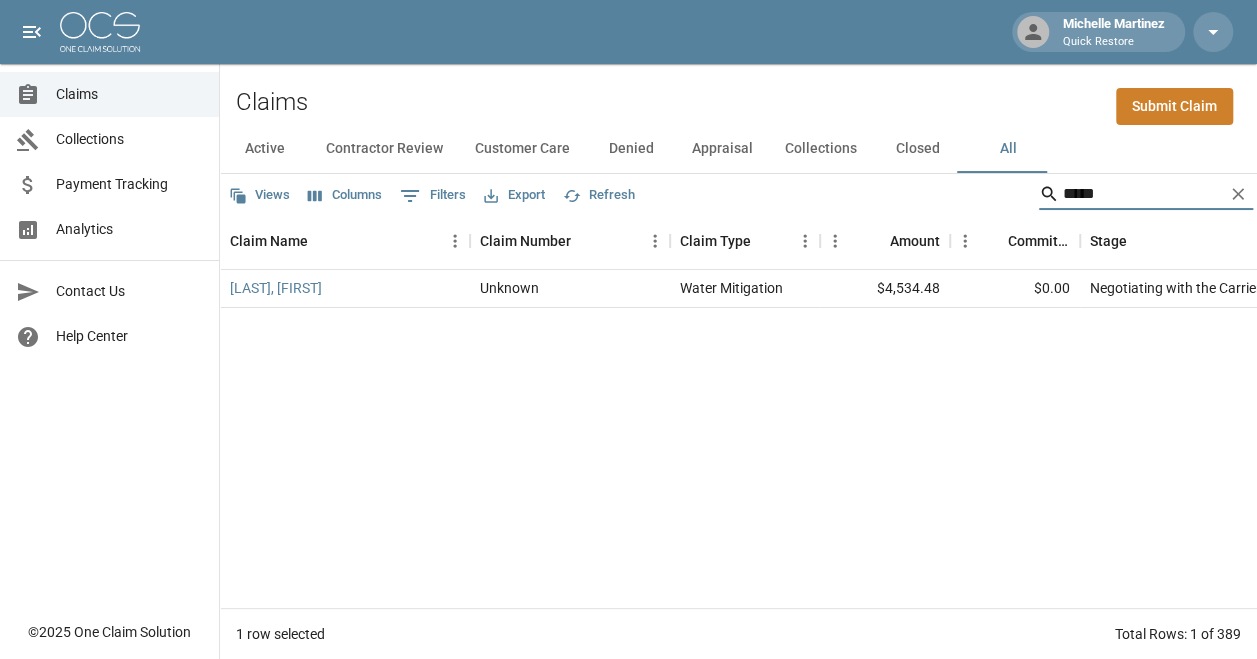 drag, startPoint x: 1116, startPoint y: 184, endPoint x: 1012, endPoint y: 192, distance: 104.307236 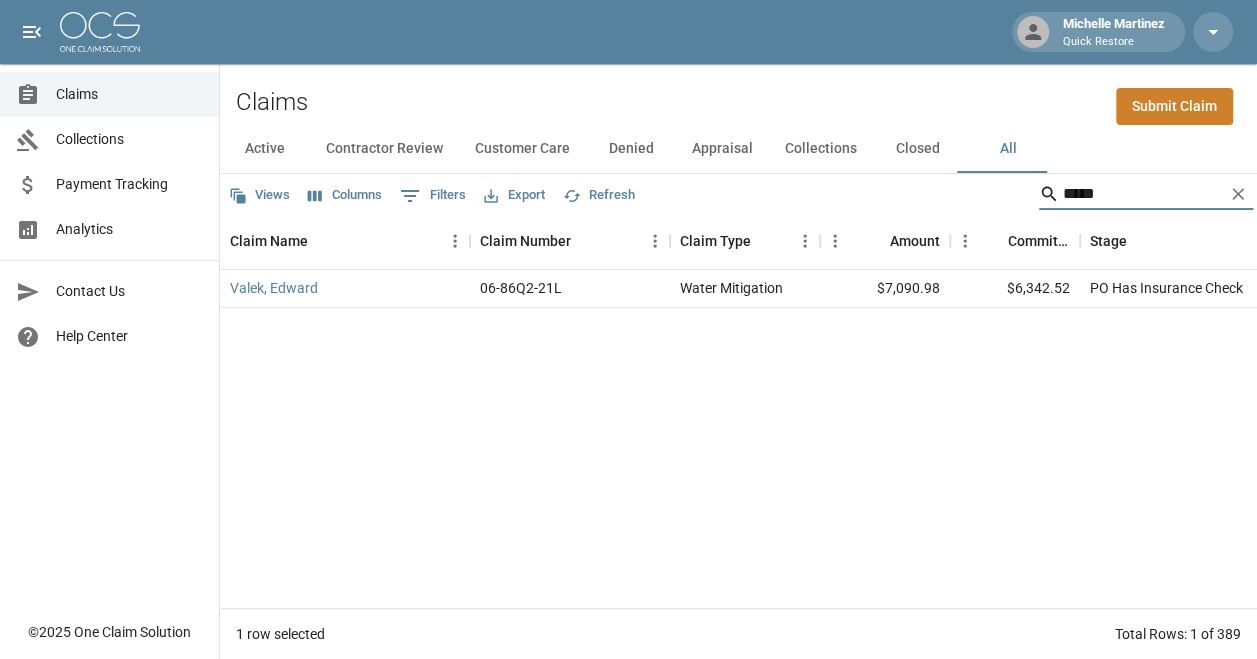 type on "*****" 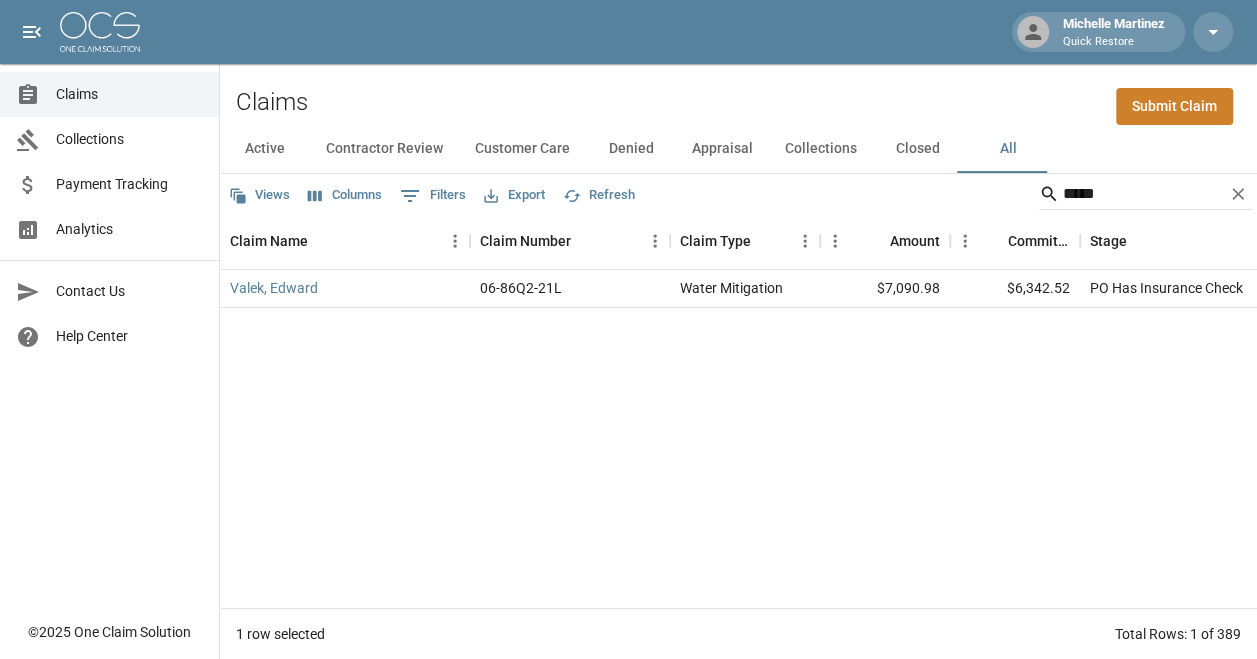 click on "[LAST], [FIRST] [NUMBER] Water Mitigation $[AMOUNT] $[AMOUNT] PO Has Insurance Check [MONTH] [DAY], [YEAR] [HOUR]:[MINUTE] [AM/PM] Quick Restore - Colorado [FIRST] [LAST]" at bounding box center [1155, 439] 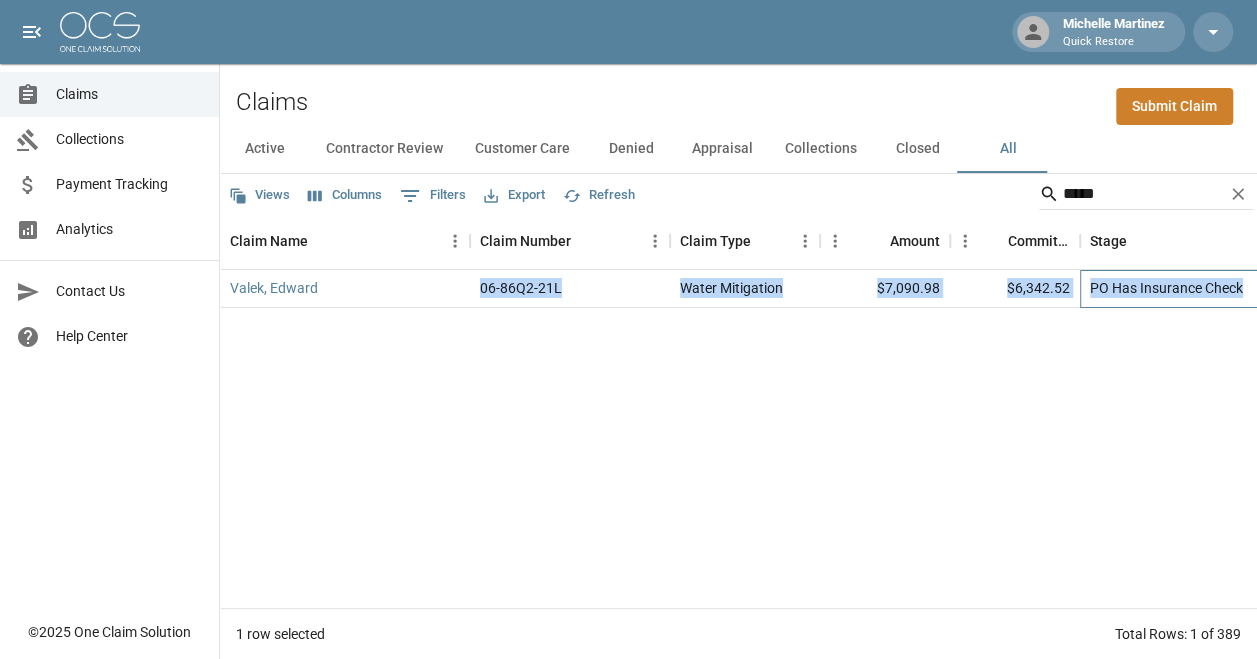 drag, startPoint x: 1240, startPoint y: 290, endPoint x: 450, endPoint y: 298, distance: 790.0405 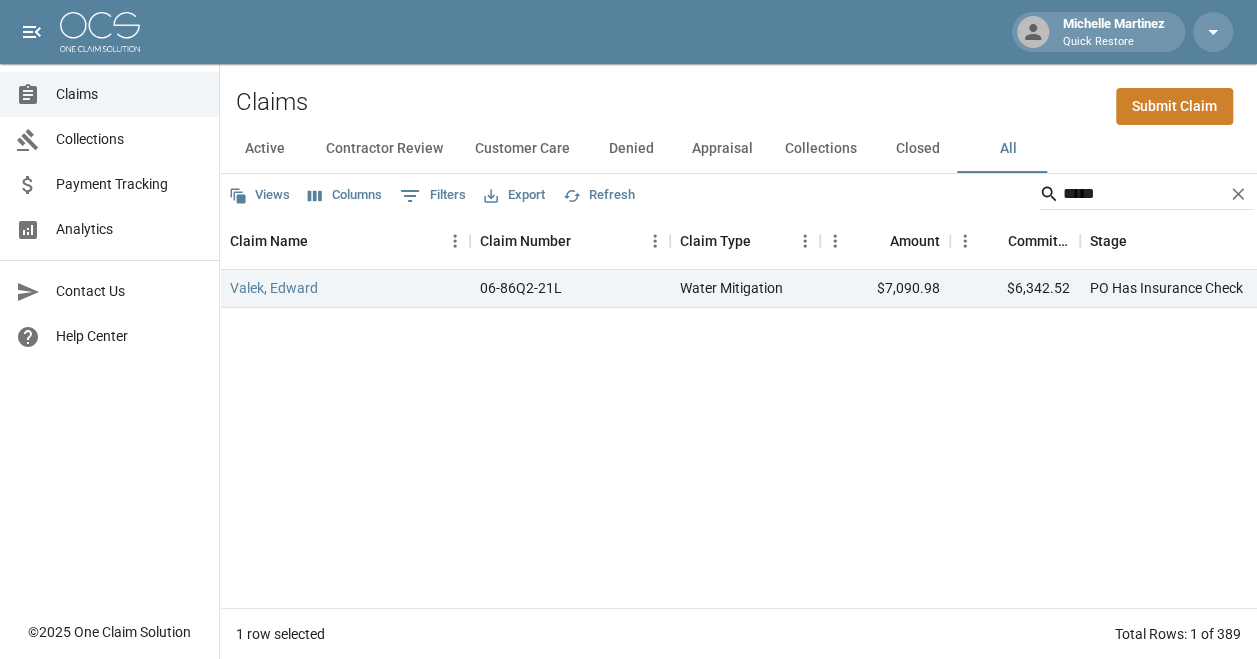 drag, startPoint x: 450, startPoint y: 298, endPoint x: 492, endPoint y: 416, distance: 125.25175 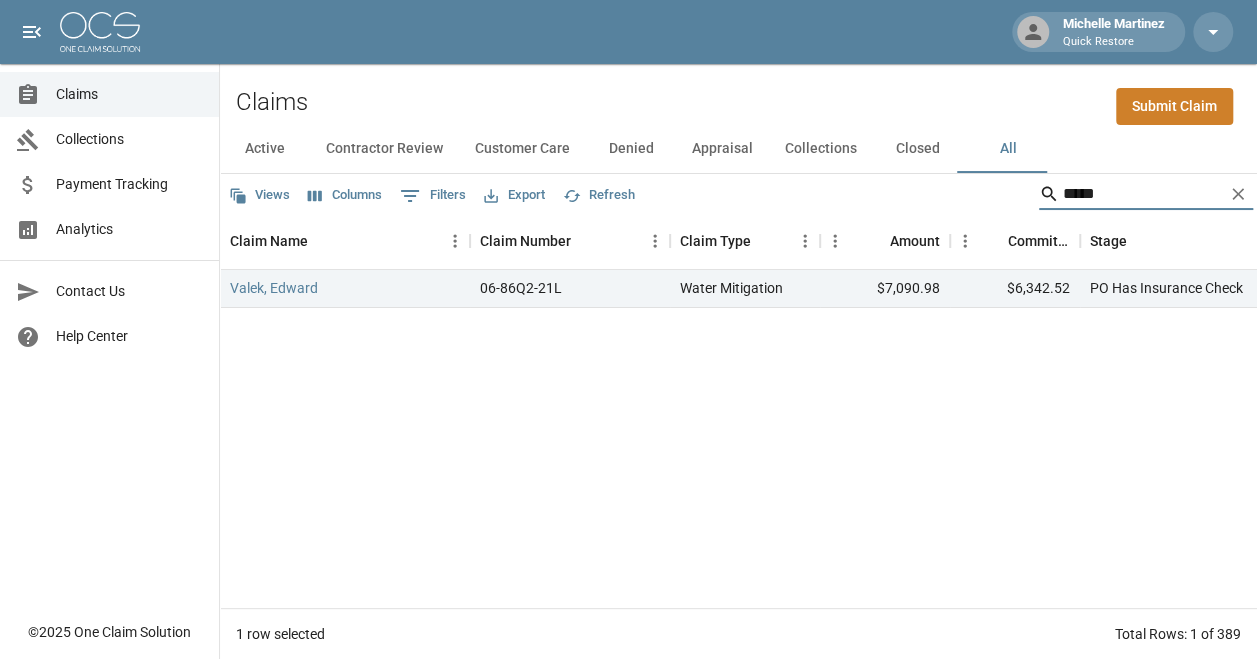 drag, startPoint x: 1106, startPoint y: 200, endPoint x: 1034, endPoint y: 211, distance: 72.835434 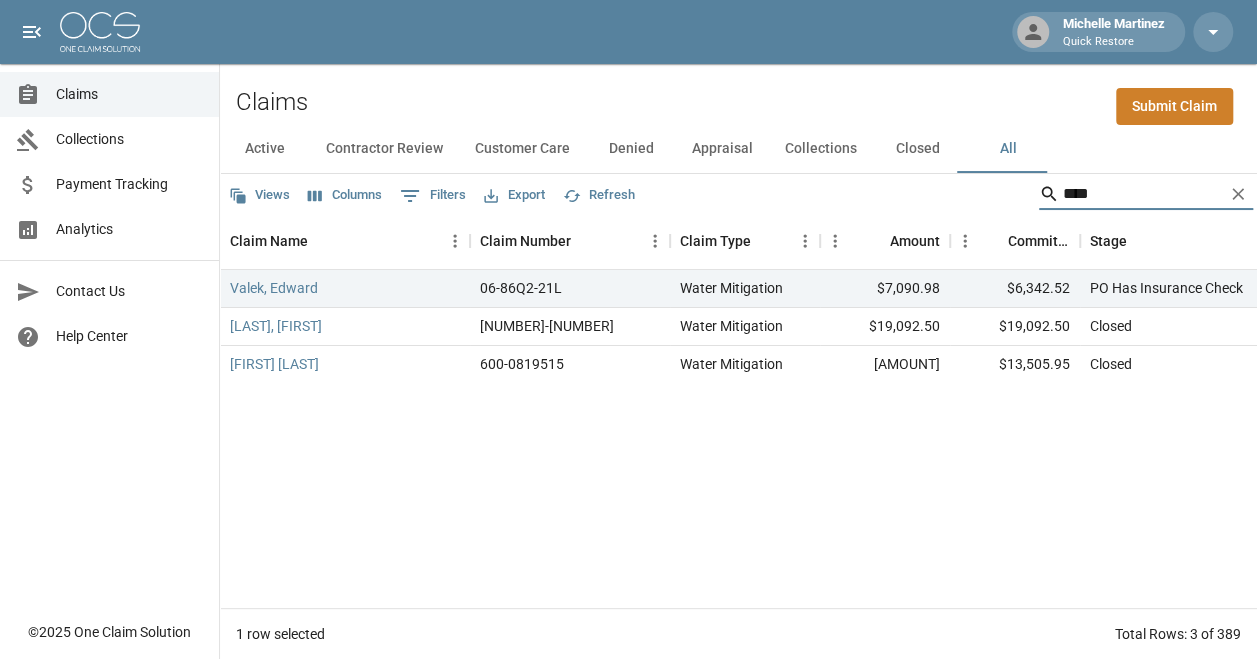 type on "*****" 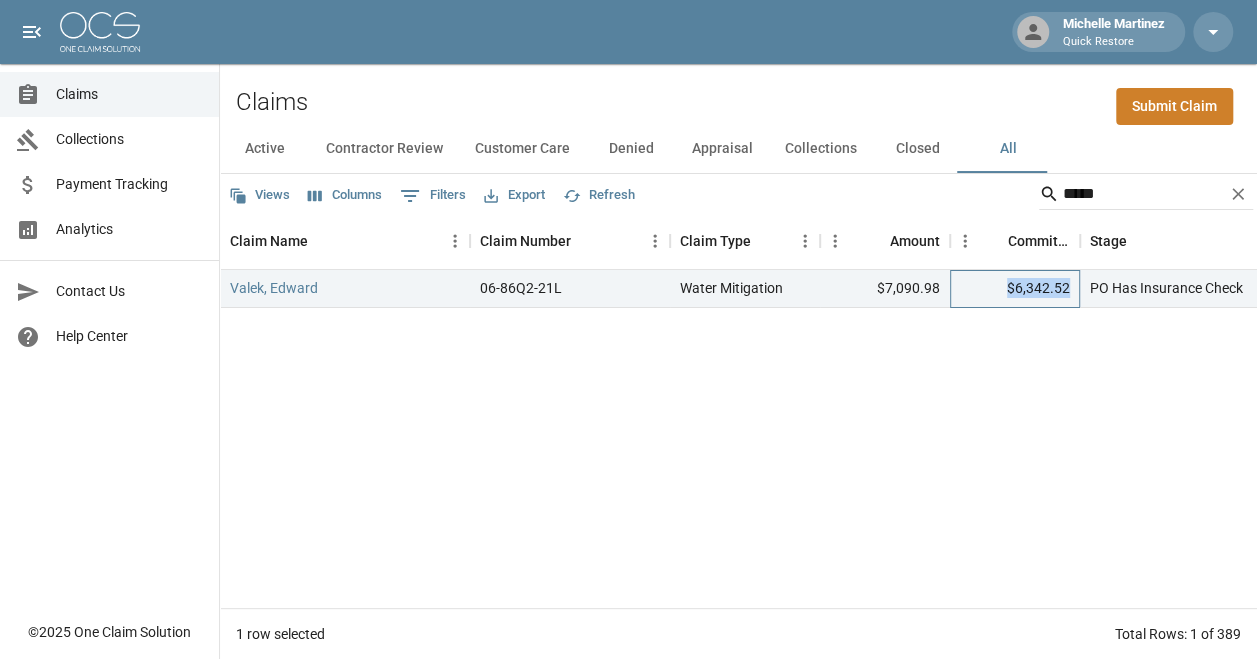 drag, startPoint x: 1076, startPoint y: 286, endPoint x: 1001, endPoint y: 297, distance: 75.802376 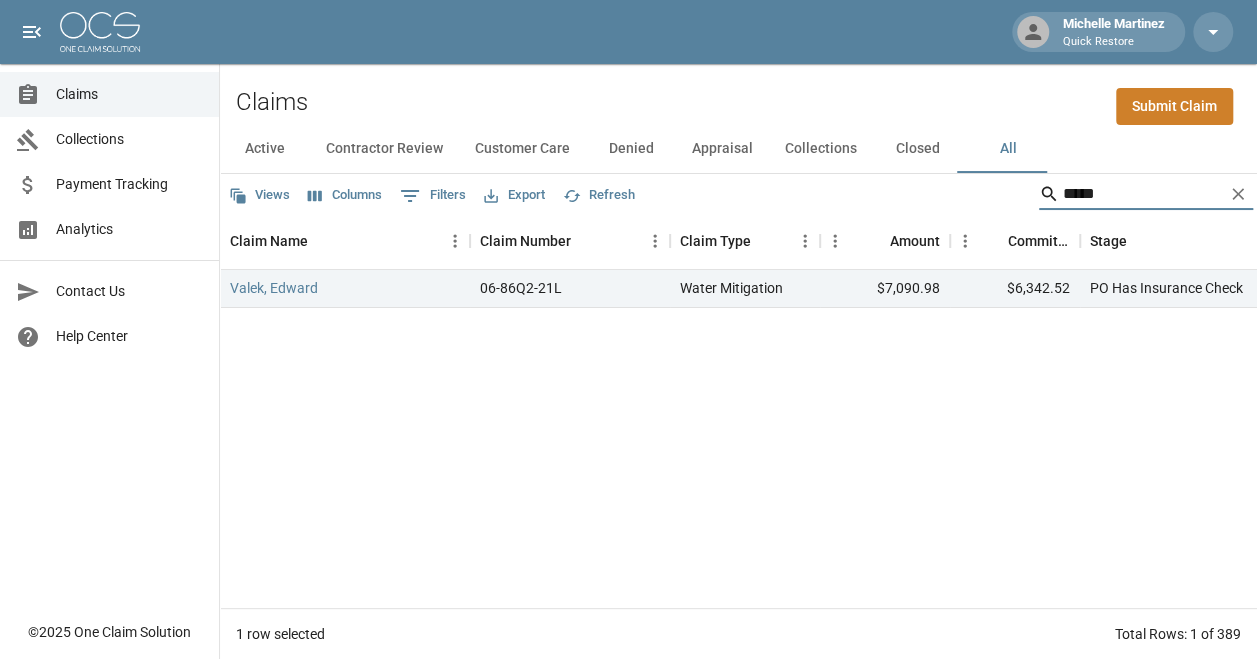 drag, startPoint x: 1111, startPoint y: 202, endPoint x: 903, endPoint y: 194, distance: 208.1538 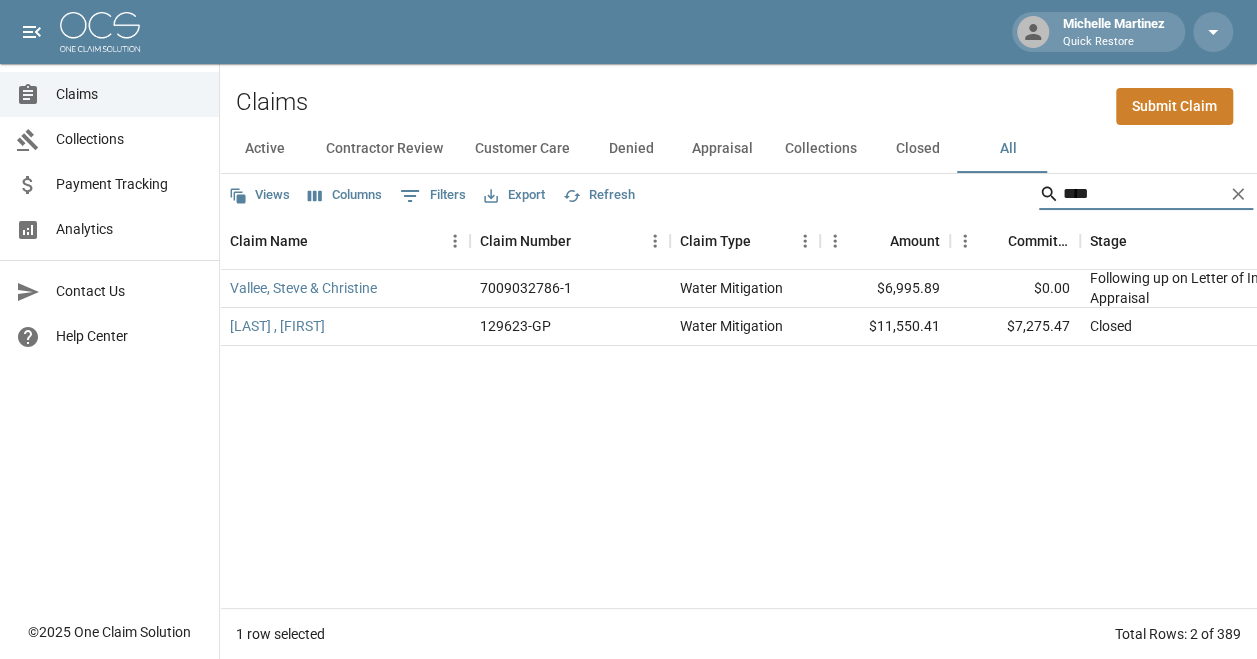 drag, startPoint x: 1117, startPoint y: 197, endPoint x: 999, endPoint y: 200, distance: 118.03813 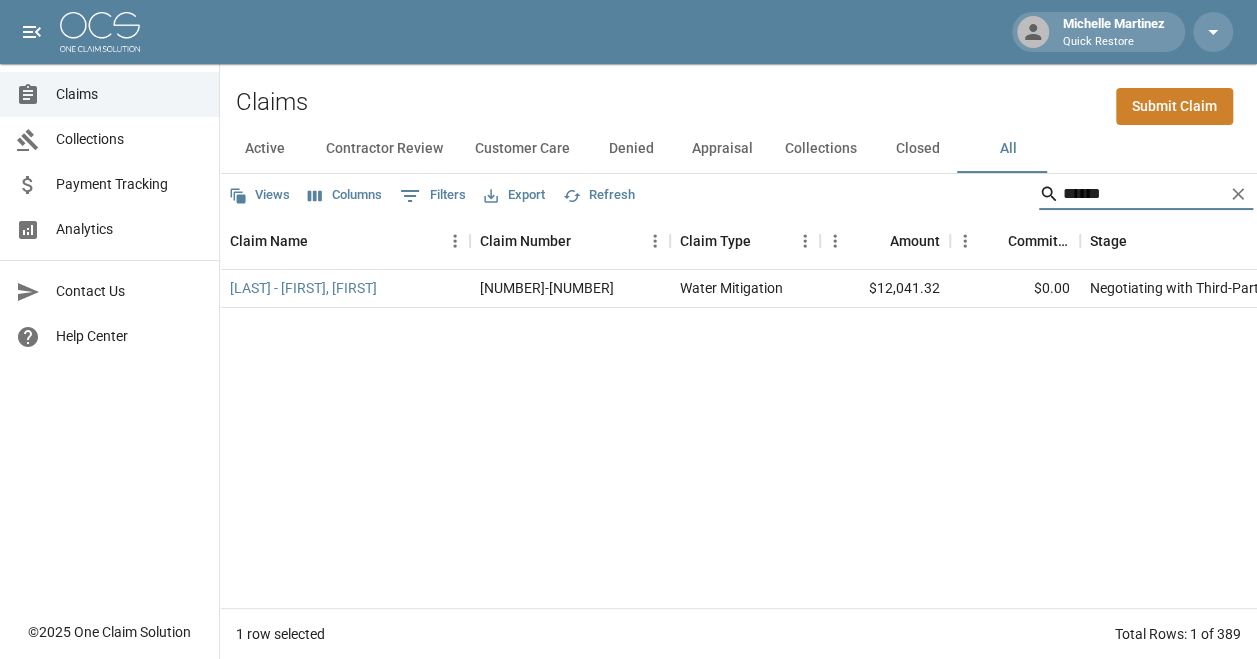 drag, startPoint x: 1076, startPoint y: 190, endPoint x: 910, endPoint y: 192, distance: 166.01205 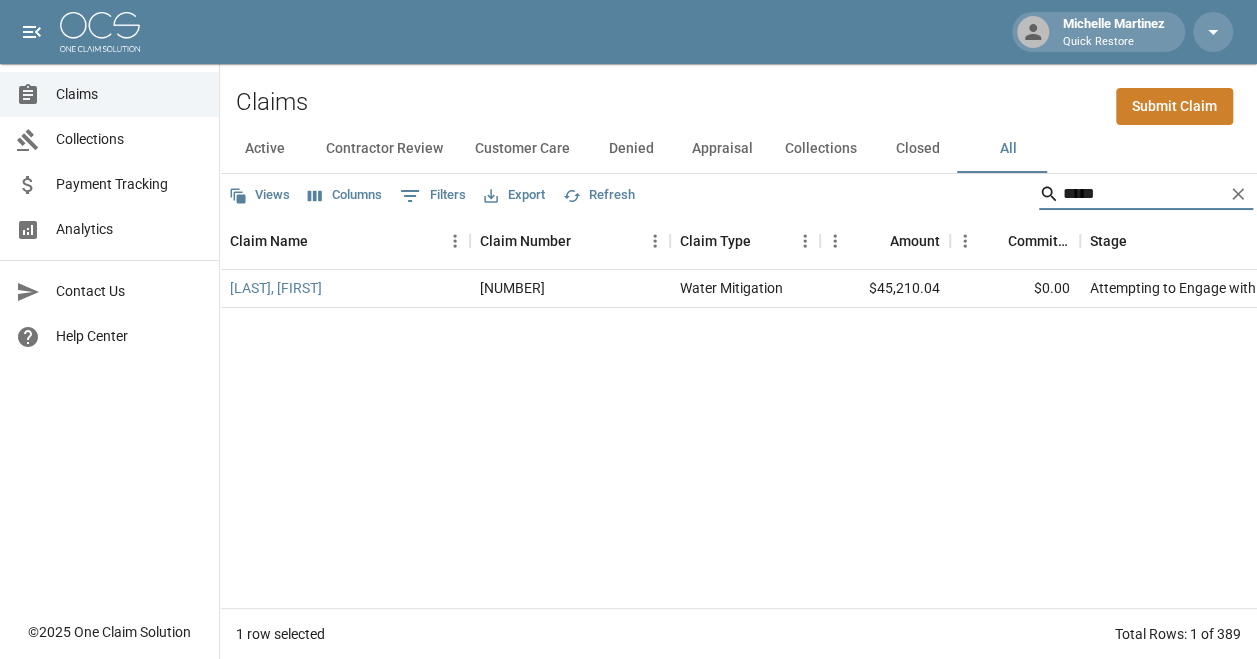 drag, startPoint x: 1139, startPoint y: 191, endPoint x: 920, endPoint y: 195, distance: 219.03653 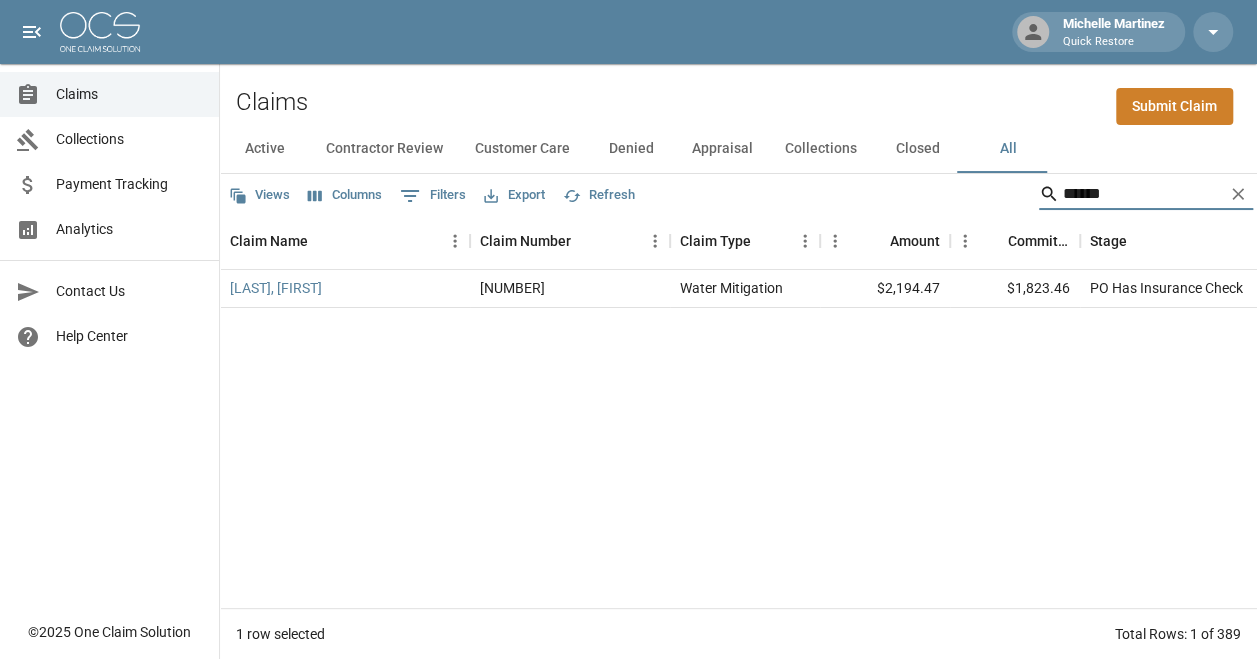 drag, startPoint x: 1148, startPoint y: 206, endPoint x: 989, endPoint y: 199, distance: 159.154 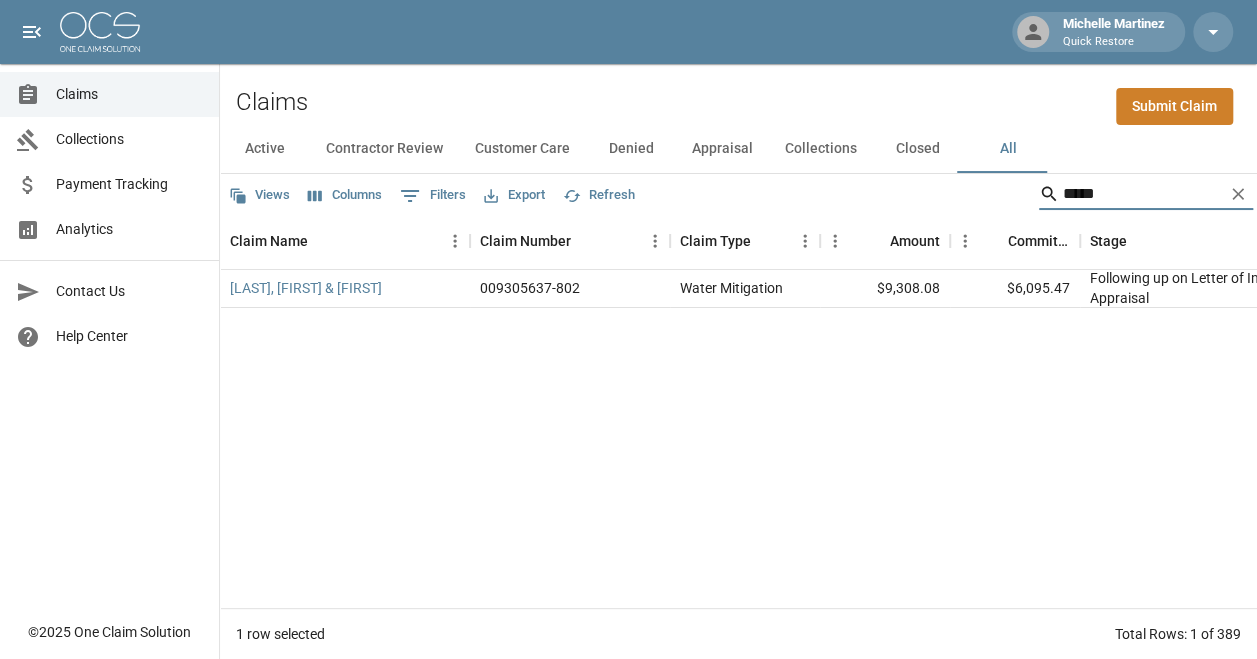 drag, startPoint x: 1135, startPoint y: 189, endPoint x: 1008, endPoint y: 196, distance: 127.192764 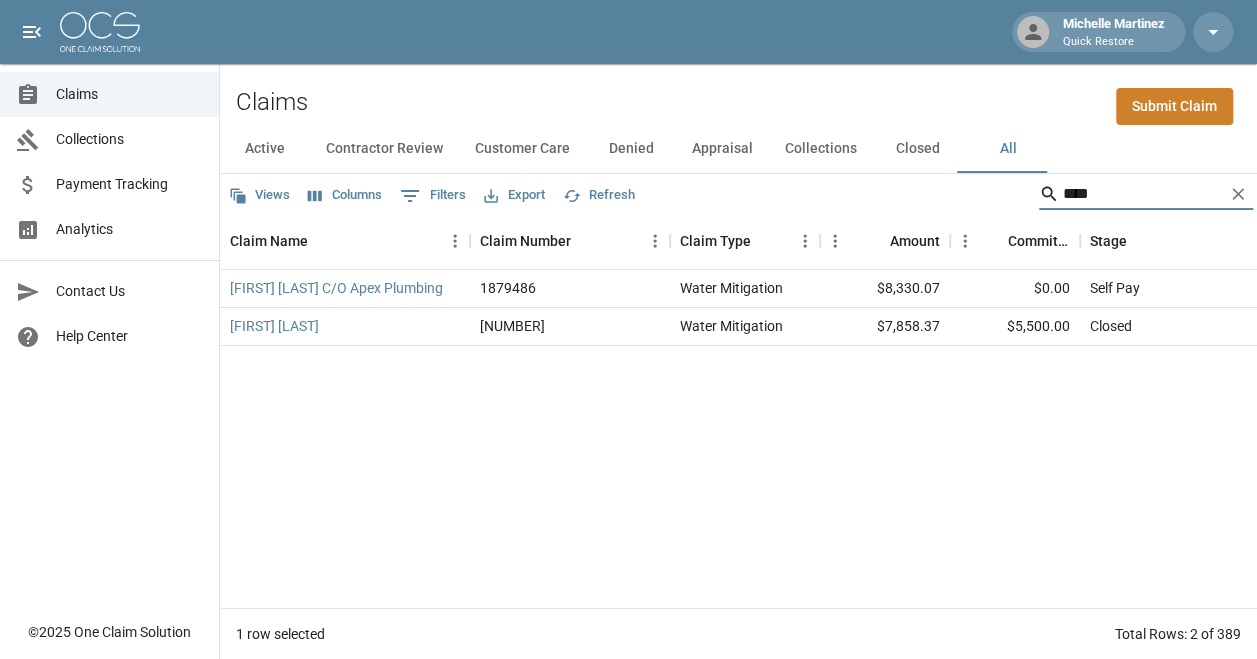 drag, startPoint x: 1143, startPoint y: 198, endPoint x: 817, endPoint y: 0, distance: 381.4184 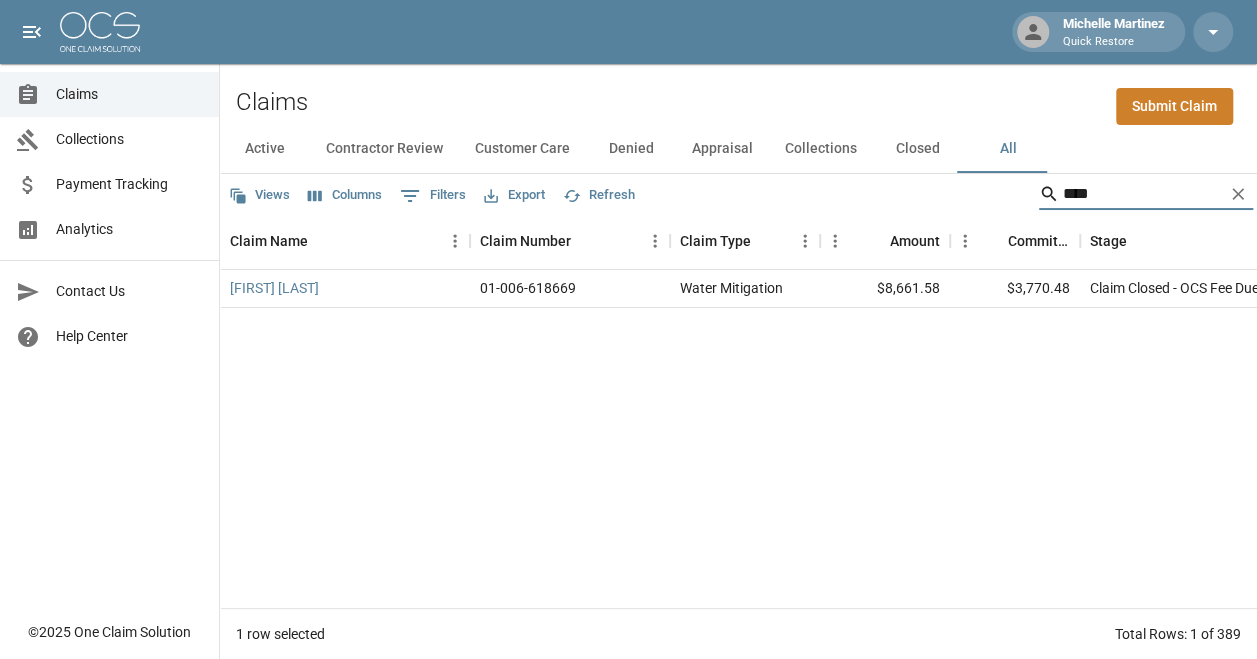 drag, startPoint x: 1094, startPoint y: 200, endPoint x: 962, endPoint y: 200, distance: 132 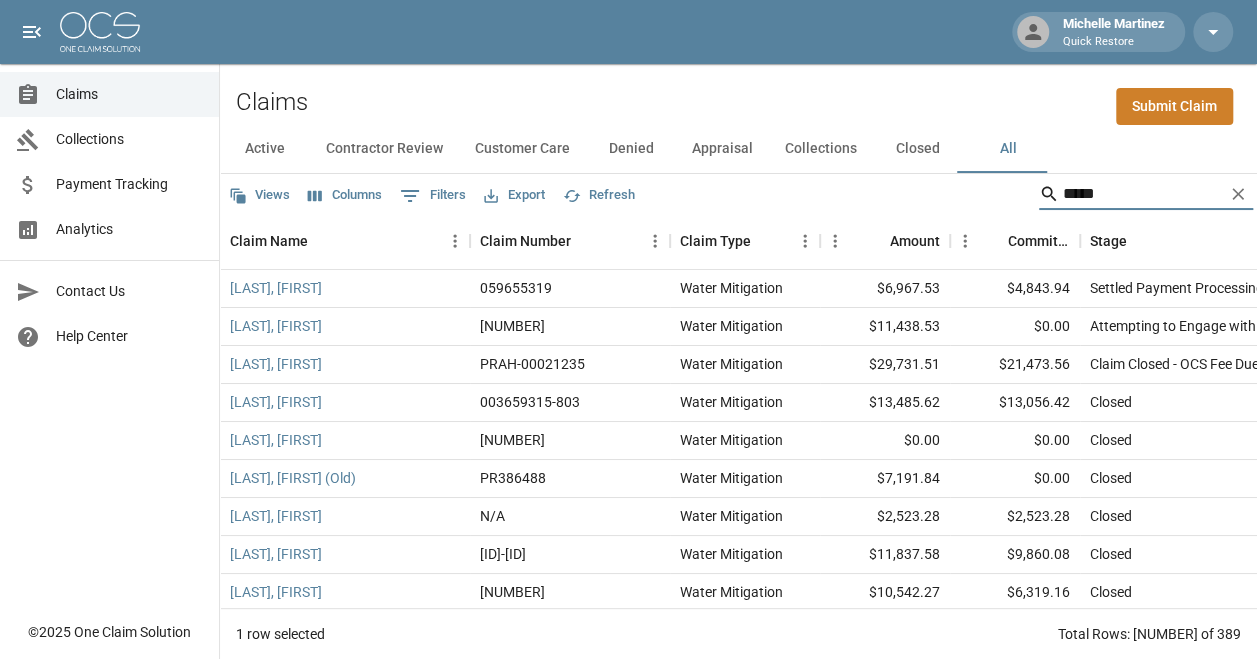 drag, startPoint x: 1108, startPoint y: 183, endPoint x: 954, endPoint y: 156, distance: 156.34897 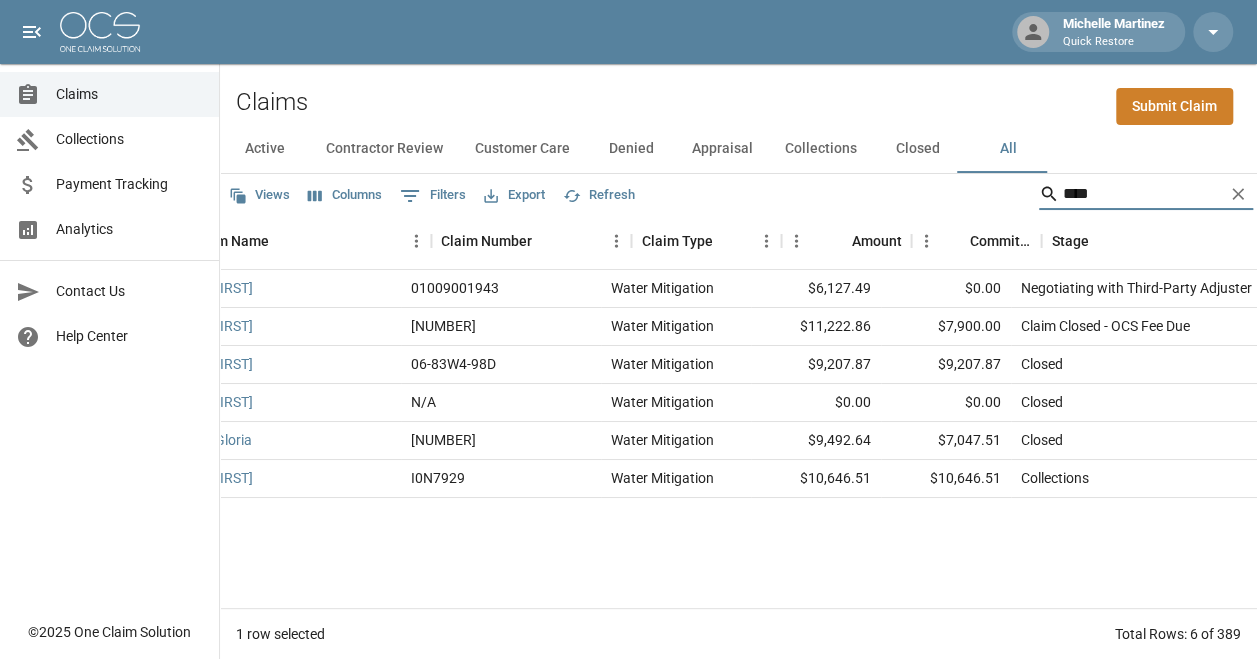 scroll, scrollTop: 0, scrollLeft: 0, axis: both 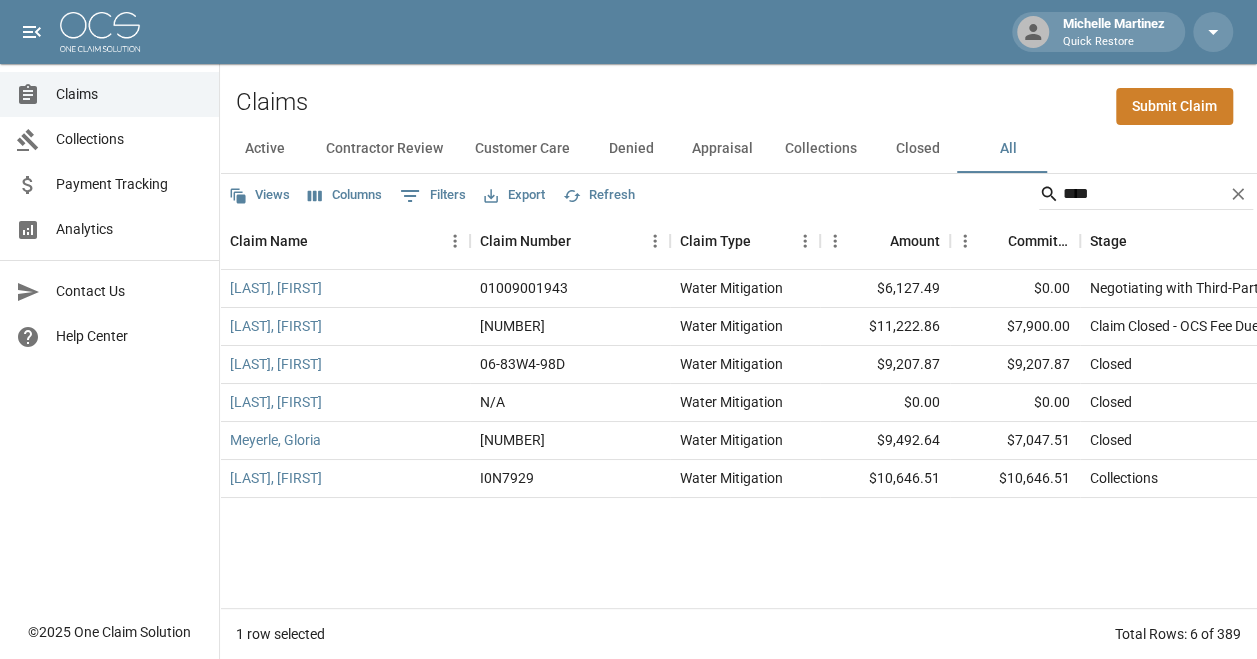 drag, startPoint x: 1122, startPoint y: 192, endPoint x: 938, endPoint y: 189, distance: 184.02446 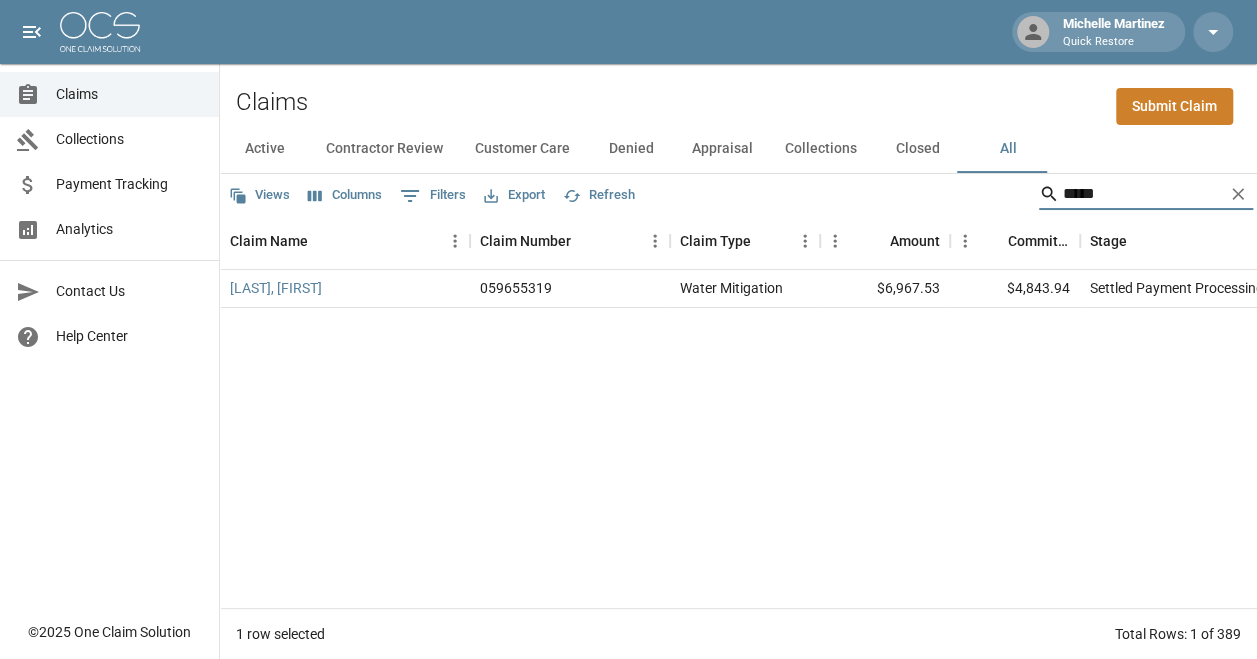 drag, startPoint x: 1156, startPoint y: 190, endPoint x: 1023, endPoint y: 203, distance: 133.63383 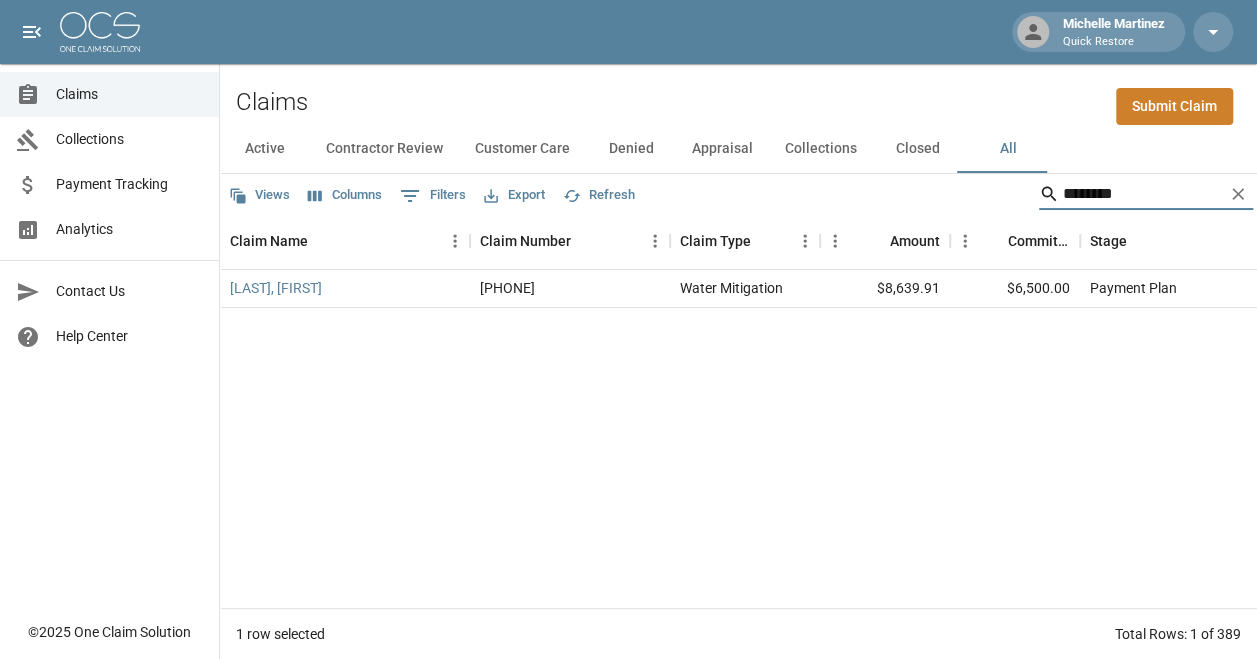 drag, startPoint x: 1119, startPoint y: 196, endPoint x: 970, endPoint y: 191, distance: 149.08386 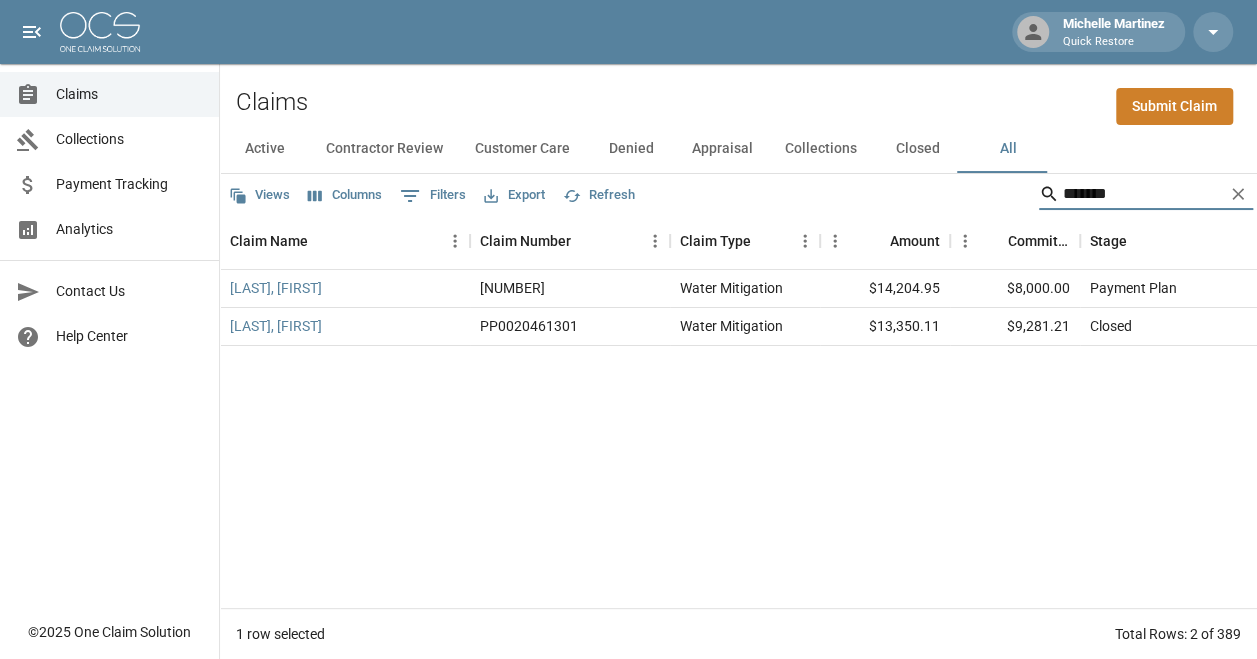 drag, startPoint x: 1132, startPoint y: 195, endPoint x: 988, endPoint y: 176, distance: 145.24806 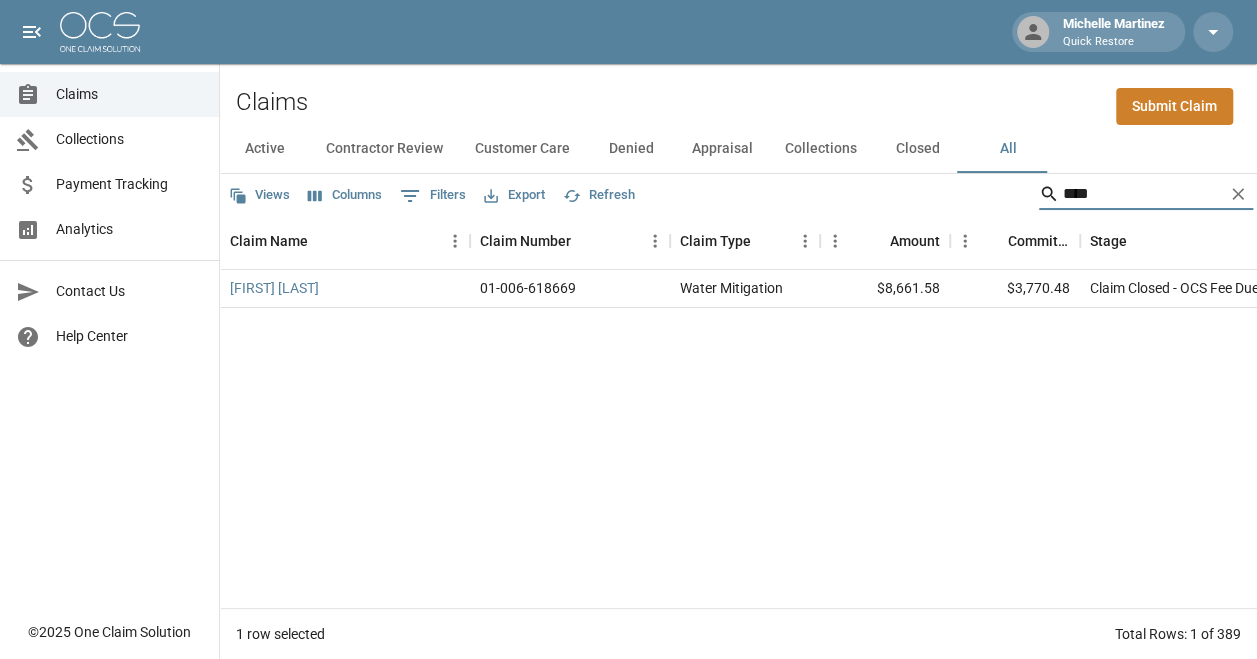 type on "****" 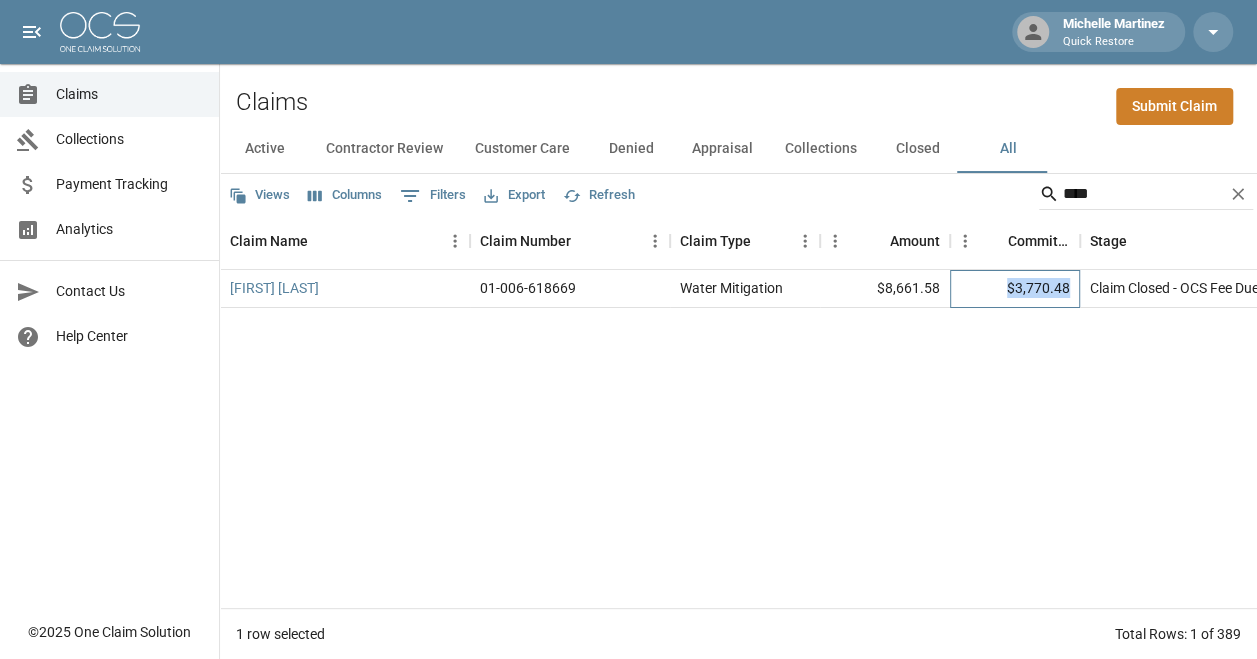 drag, startPoint x: 1069, startPoint y: 285, endPoint x: 1004, endPoint y: 287, distance: 65.03076 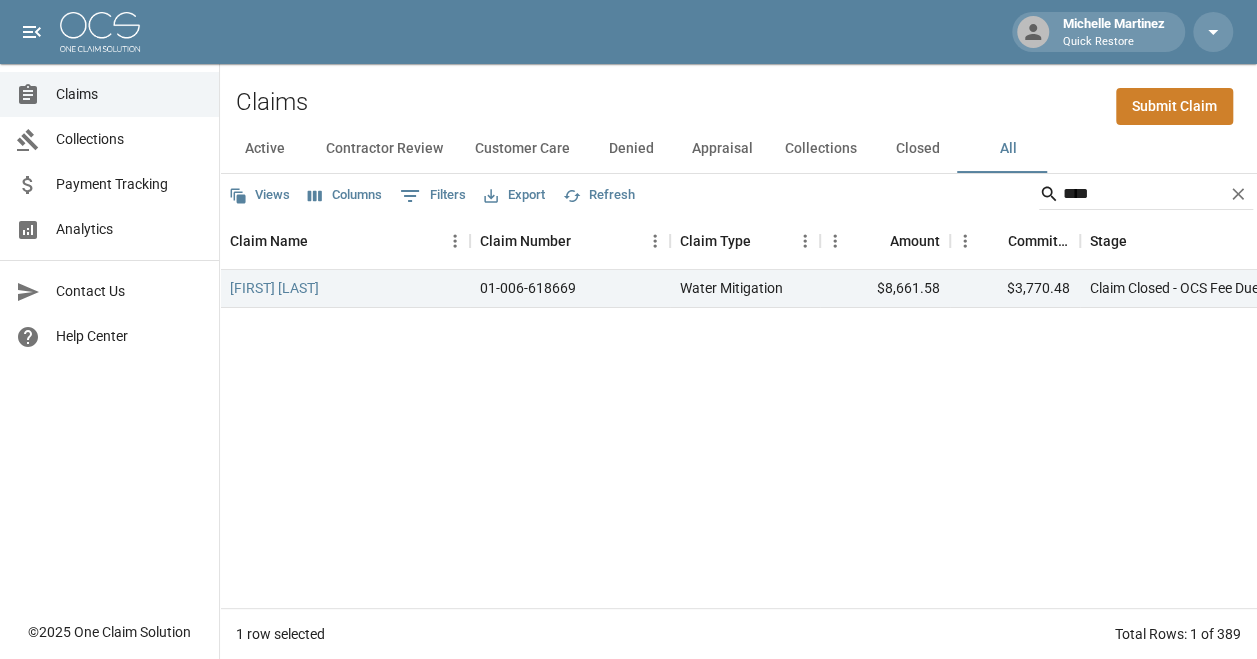 drag, startPoint x: 1081, startPoint y: 191, endPoint x: 948, endPoint y: 199, distance: 133.24039 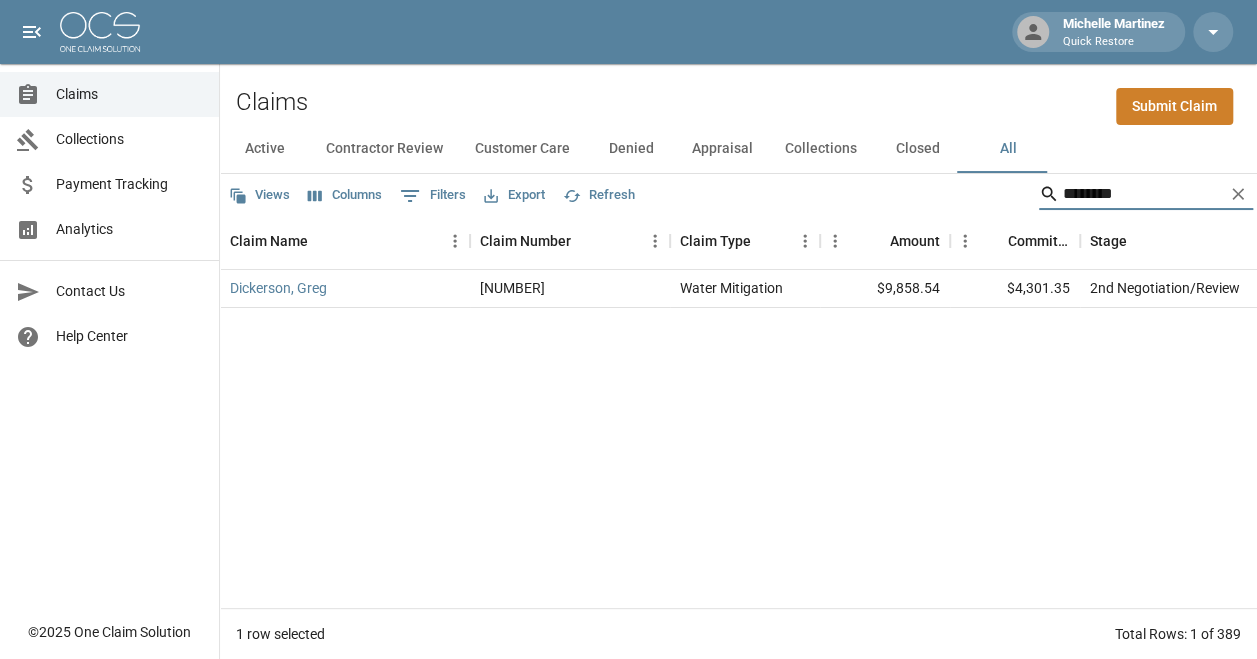 drag, startPoint x: 1169, startPoint y: 198, endPoint x: 979, endPoint y: 200, distance: 190.01053 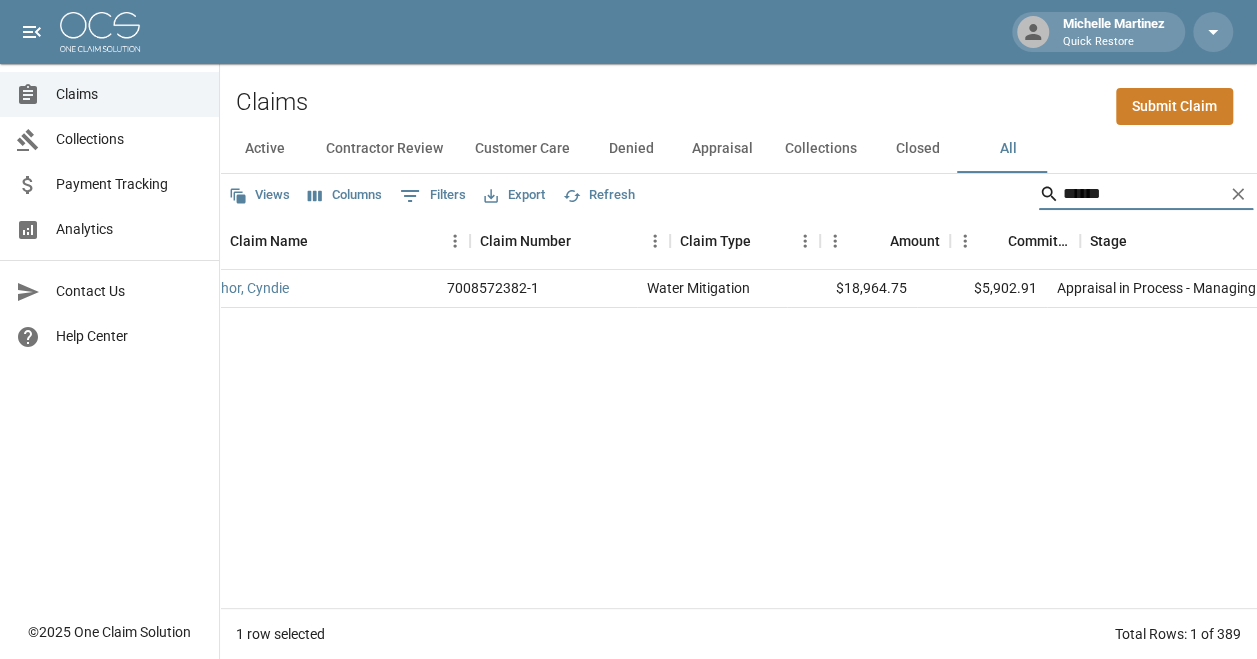 scroll, scrollTop: 0, scrollLeft: 0, axis: both 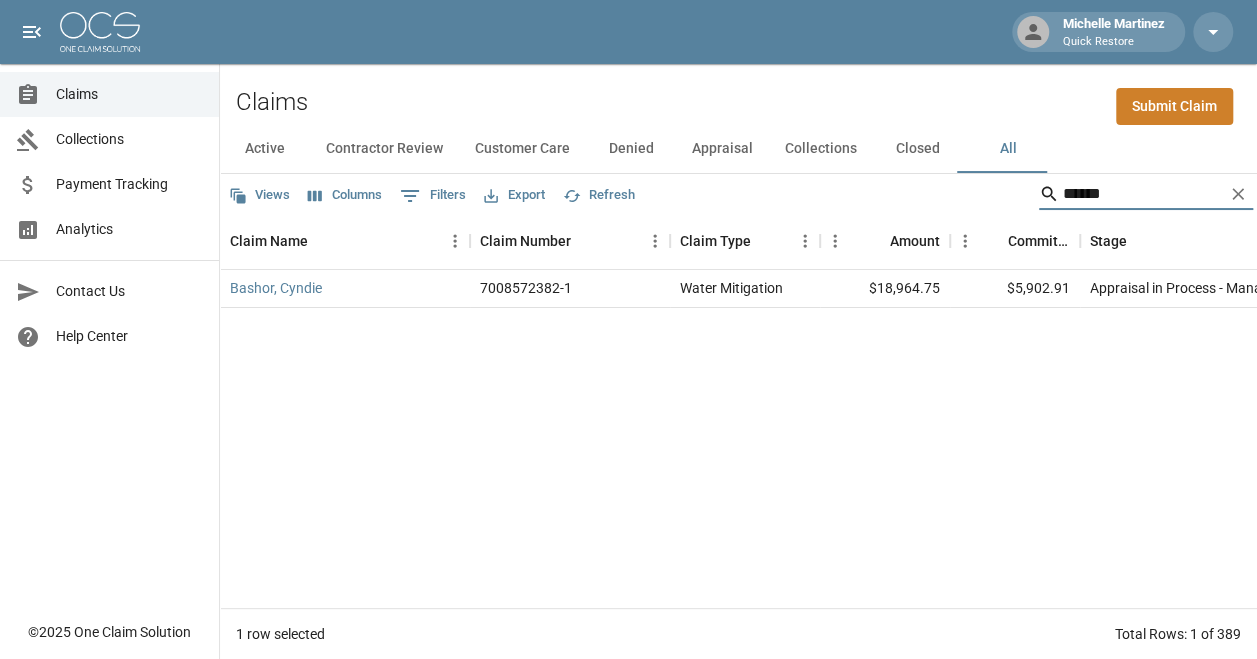 drag, startPoint x: 1112, startPoint y: 200, endPoint x: 1004, endPoint y: 198, distance: 108.01852 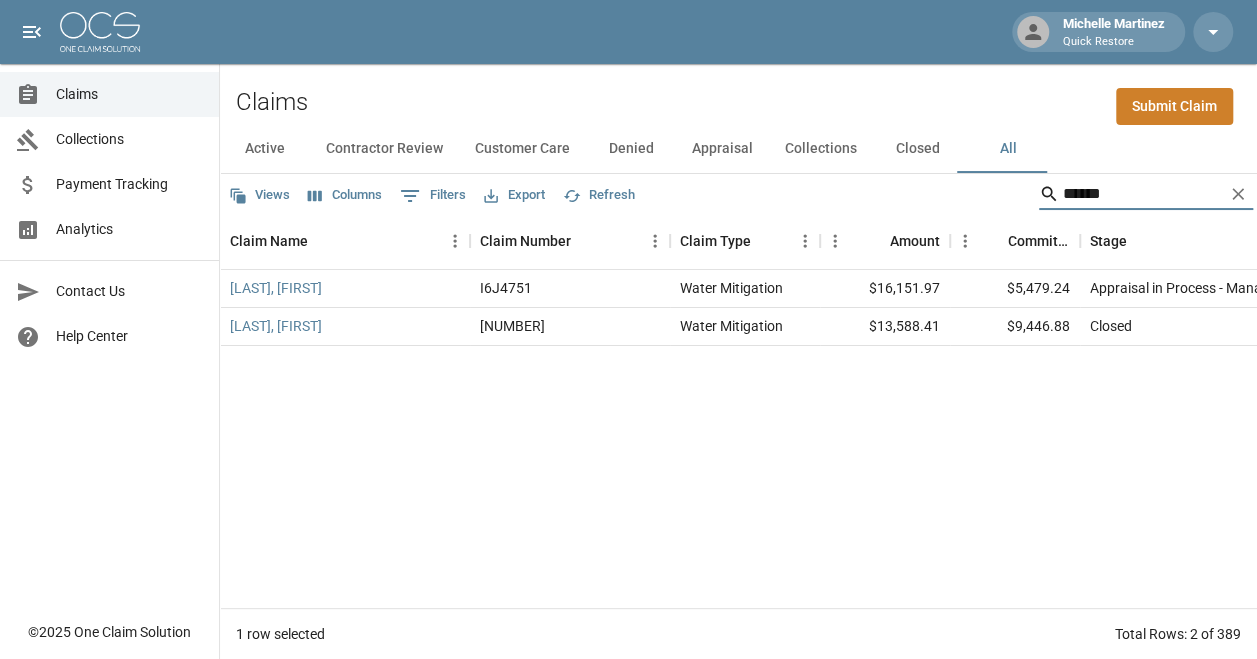 drag, startPoint x: 1090, startPoint y: 194, endPoint x: 965, endPoint y: 192, distance: 125.016 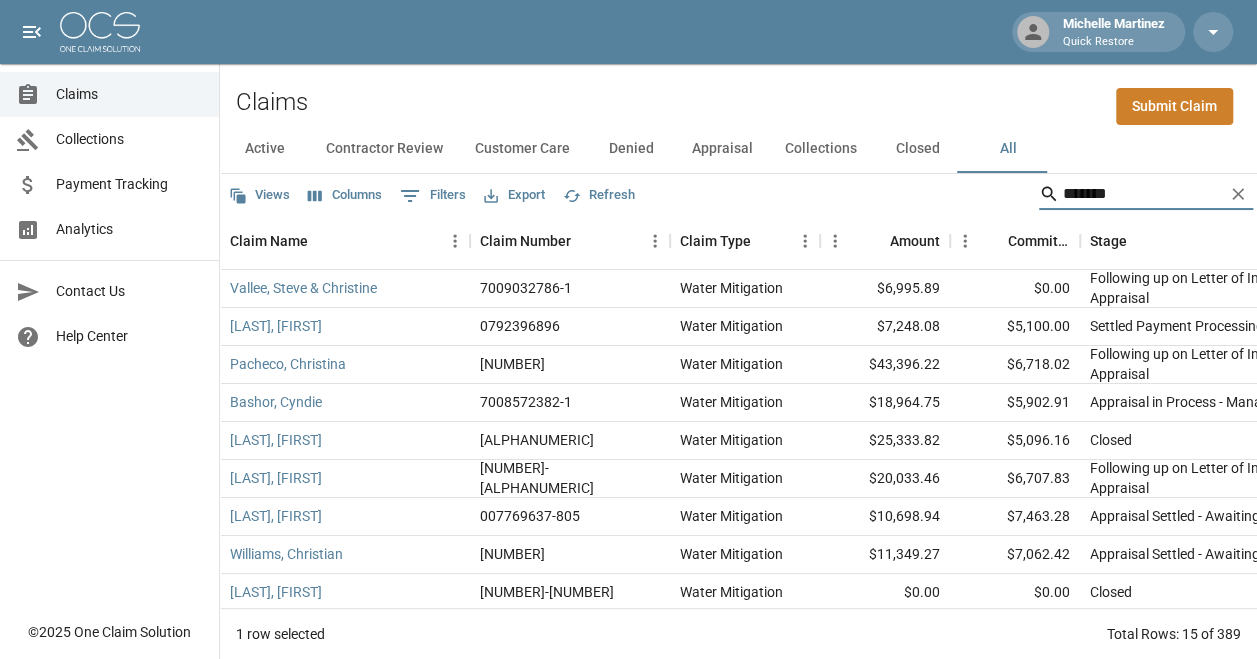 drag, startPoint x: 1130, startPoint y: 186, endPoint x: 977, endPoint y: 211, distance: 155.02902 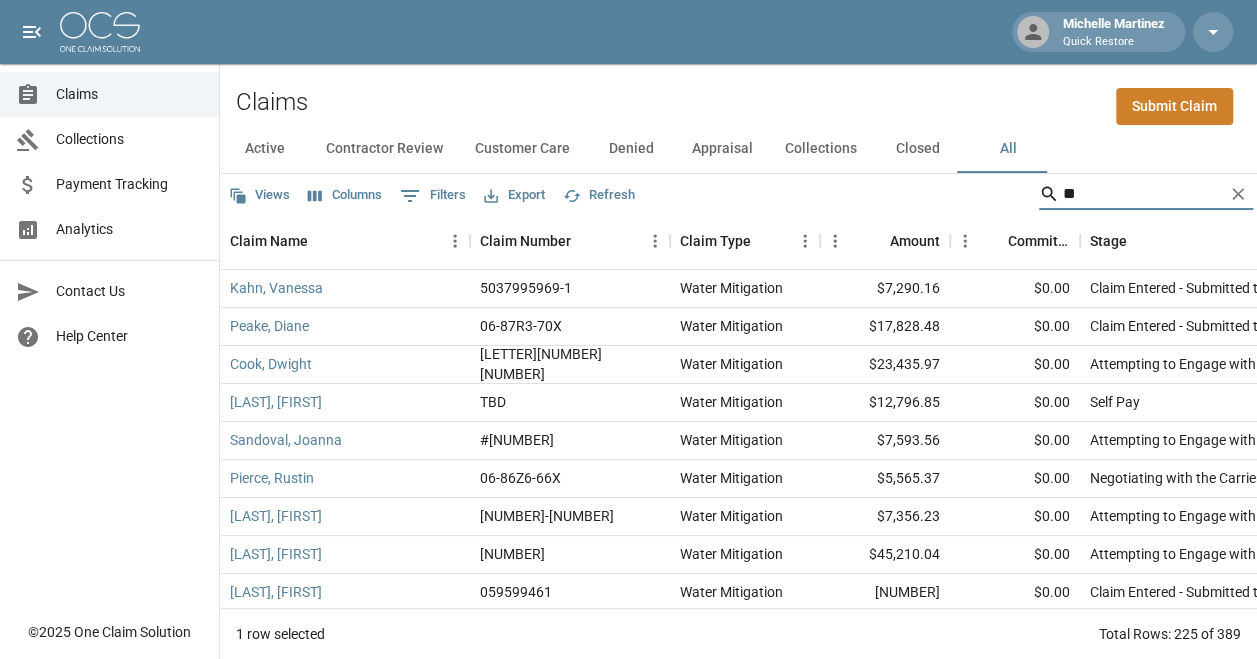 type on "*" 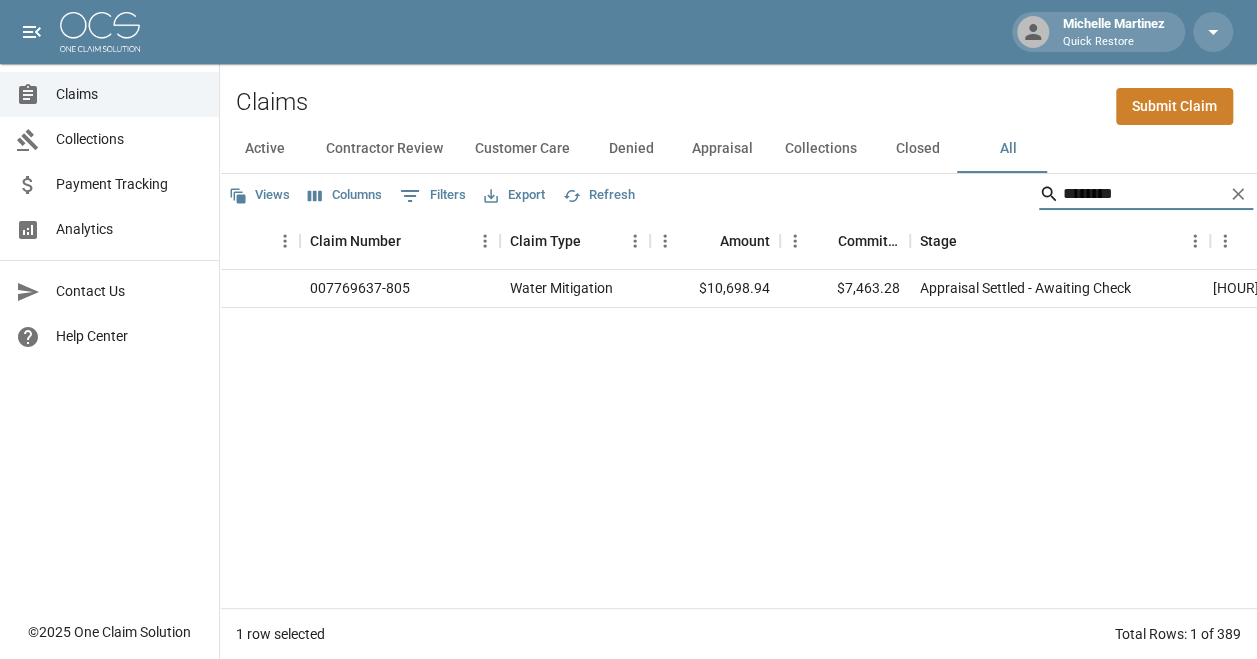 scroll, scrollTop: 0, scrollLeft: 170, axis: horizontal 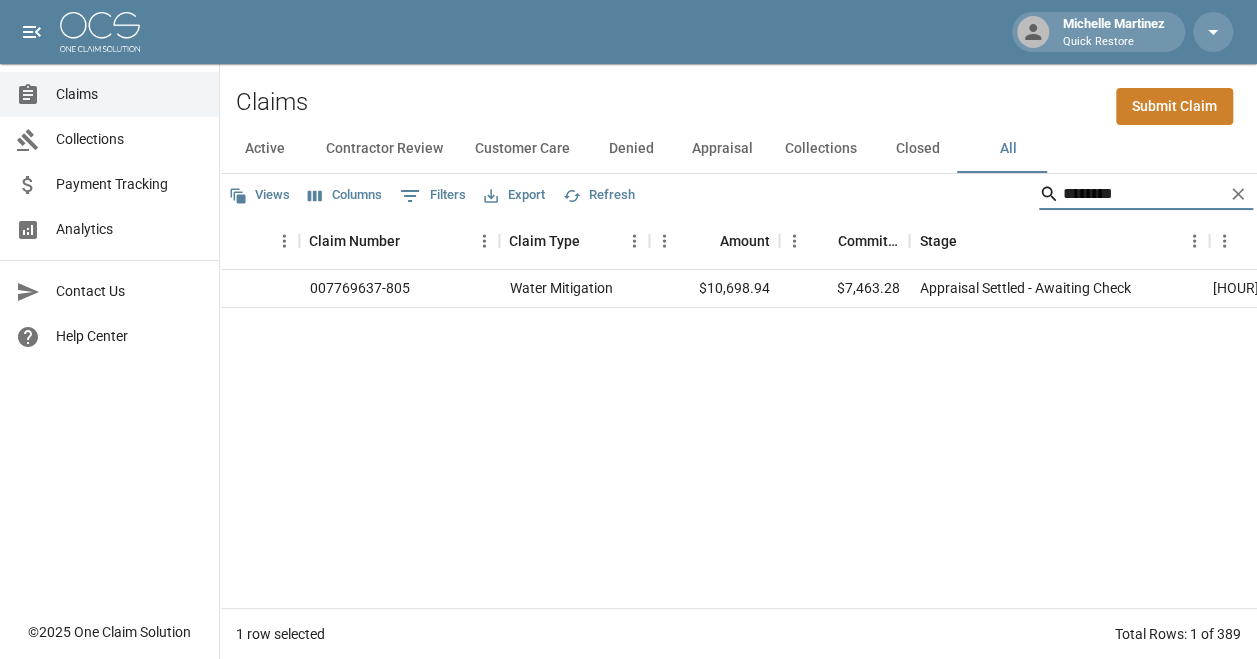 drag, startPoint x: 1042, startPoint y: 195, endPoint x: 952, endPoint y: 188, distance: 90.27181 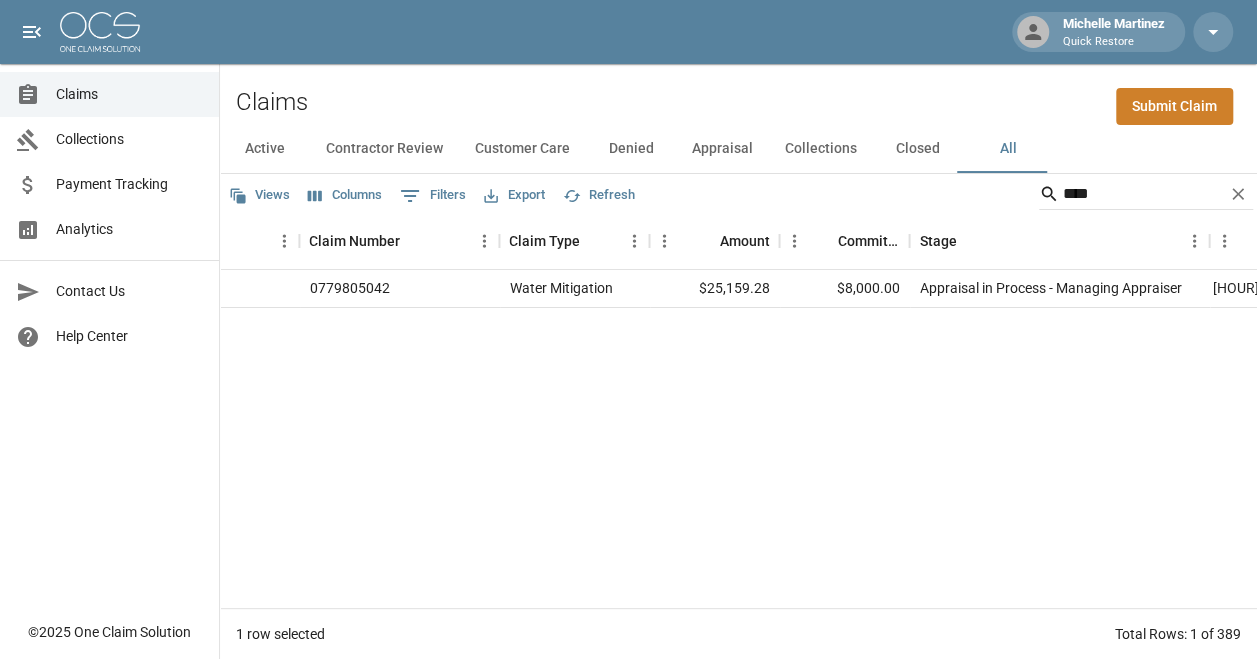drag, startPoint x: 1095, startPoint y: 186, endPoint x: 1008, endPoint y: 200, distance: 88.11924 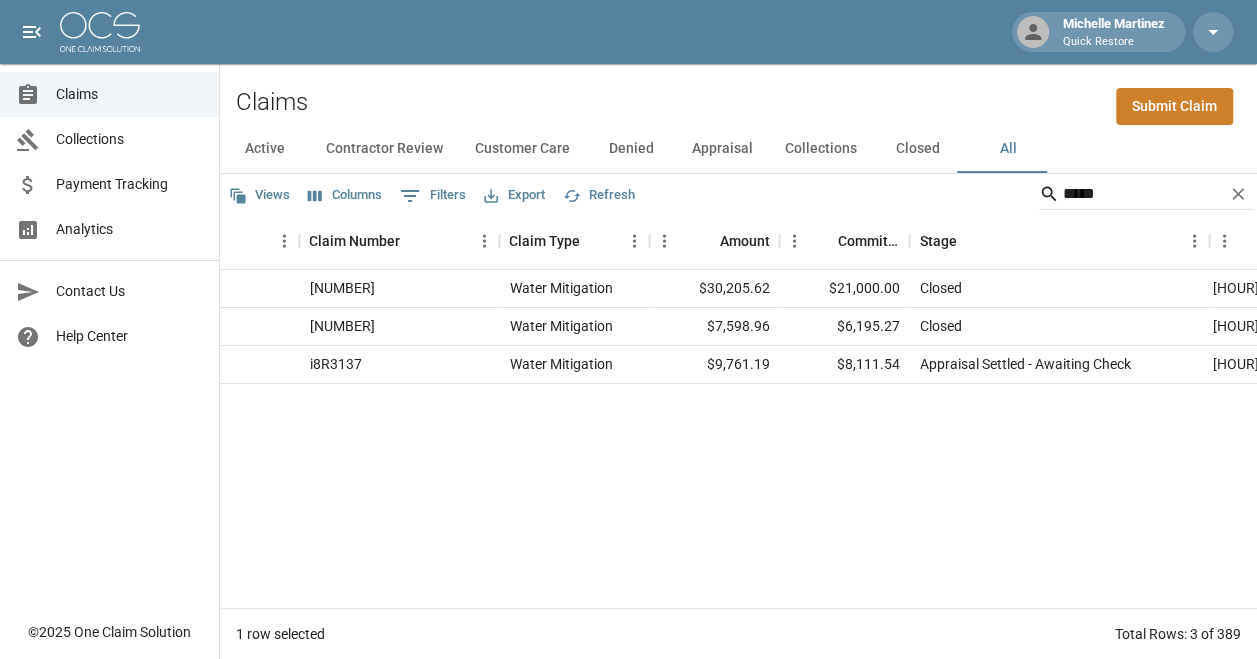 drag, startPoint x: 600, startPoint y: 606, endPoint x: 364, endPoint y: 602, distance: 236.03389 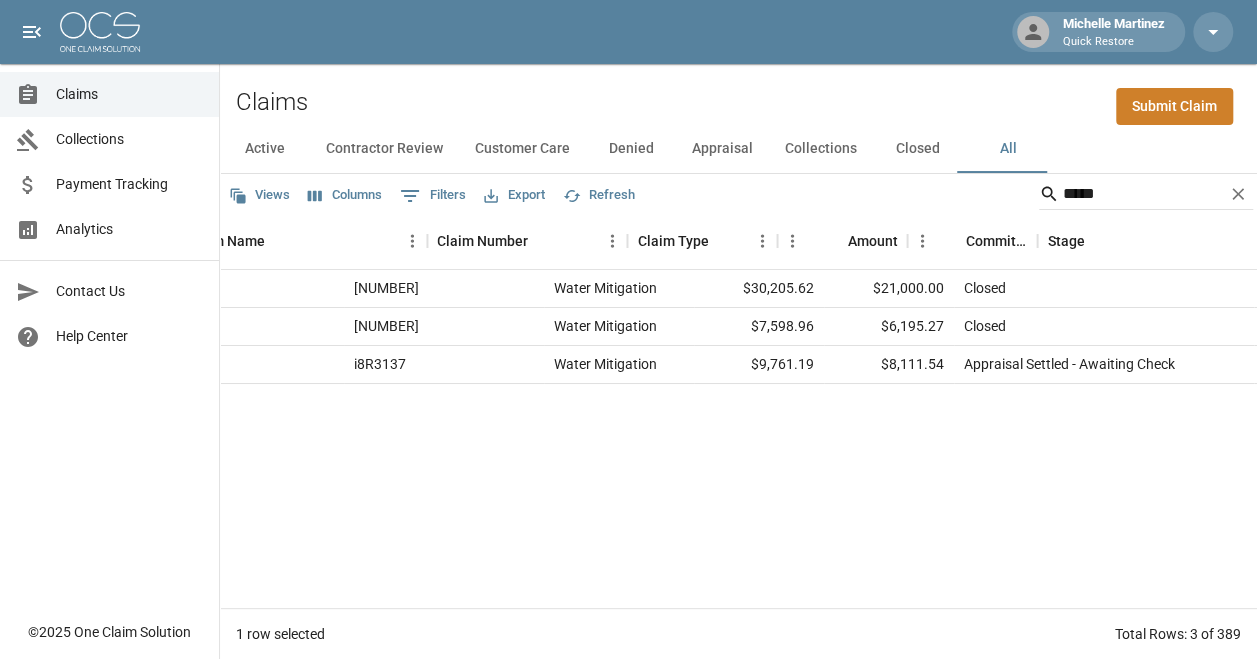 scroll, scrollTop: 0, scrollLeft: 0, axis: both 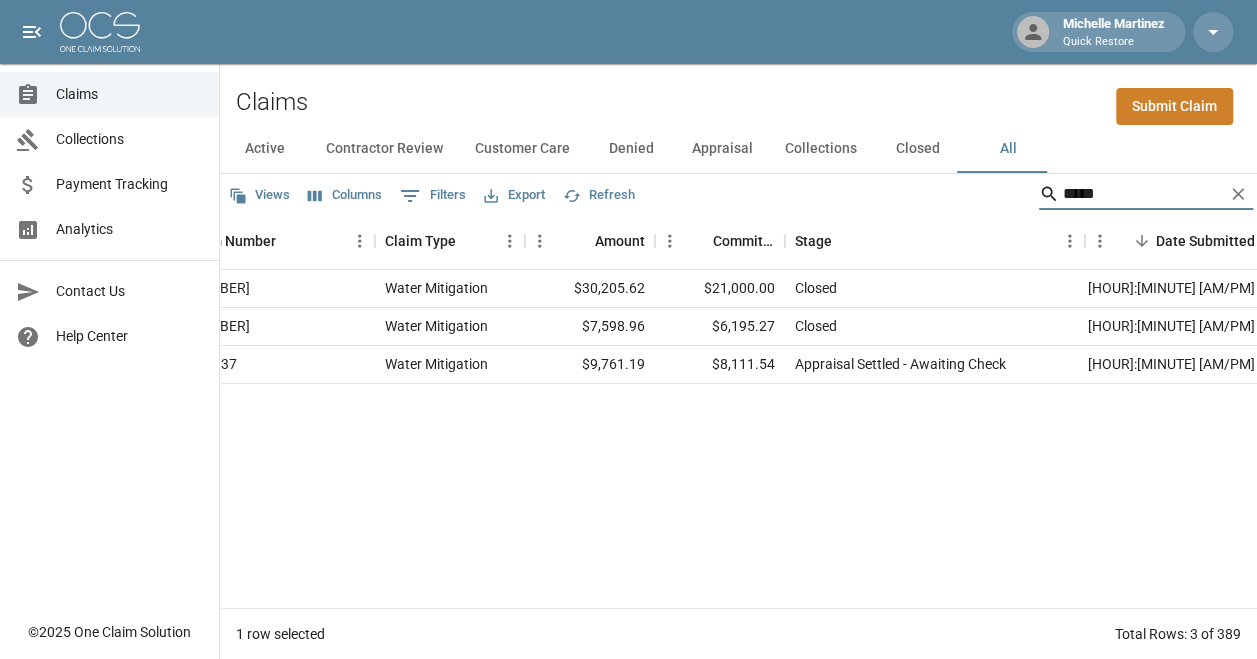drag, startPoint x: 1113, startPoint y: 194, endPoint x: 956, endPoint y: 198, distance: 157.05095 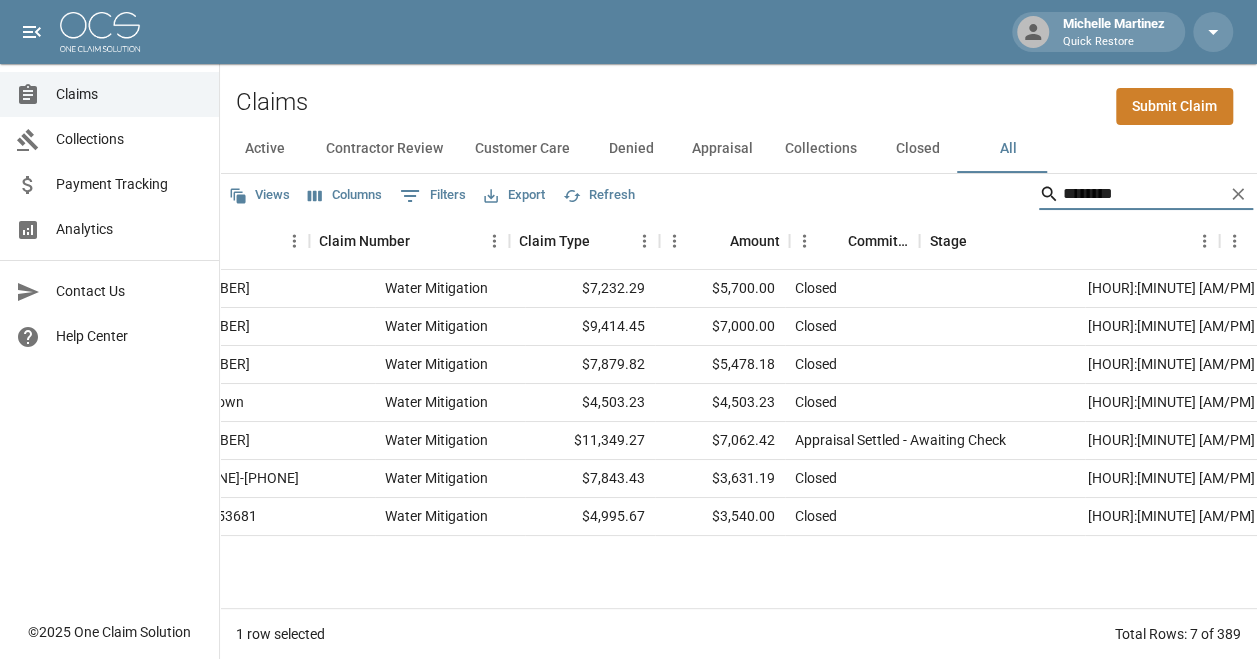 scroll, scrollTop: 0, scrollLeft: 0, axis: both 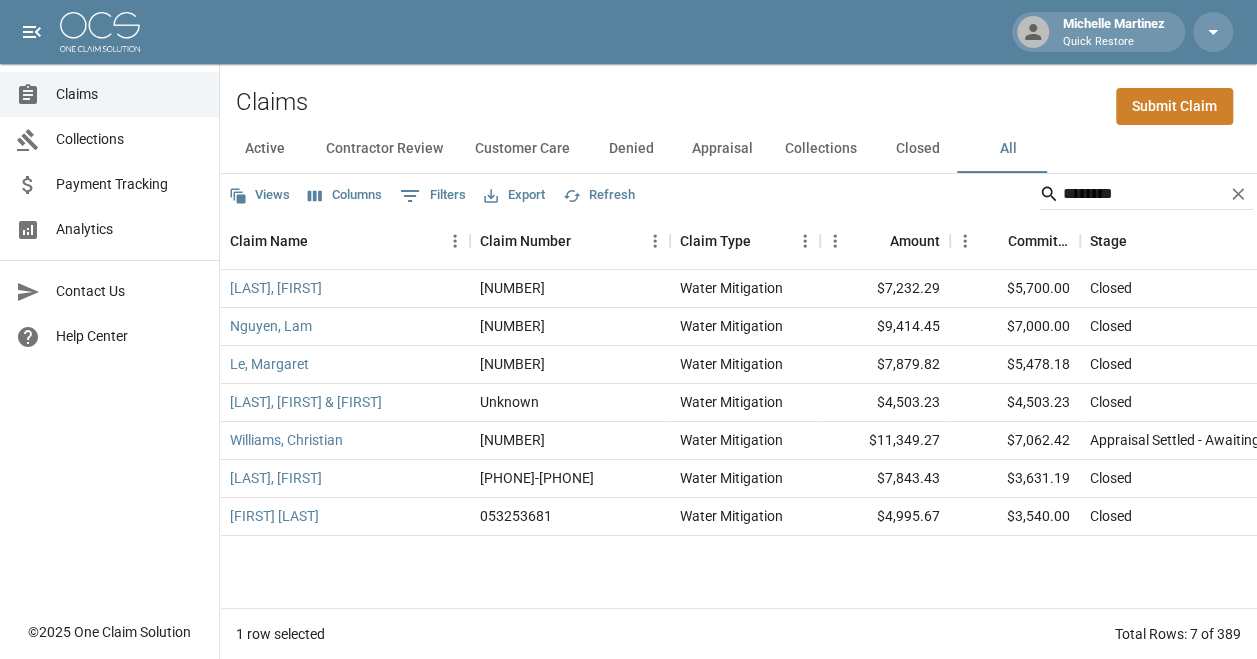 drag, startPoint x: 338, startPoint y: 604, endPoint x: 399, endPoint y: 606, distance: 61.03278 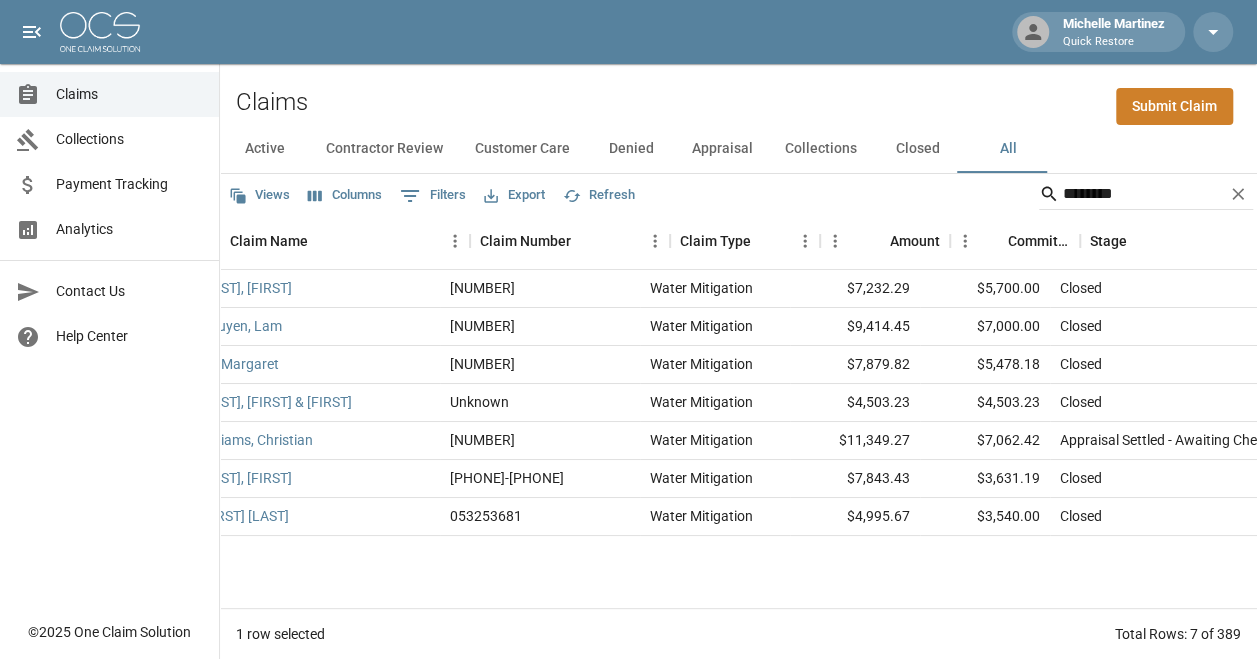 scroll, scrollTop: 0, scrollLeft: 0, axis: both 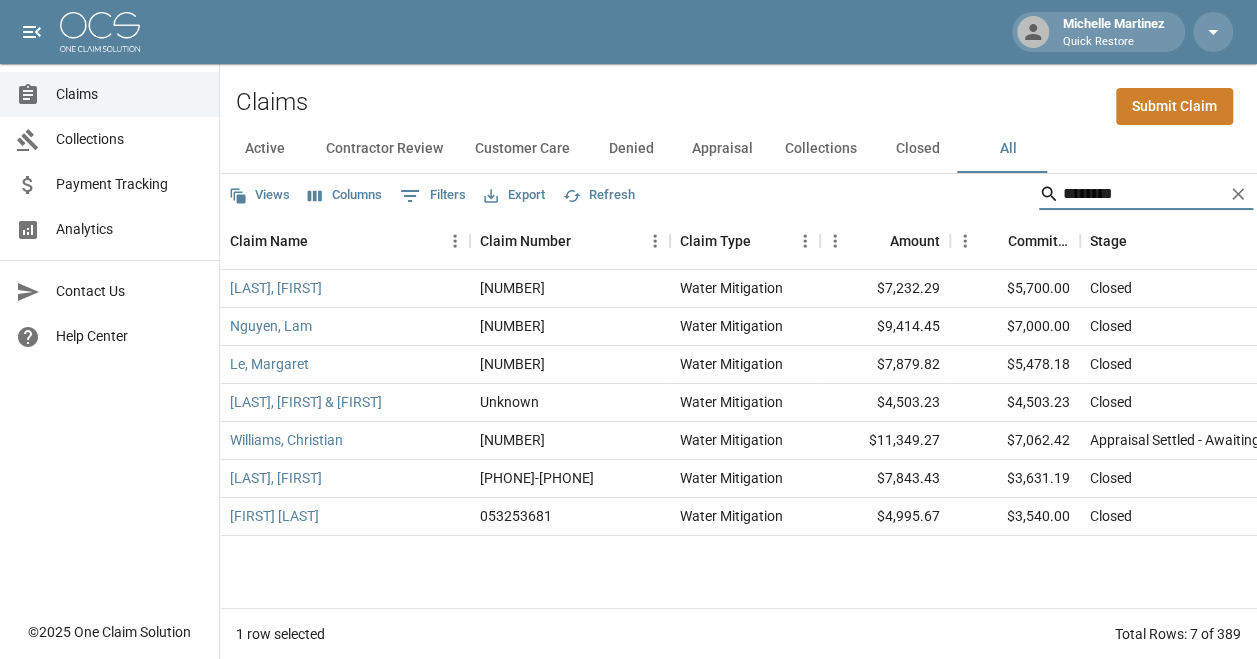 drag, startPoint x: 1143, startPoint y: 191, endPoint x: 973, endPoint y: 226, distance: 173.56555 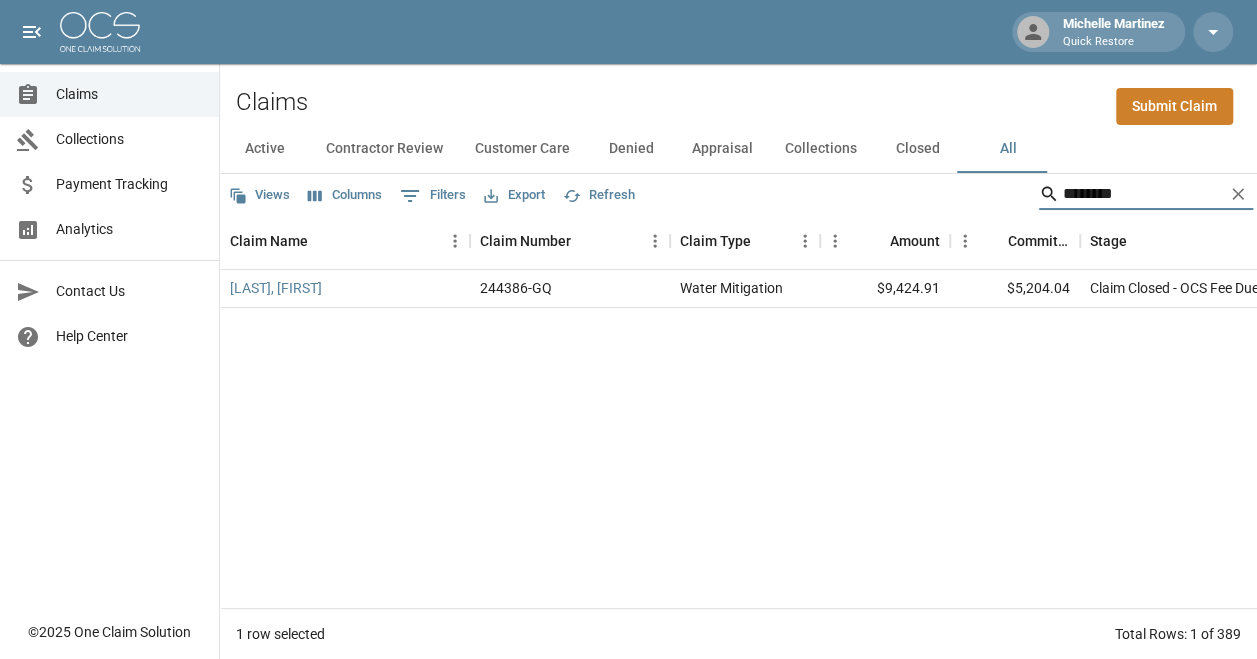 drag, startPoint x: 1127, startPoint y: 205, endPoint x: 670, endPoint y: 98, distance: 469.35913 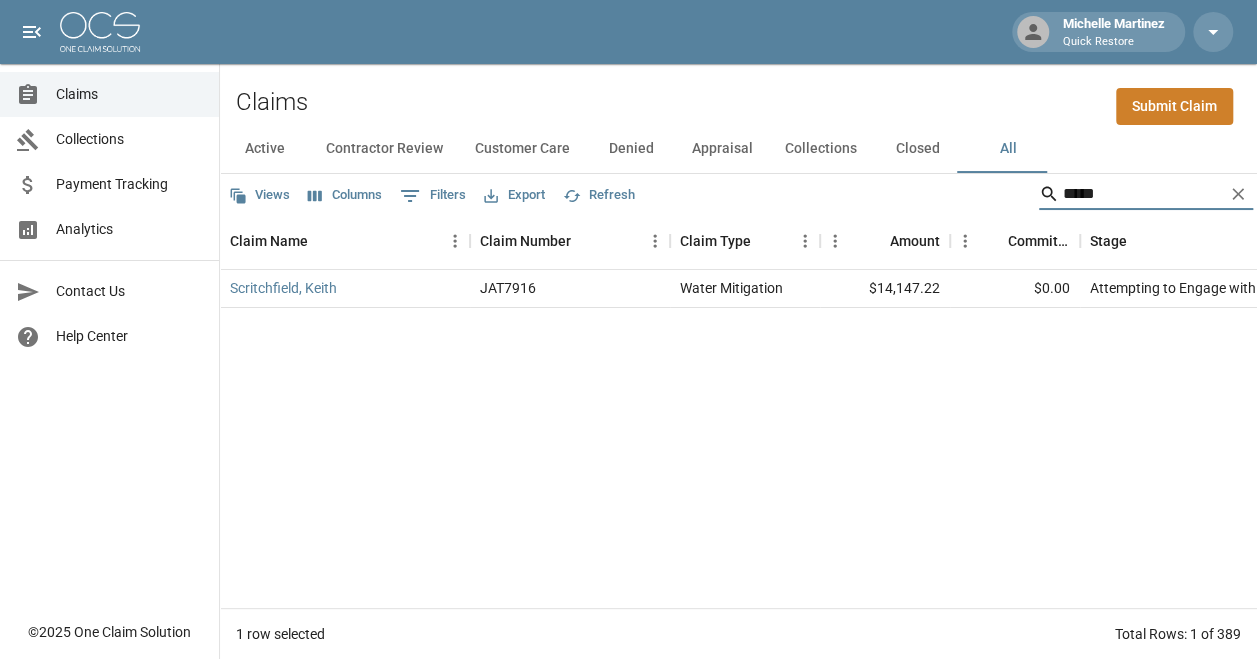 drag, startPoint x: 1138, startPoint y: 198, endPoint x: 886, endPoint y: 177, distance: 252.87349 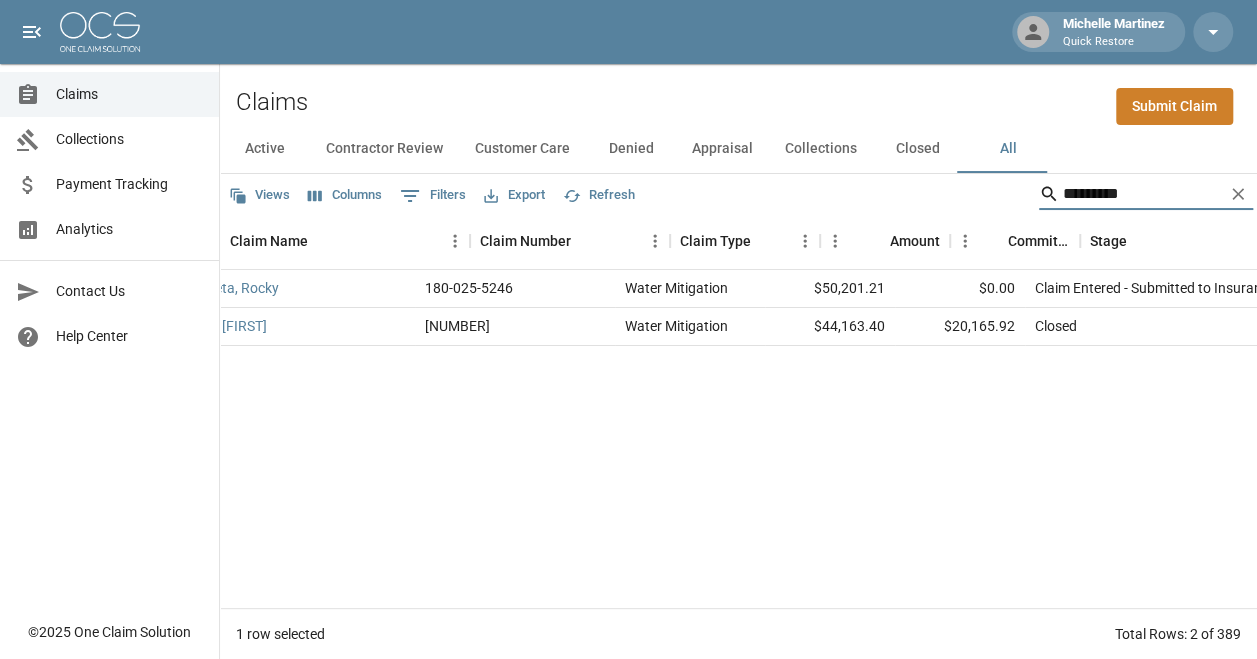scroll, scrollTop: 0, scrollLeft: 0, axis: both 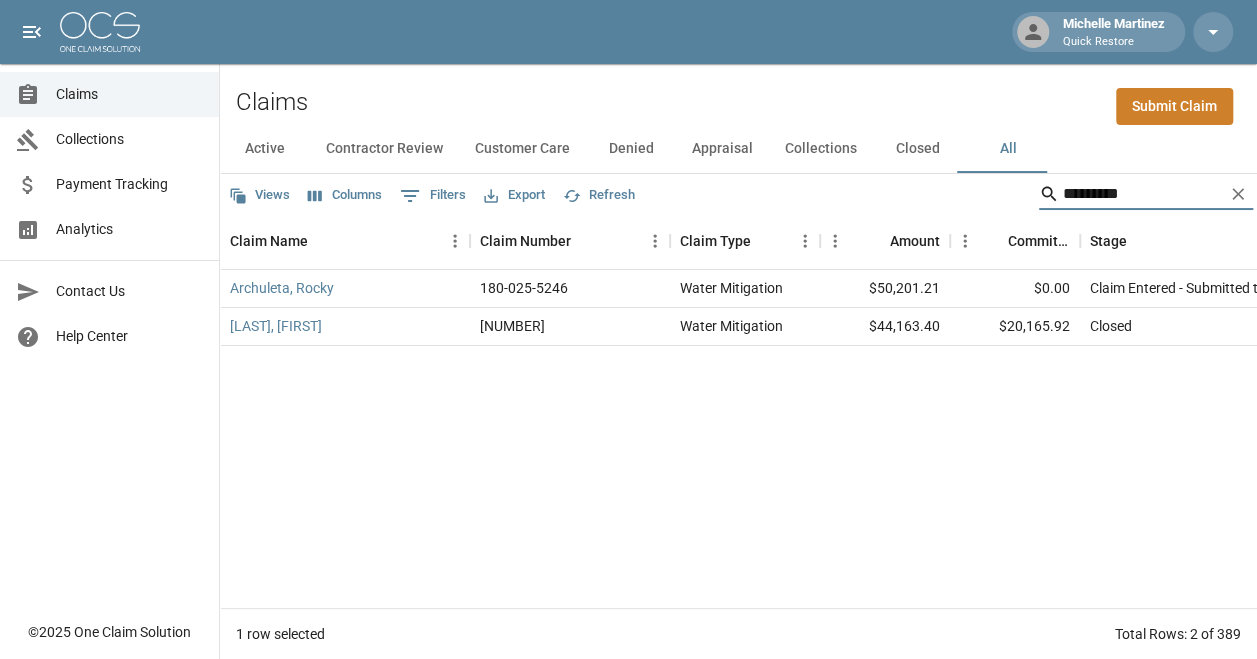 drag, startPoint x: 1165, startPoint y: 186, endPoint x: 940, endPoint y: 198, distance: 225.31978 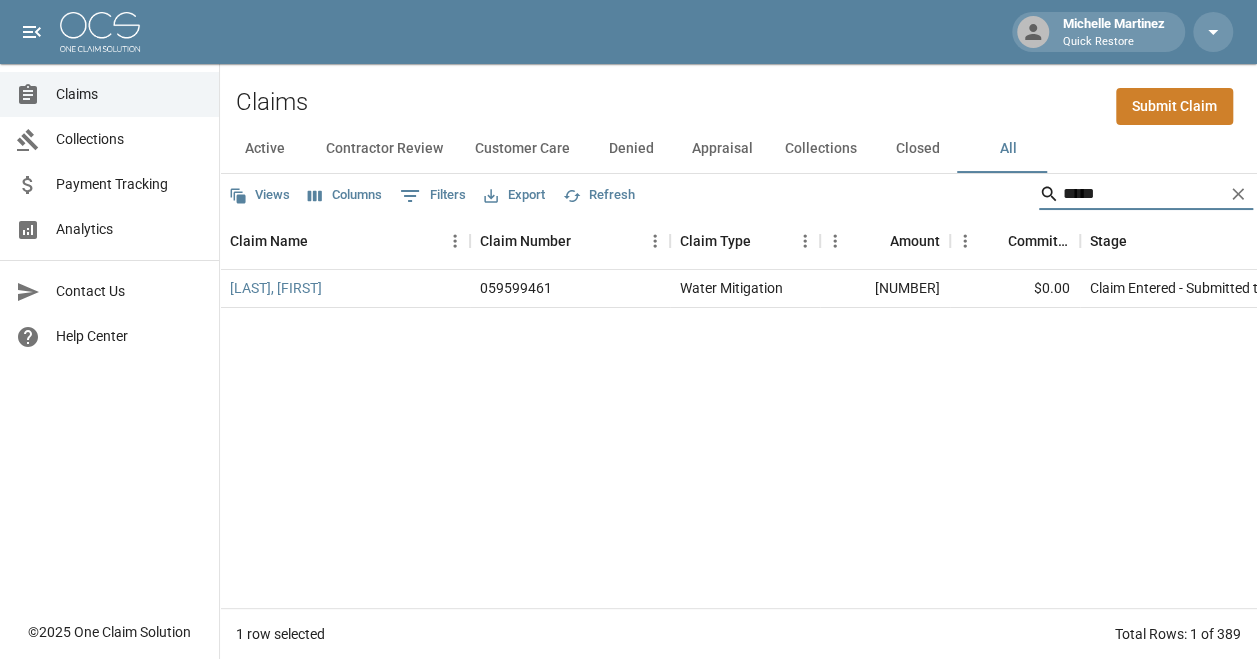 drag, startPoint x: 1130, startPoint y: 190, endPoint x: 930, endPoint y: 168, distance: 201.20636 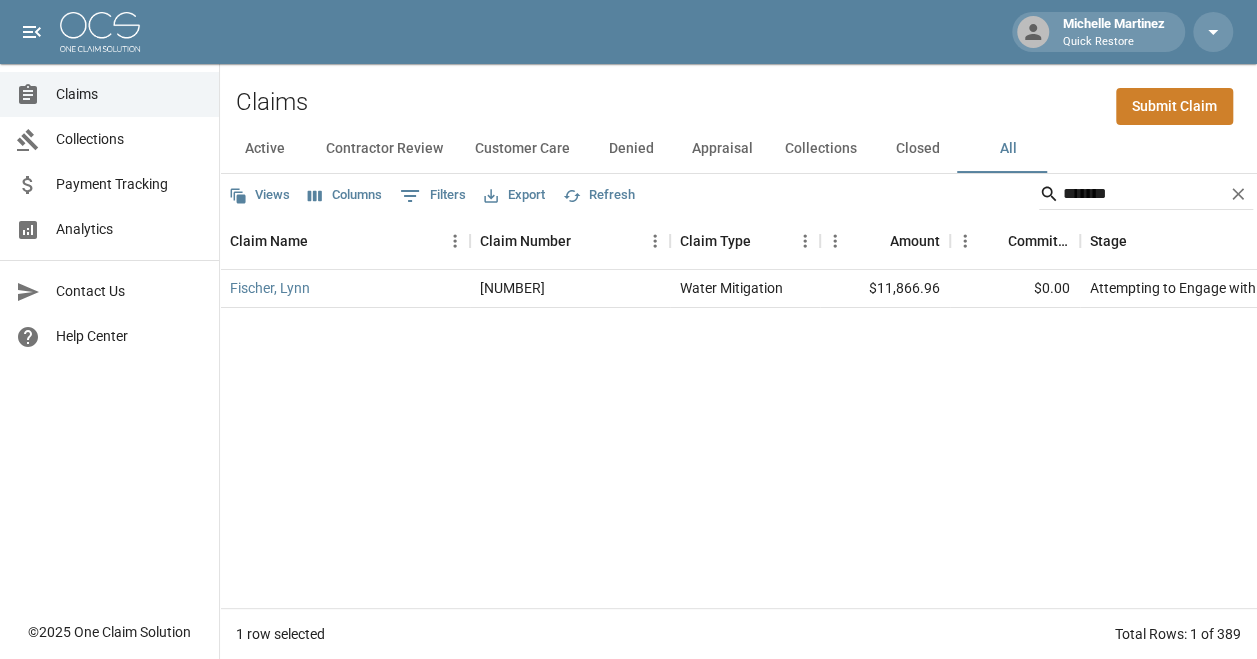 drag, startPoint x: 1127, startPoint y: 184, endPoint x: 862, endPoint y: 202, distance: 265.61063 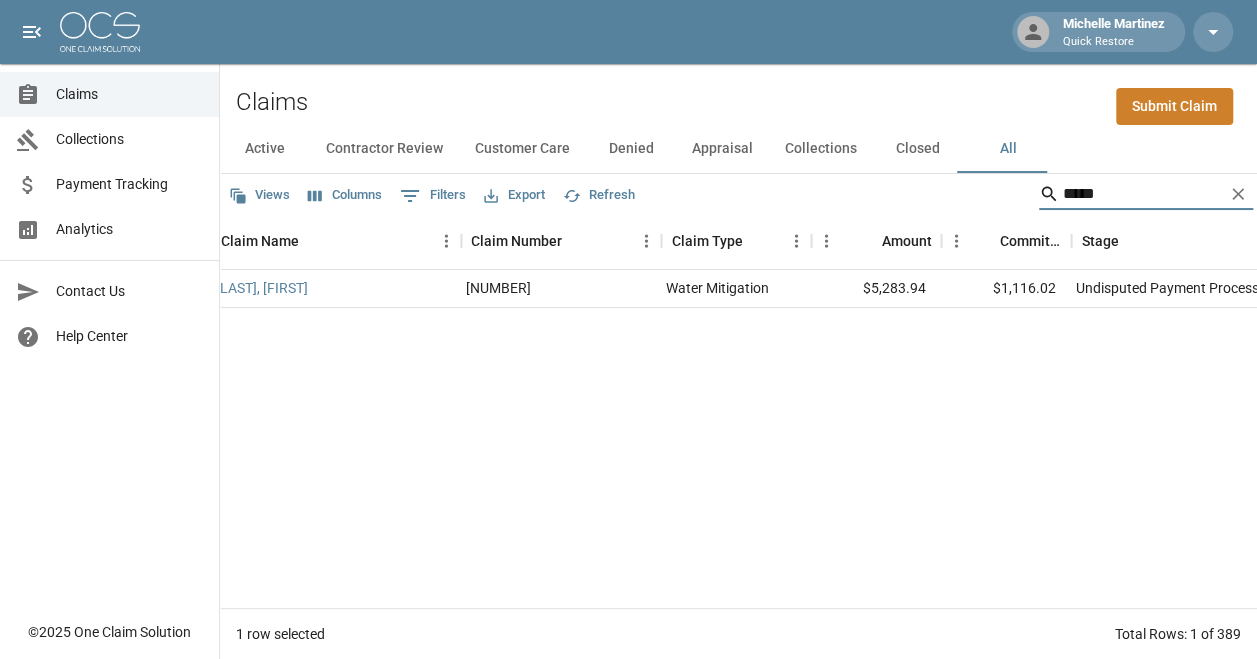 scroll, scrollTop: 0, scrollLeft: 0, axis: both 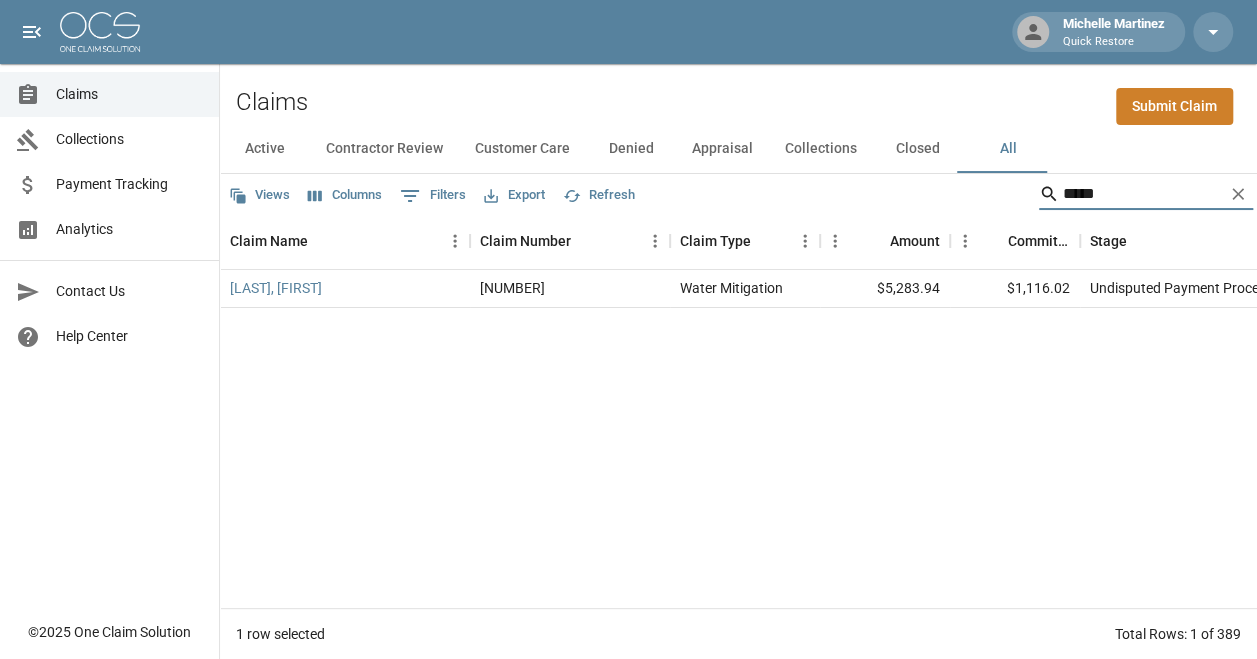 drag, startPoint x: 1132, startPoint y: 195, endPoint x: 828, endPoint y: 212, distance: 304.47495 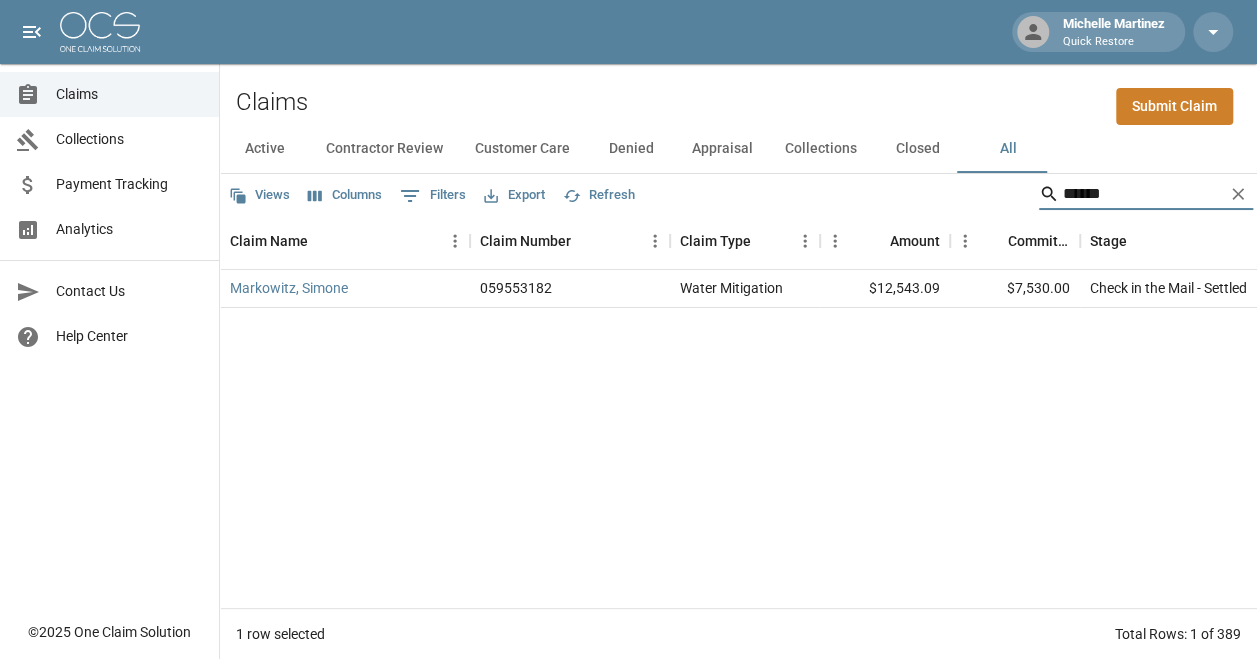 drag, startPoint x: 1192, startPoint y: 194, endPoint x: 1028, endPoint y: 212, distance: 164.98485 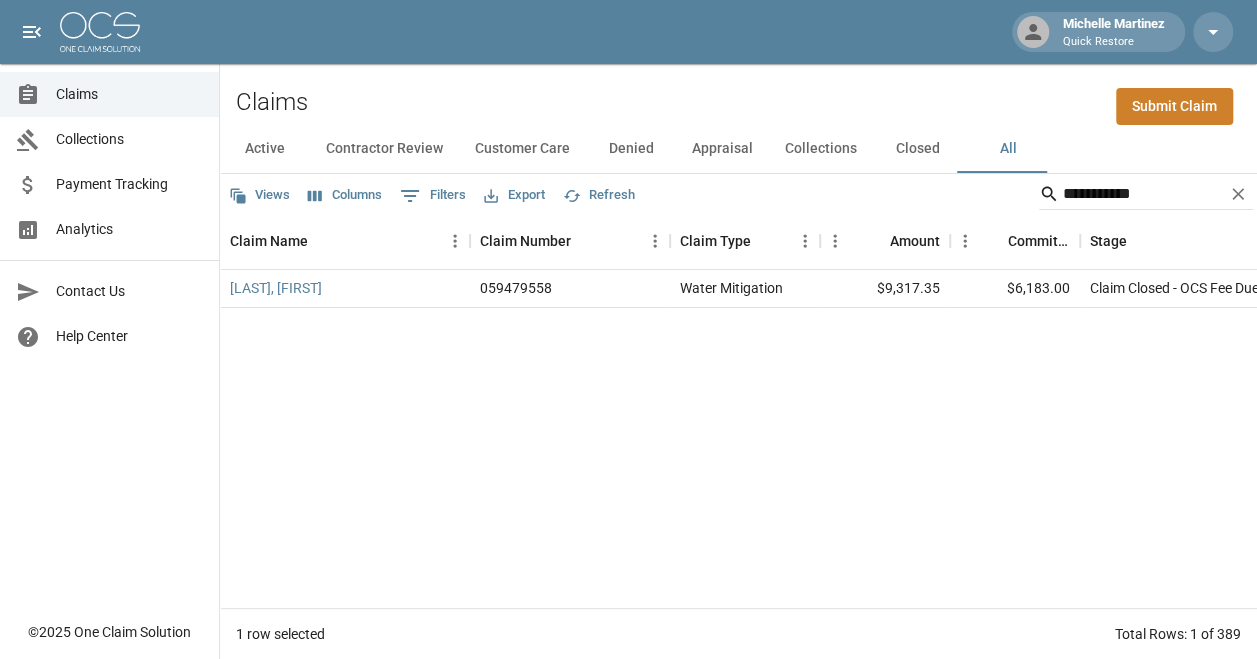 drag, startPoint x: 774, startPoint y: 451, endPoint x: 818, endPoint y: 475, distance: 50.119858 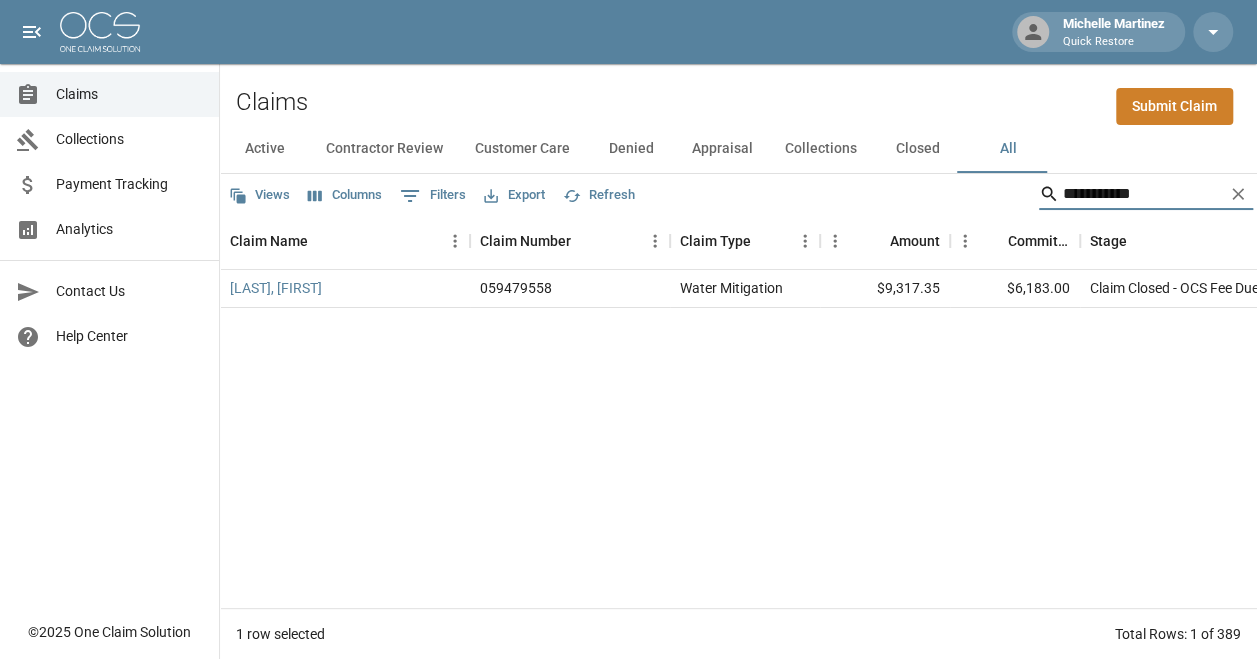 drag, startPoint x: 1192, startPoint y: 188, endPoint x: 982, endPoint y: 200, distance: 210.34258 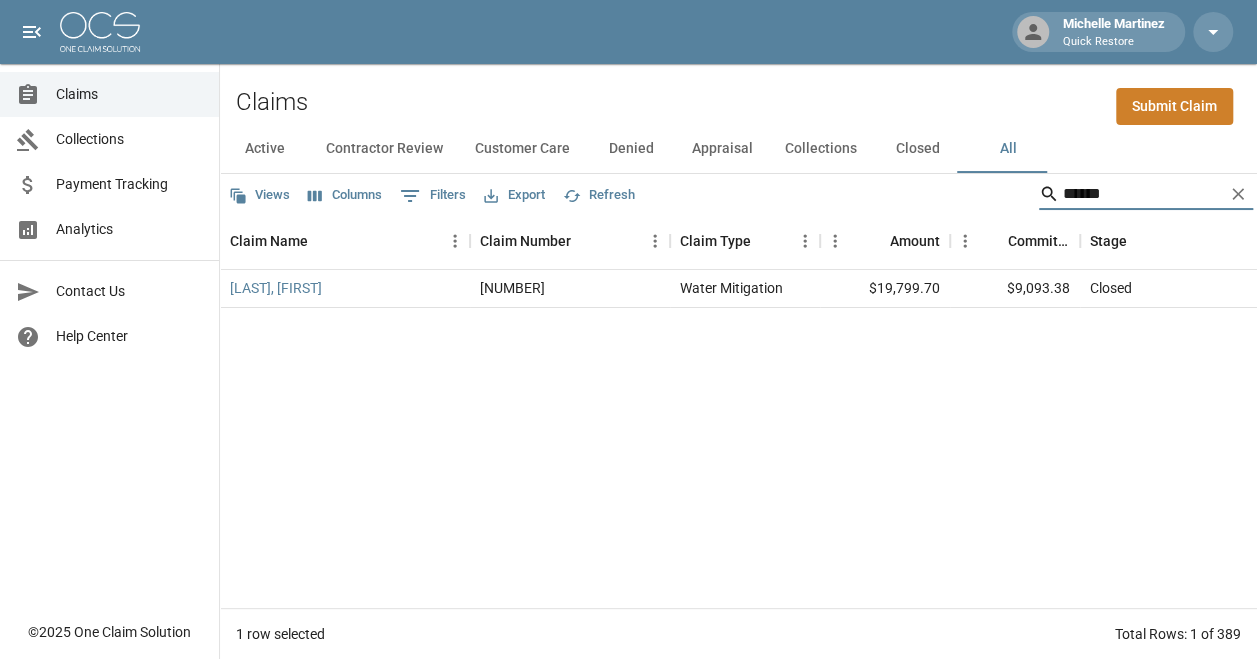 drag, startPoint x: 1050, startPoint y: 484, endPoint x: 1038, endPoint y: 482, distance: 12.165525 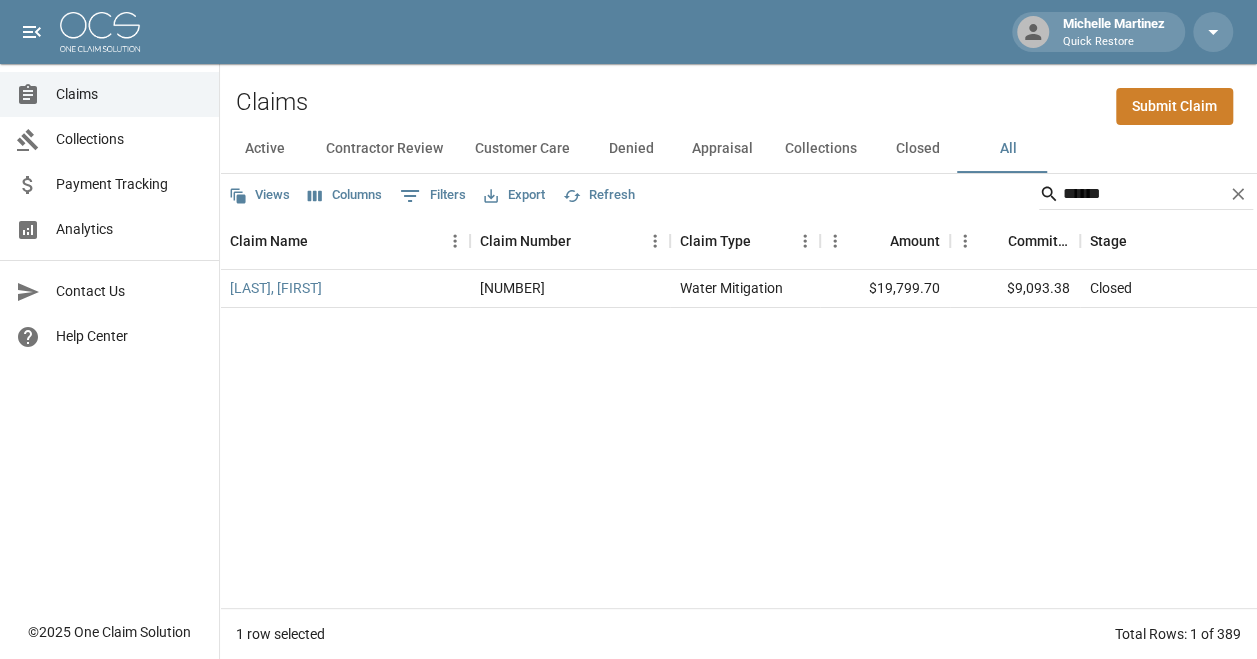 click on "[LAST], [FIRST] 0664V359Z Water Mitigation $[PRICE] $[PRICE] Closed [MONTH] [DAY], [YEAR] [HOUR]:[MINUTE] [AM/PM] Quick Restore - Colorado [FIRST] [LAST]" at bounding box center [1155, 439] 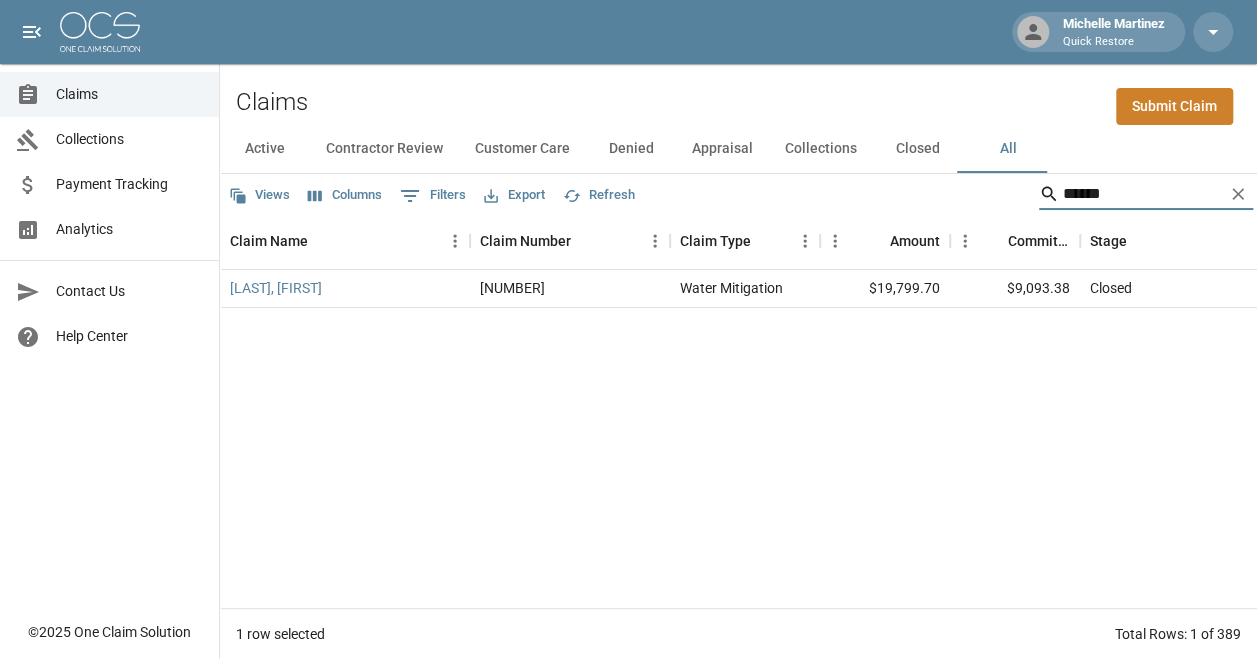 drag, startPoint x: 1095, startPoint y: 193, endPoint x: 817, endPoint y: 160, distance: 279.95178 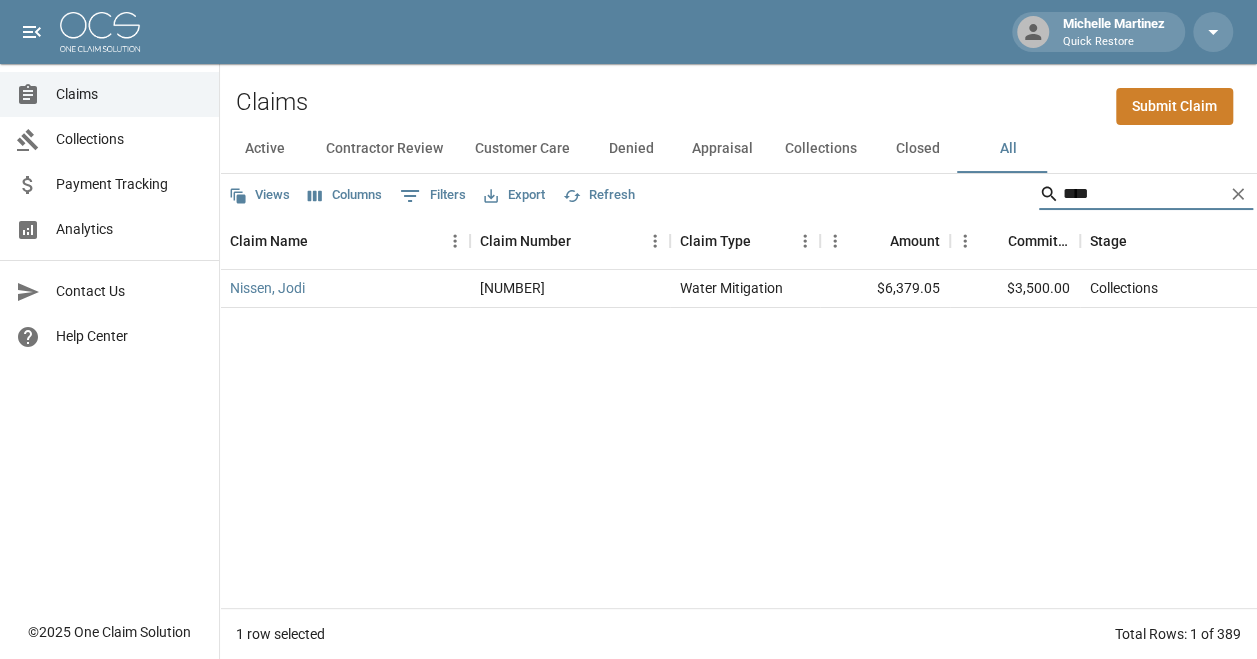 drag, startPoint x: 1152, startPoint y: 198, endPoint x: 894, endPoint y: 192, distance: 258.06976 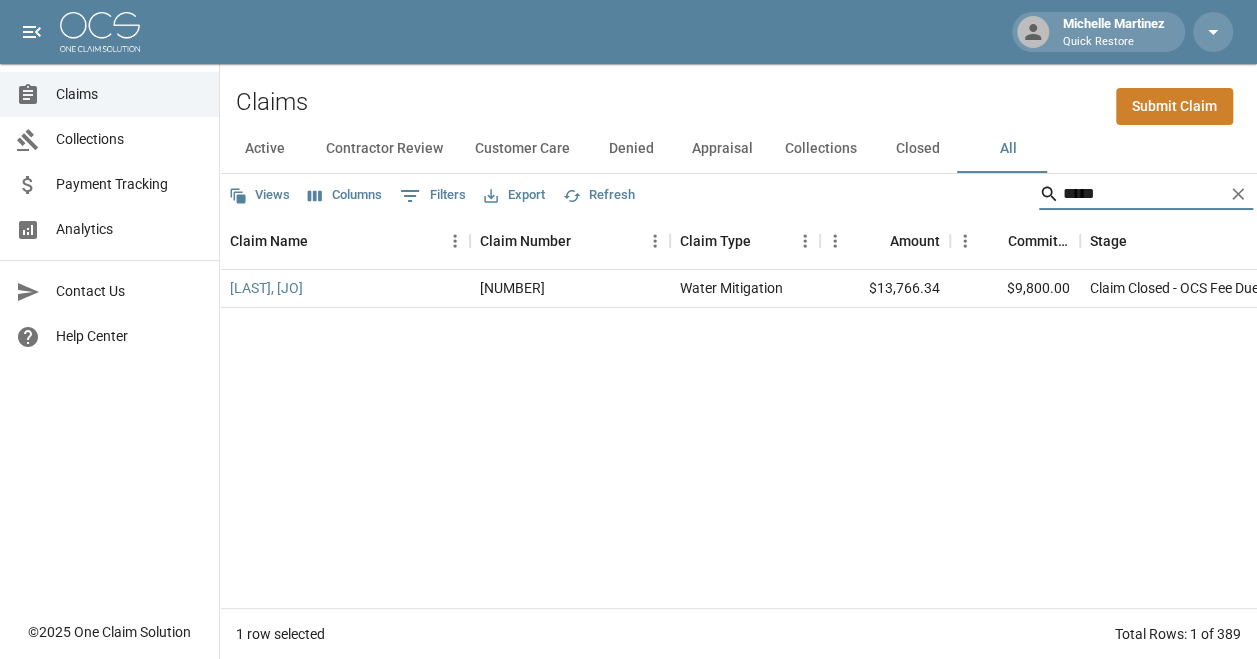 drag, startPoint x: 1168, startPoint y: 188, endPoint x: 886, endPoint y: 176, distance: 282.25522 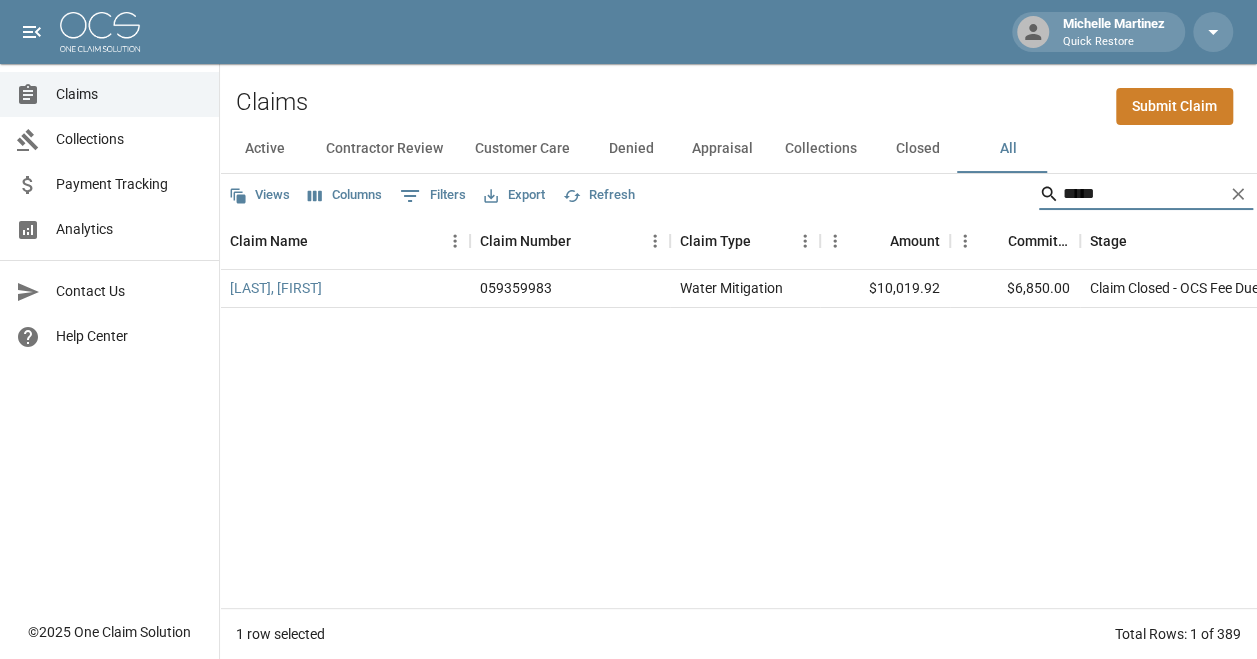 drag, startPoint x: 1109, startPoint y: 189, endPoint x: 1002, endPoint y: 184, distance: 107.11676 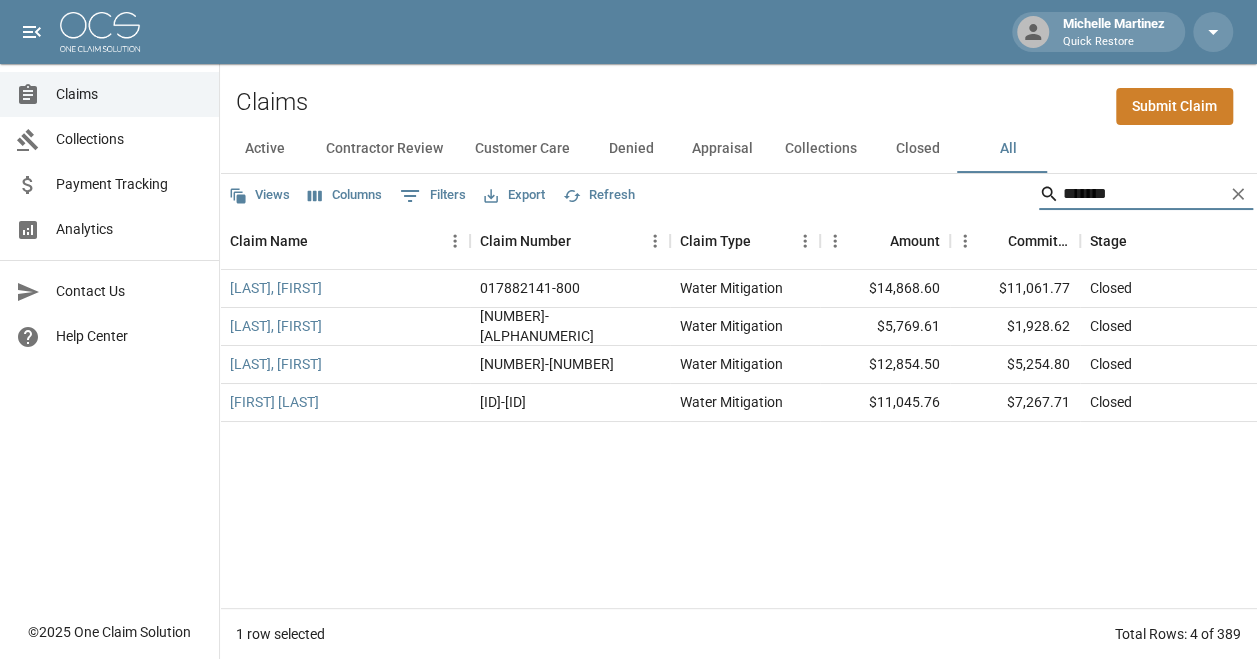 type on "*******" 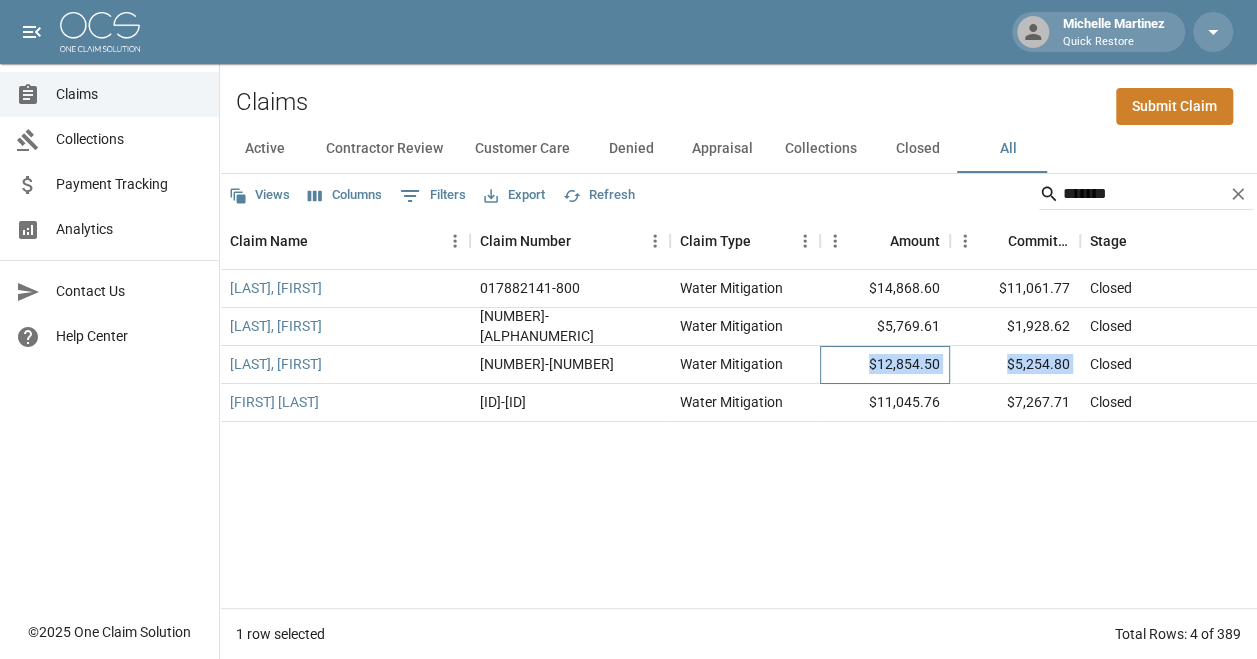 drag, startPoint x: 872, startPoint y: 362, endPoint x: 1080, endPoint y: 365, distance: 208.02164 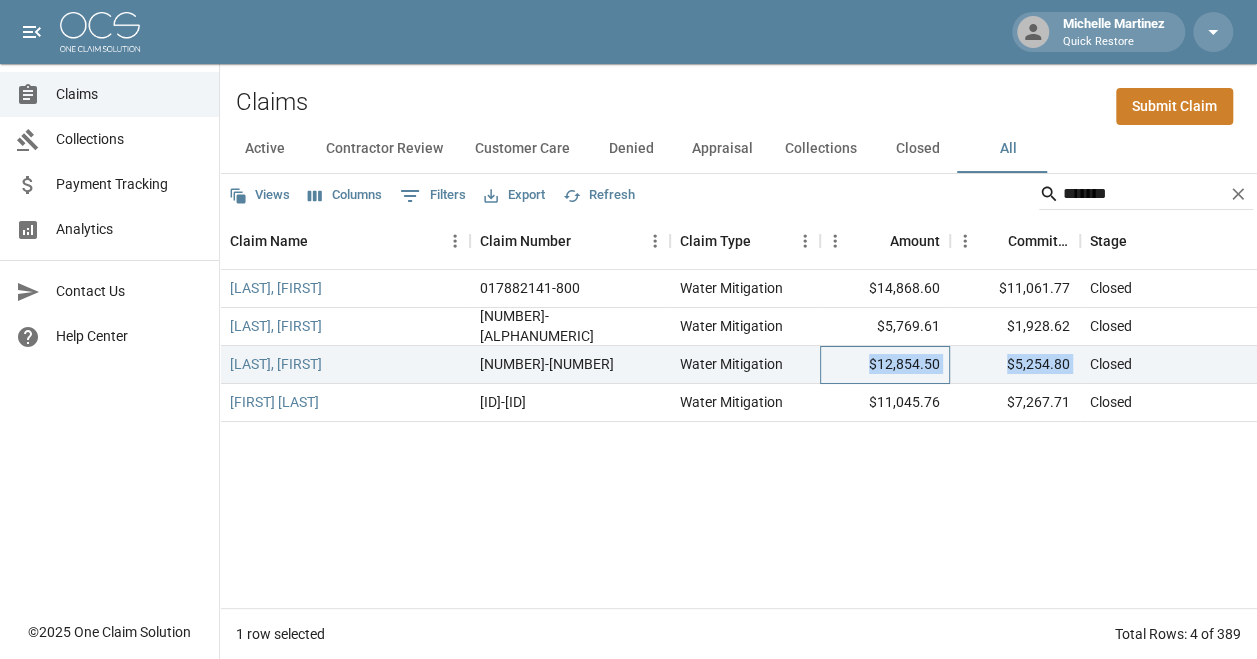 click on "$12,854.50" at bounding box center [885, 365] 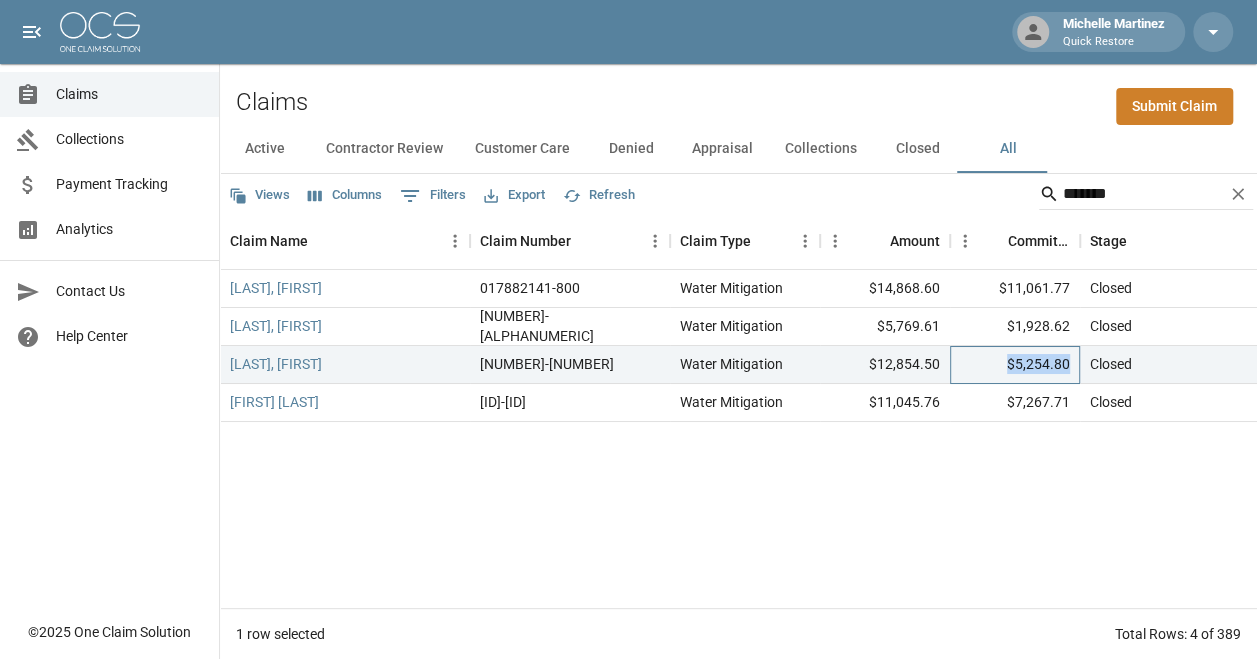 drag, startPoint x: 1074, startPoint y: 364, endPoint x: 1004, endPoint y: 391, distance: 75.026665 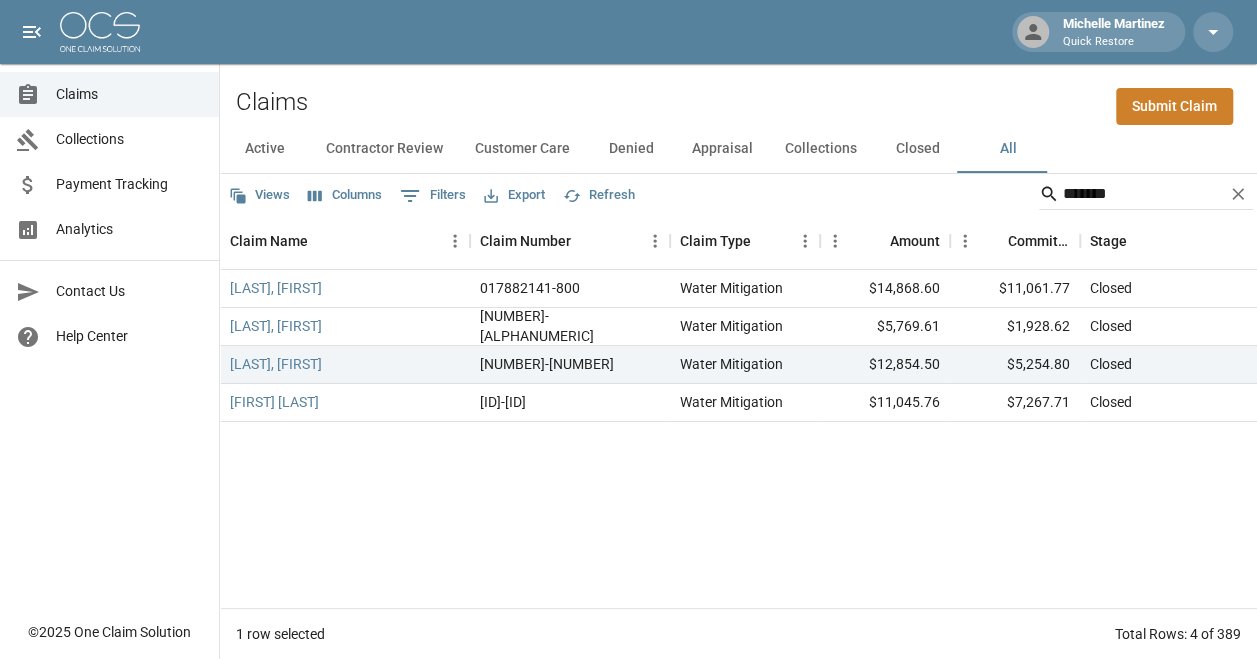 drag, startPoint x: 1004, startPoint y: 391, endPoint x: 1011, endPoint y: 485, distance: 94.26028 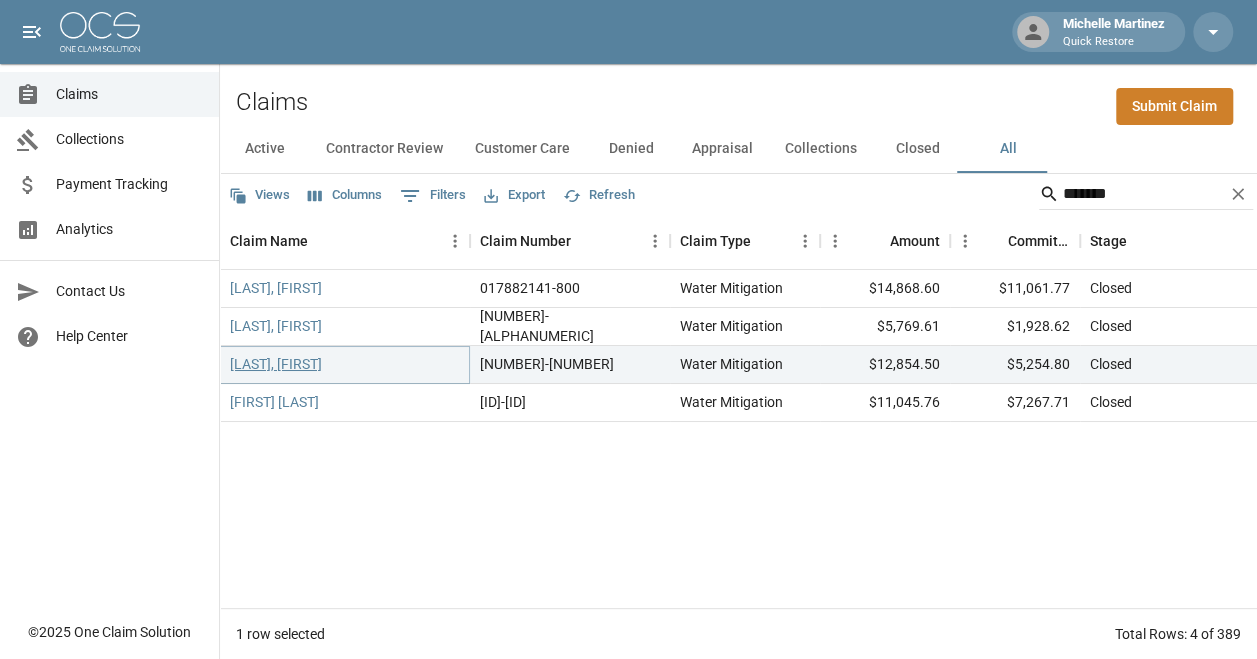 click on "[LAST], [FIRST]" at bounding box center (276, 364) 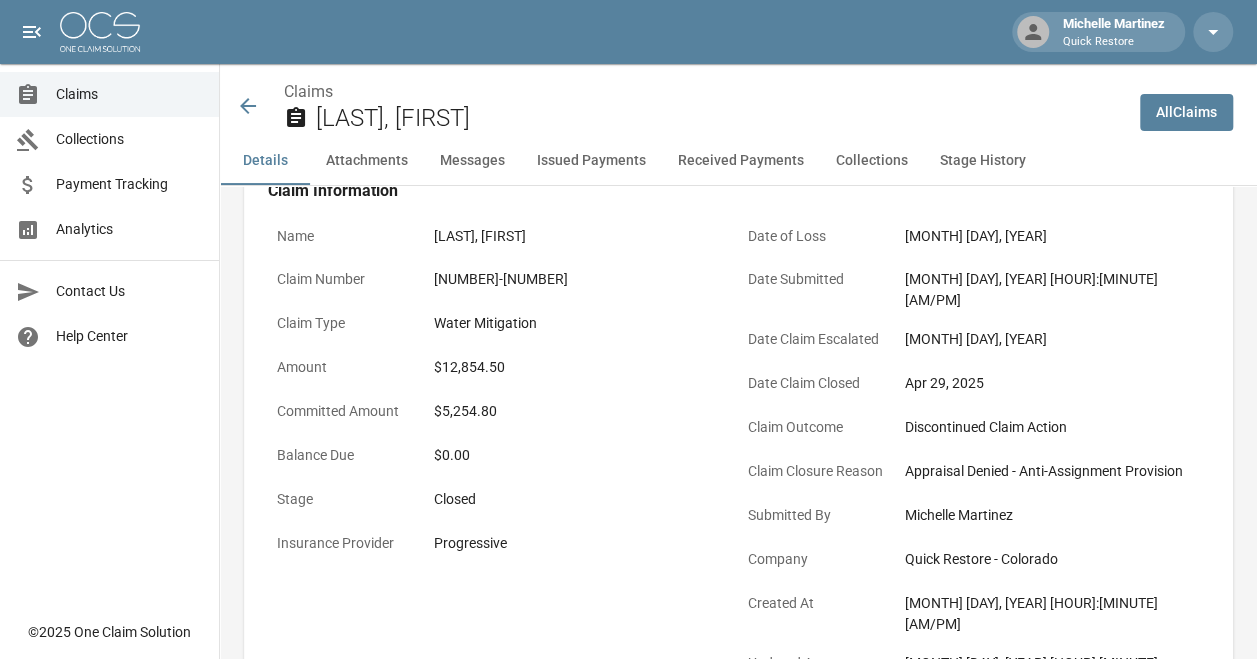 scroll, scrollTop: 100, scrollLeft: 0, axis: vertical 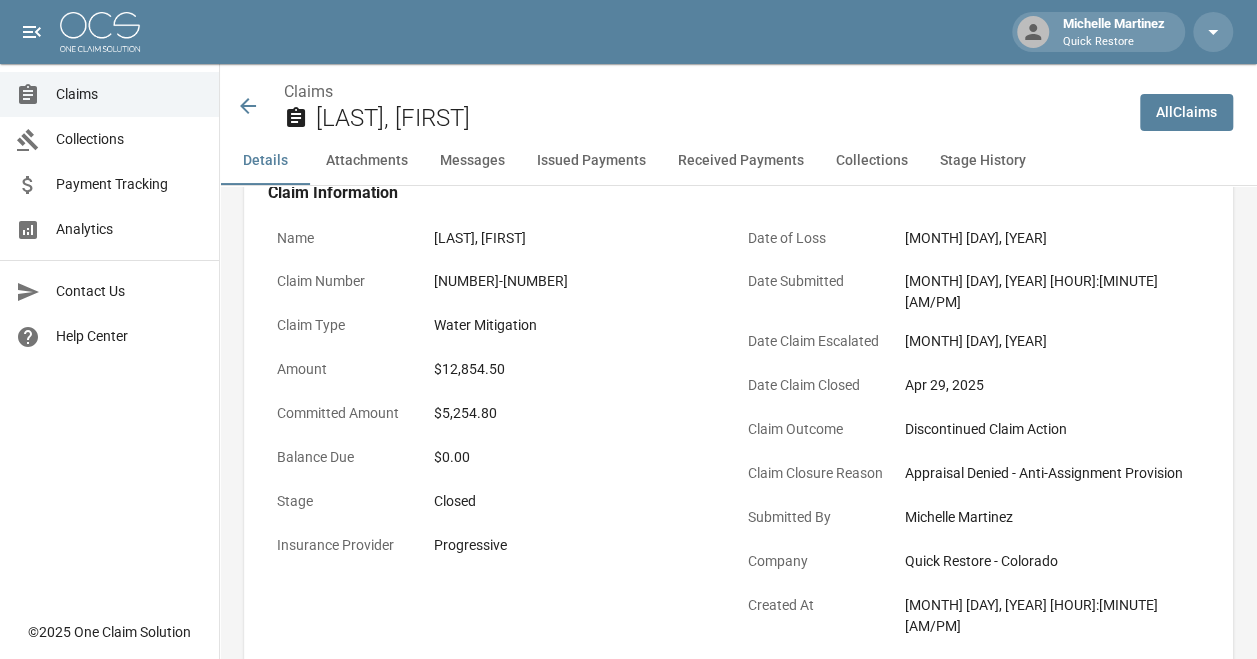 click 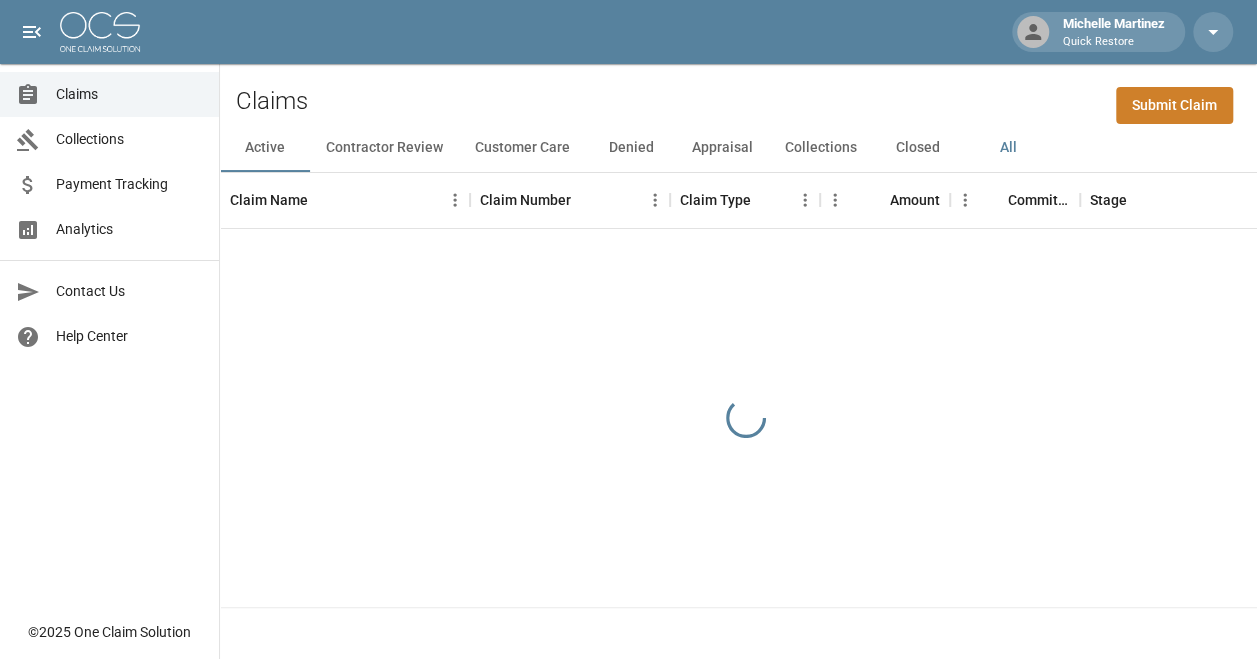 scroll, scrollTop: 0, scrollLeft: 0, axis: both 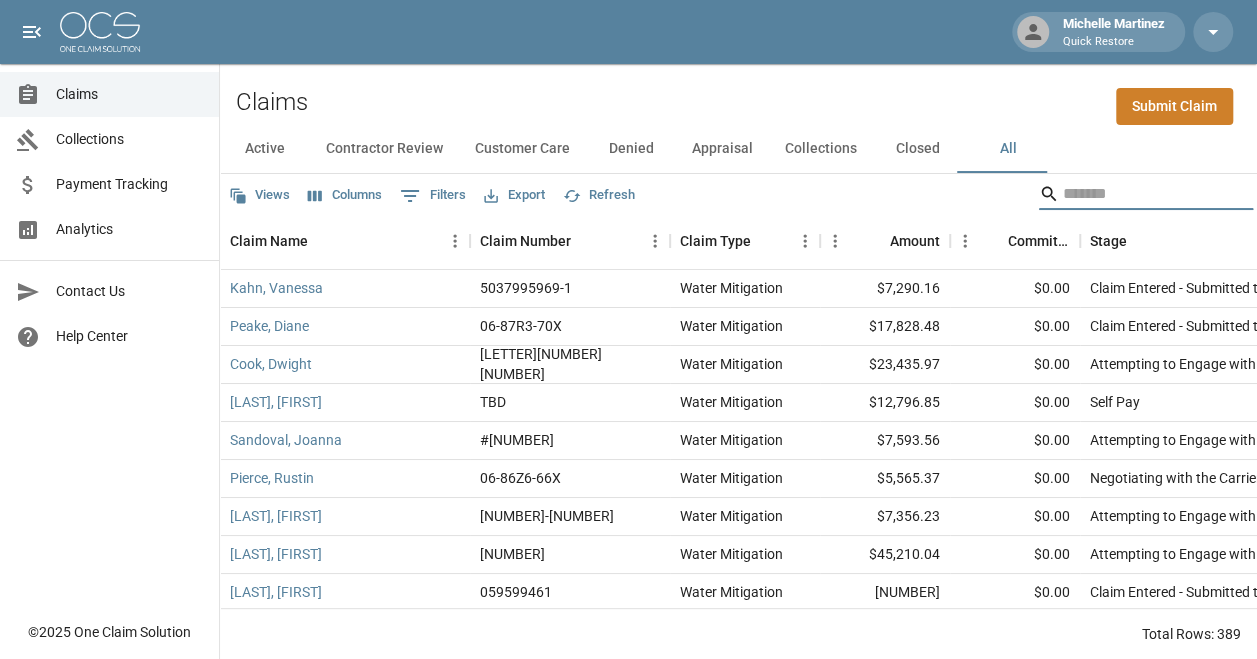 click at bounding box center [1143, 194] 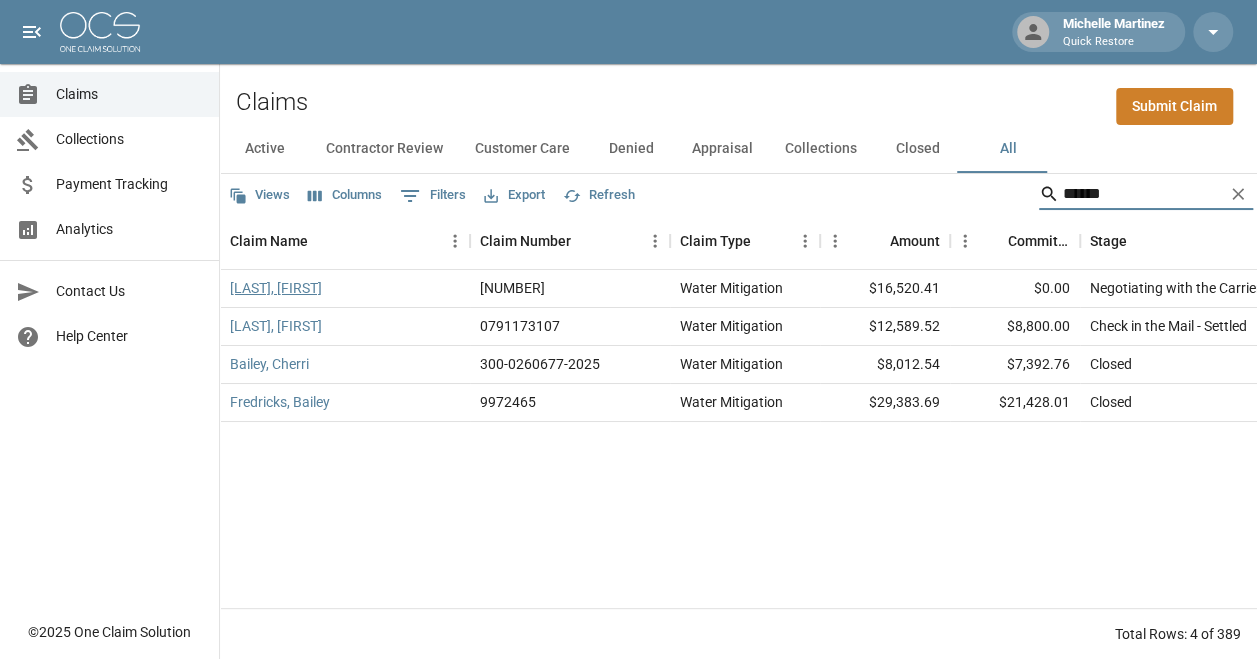 type on "******" 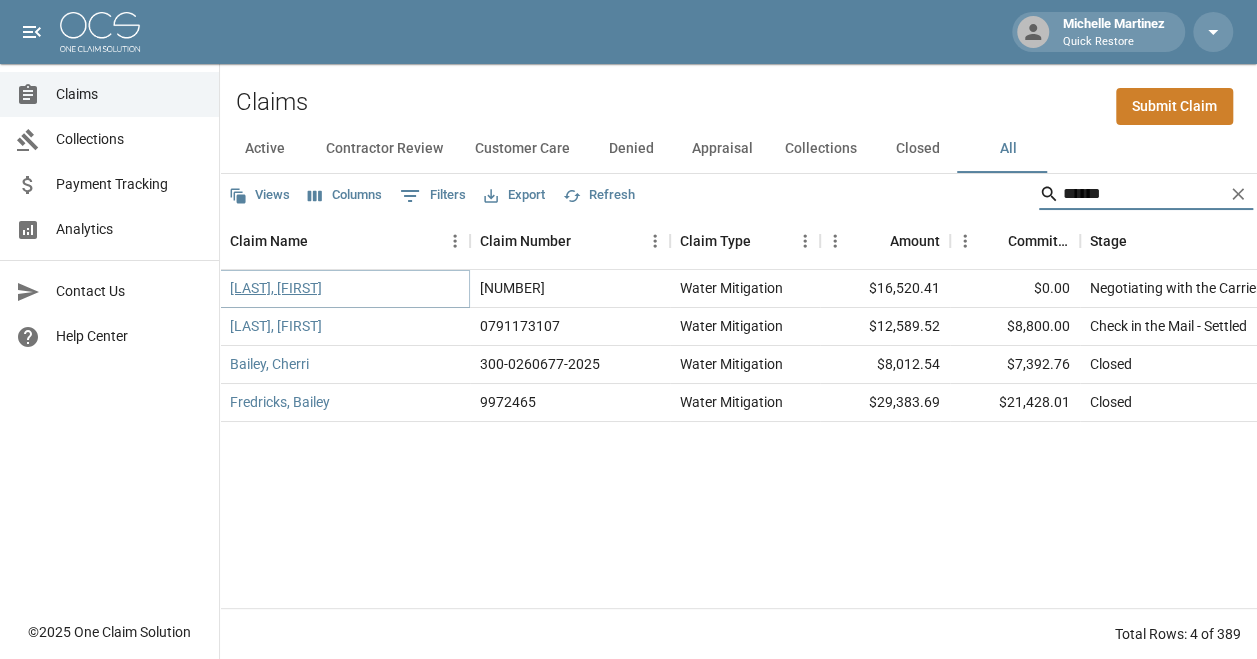 click on "[LAST], [FIRST]" at bounding box center [276, 288] 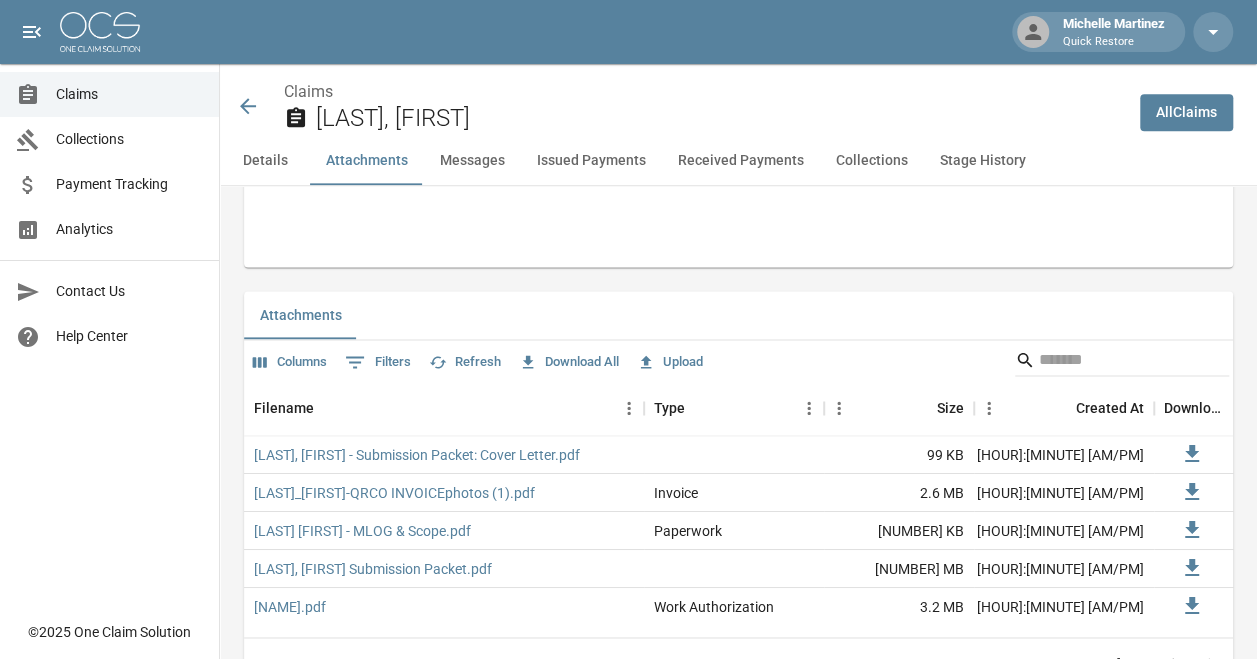 scroll, scrollTop: 1200, scrollLeft: 0, axis: vertical 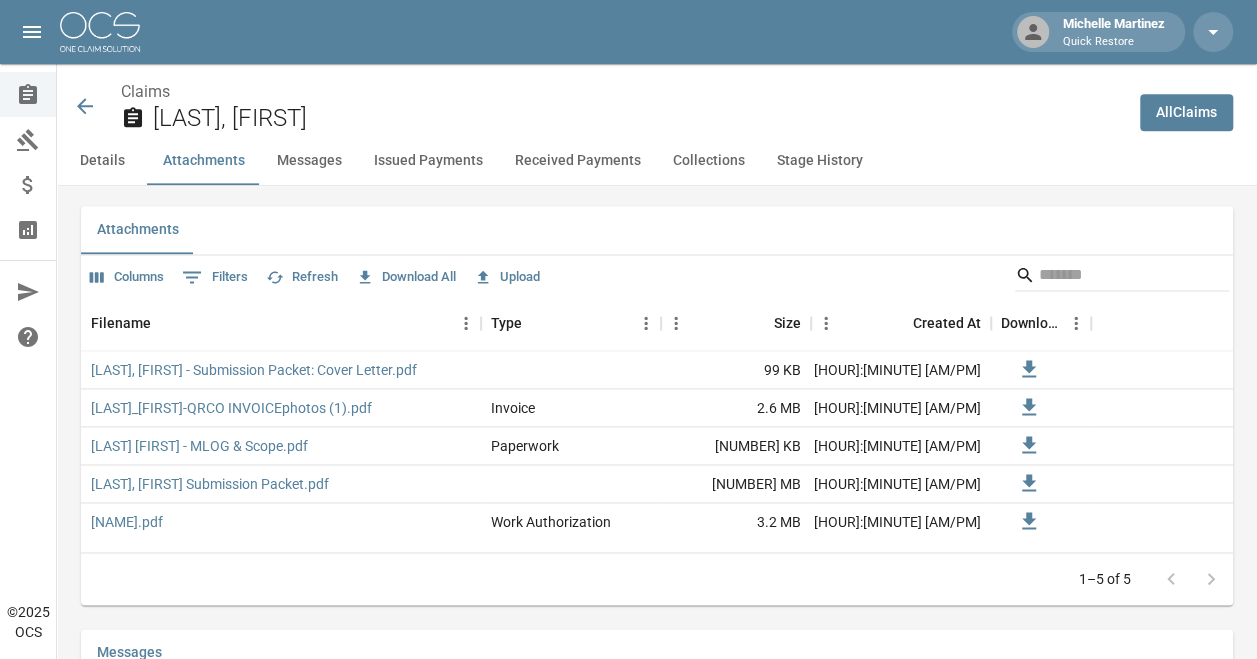 click 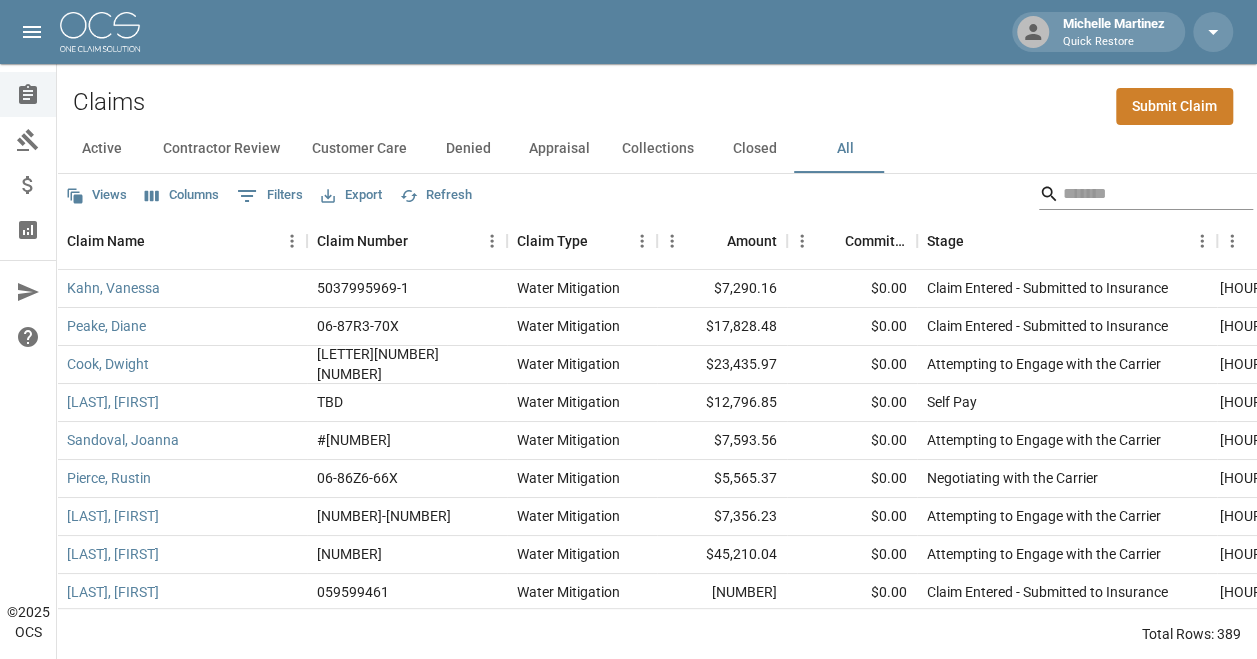 click at bounding box center [1143, 194] 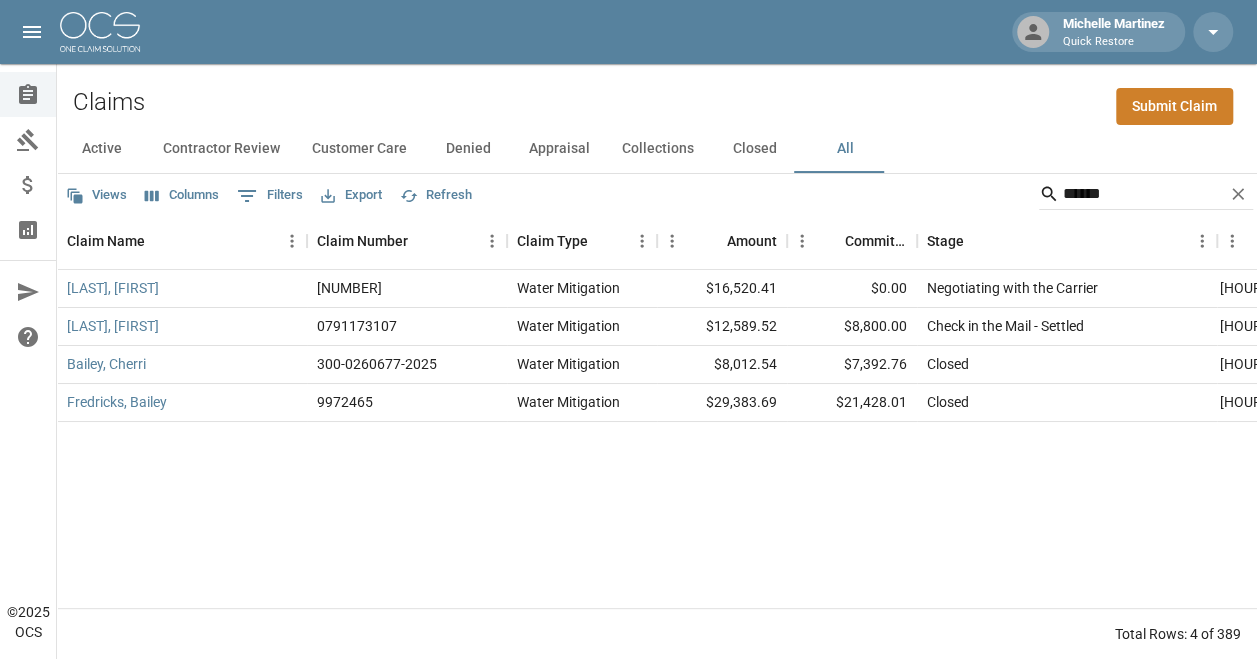 click on "[LAST], [FIRST] [NUMBER] Water Mitigation $[AMOUNT] $[AMOUNT] Negotiating with the Carrier [MONTH] [DAY], [YEAR] [HOUR]:[MINUTE] [AM/PM] Quick Restore - Colorado [FIRST] [LAST] [LAST], [FIRST] [NUMBER] Water Mitigation $[AMOUNT] $[AMOUNT] Check in the Mail - Settled [MONTH] [DAY], [YEAR] [HOUR]:[MINUTE] [AM/PM] Quick Restore - Colorado [FIRST] [LAST] [LAST], [FIRST] [NUMBER]-[NUMBER] Water Mitigation $[AMOUNT] $[AMOUNT] Closed [MONTH] [DAY], [YEAR] [HOUR]:[MINUTE] [AM/PM] Quick Restore - Colorado [FIRST] [LAST] [LAST], [FIRST] [NUMBER] Water Mitigation $[AMOUNT] $[AMOUNT] Closed [MONTH] [DAY], [YEAR] [HOUR]:[MINUTE] [AM/PM] Quick Restore - Colorado [FIRST] [LAST]" at bounding box center (992, 439) 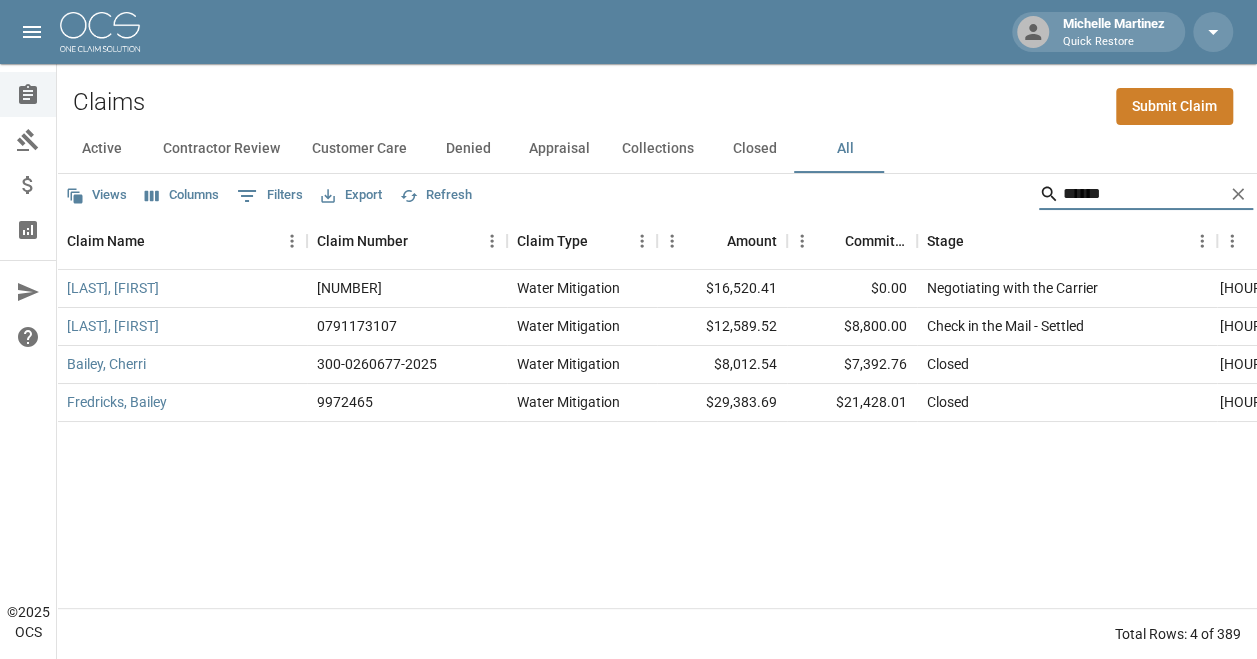 drag, startPoint x: 1140, startPoint y: 195, endPoint x: 978, endPoint y: 200, distance: 162.07715 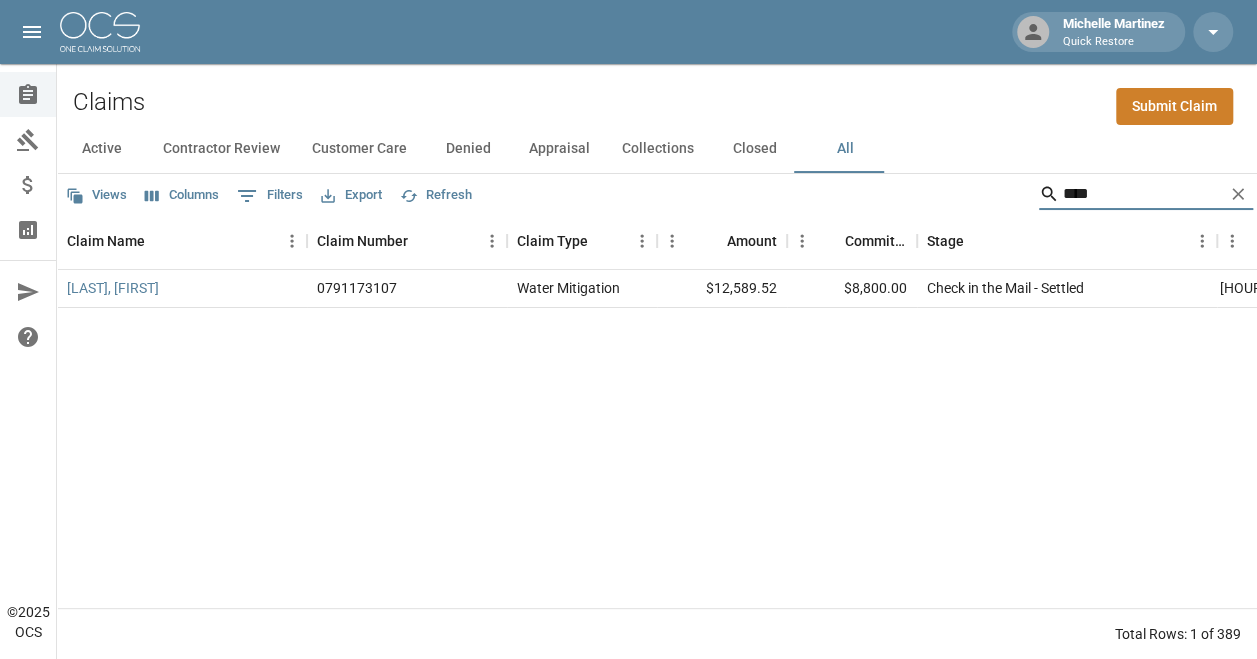 type on "****" 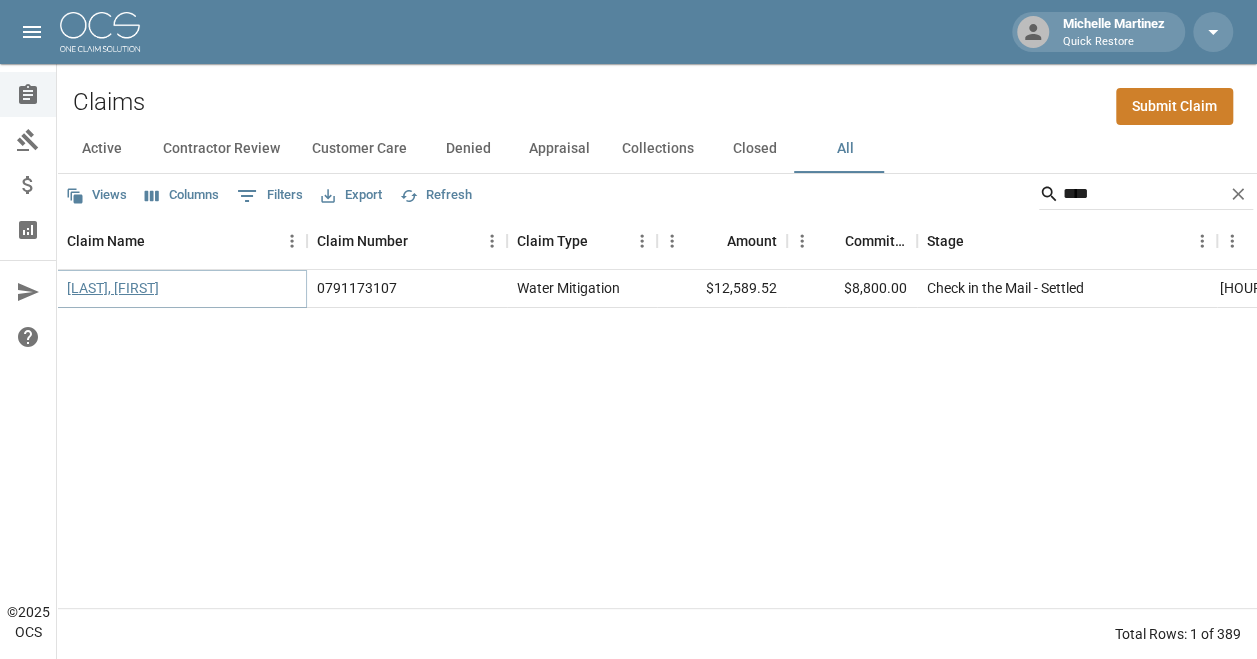 click on "[LAST], [FIRST]" at bounding box center [113, 288] 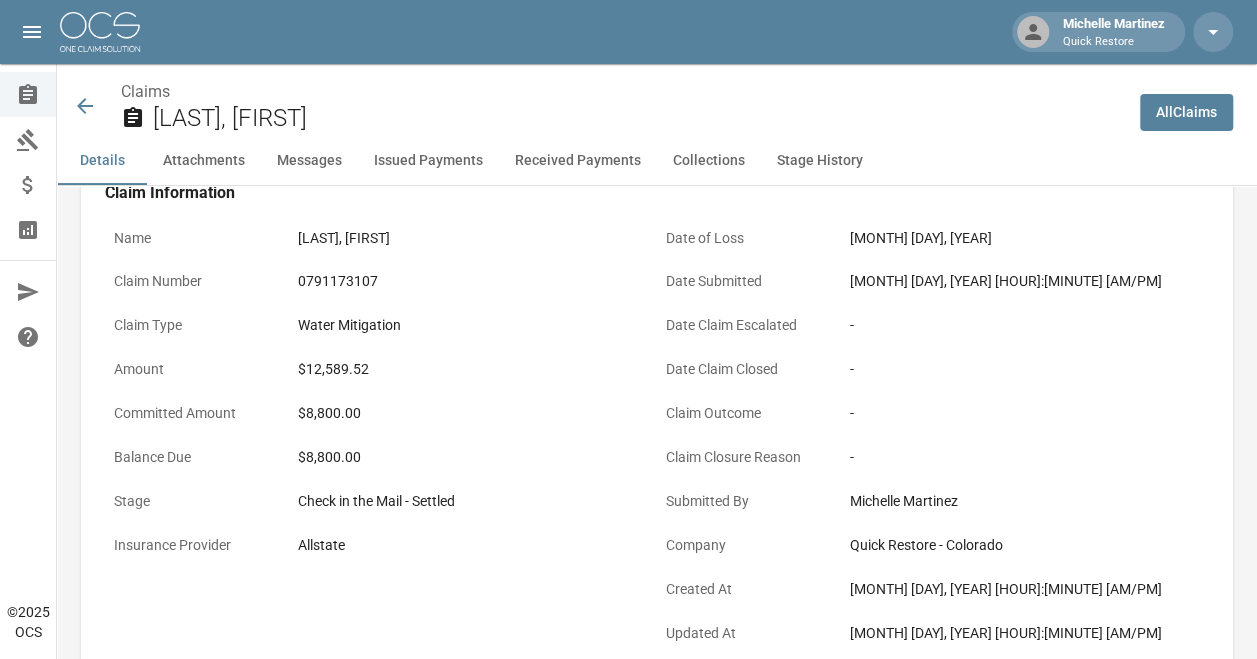 scroll, scrollTop: 100, scrollLeft: 0, axis: vertical 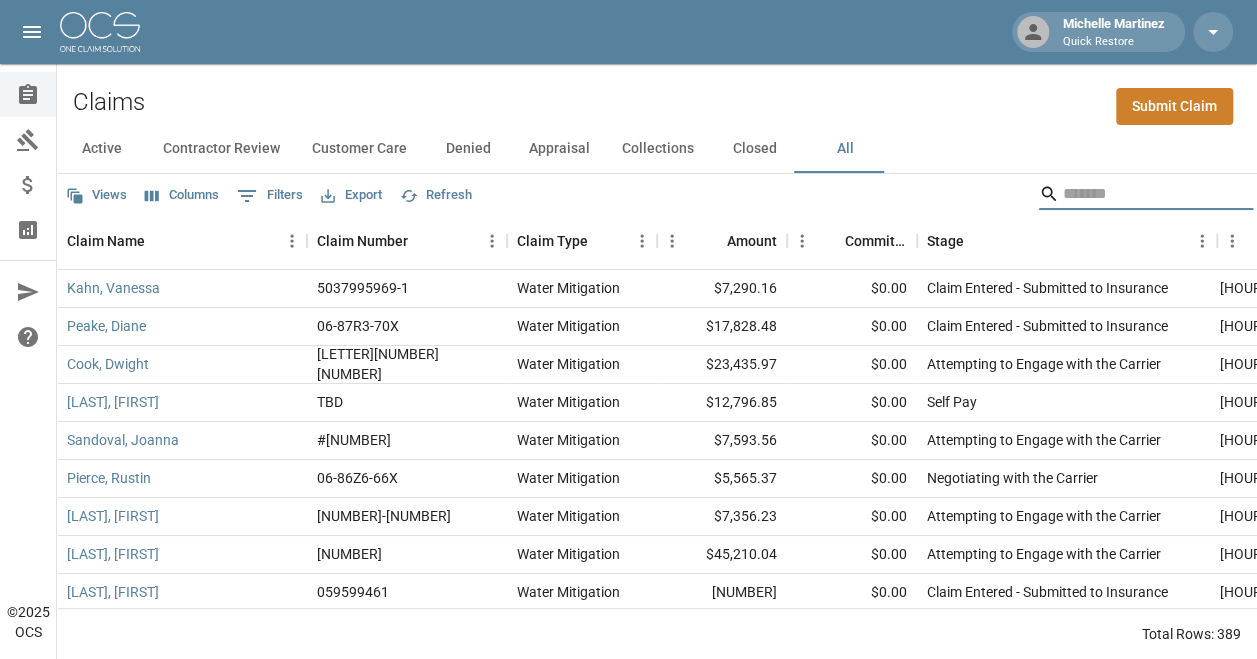 click at bounding box center (1143, 194) 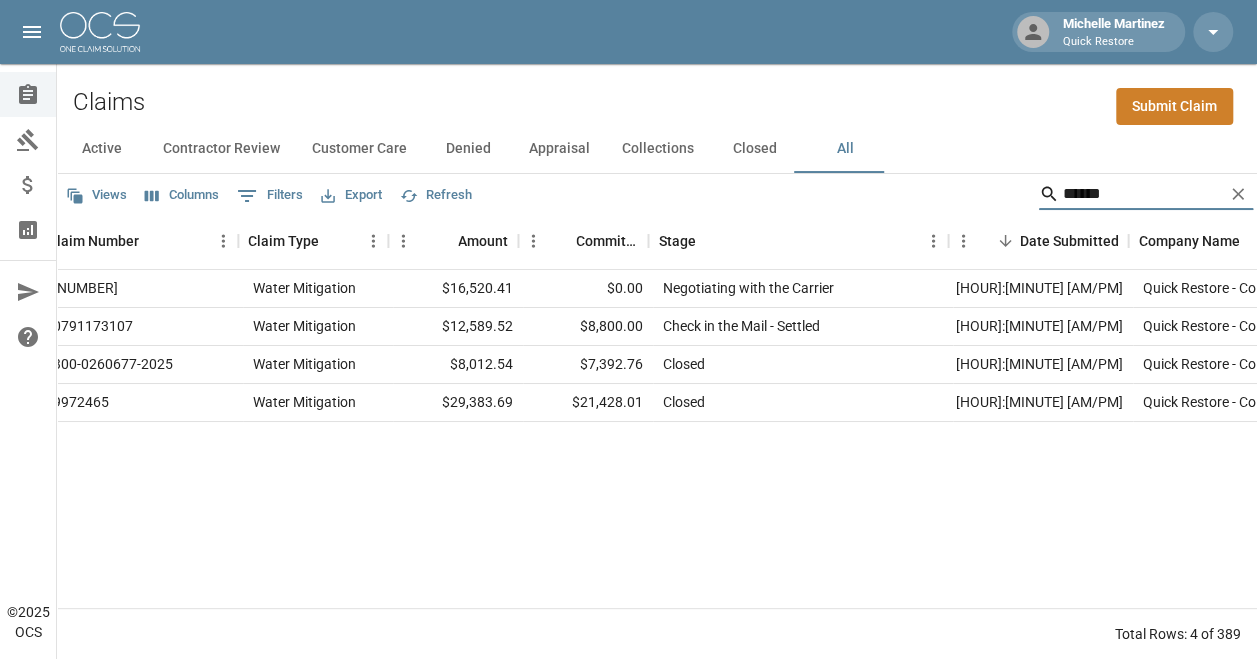 scroll, scrollTop: 0, scrollLeft: 274, axis: horizontal 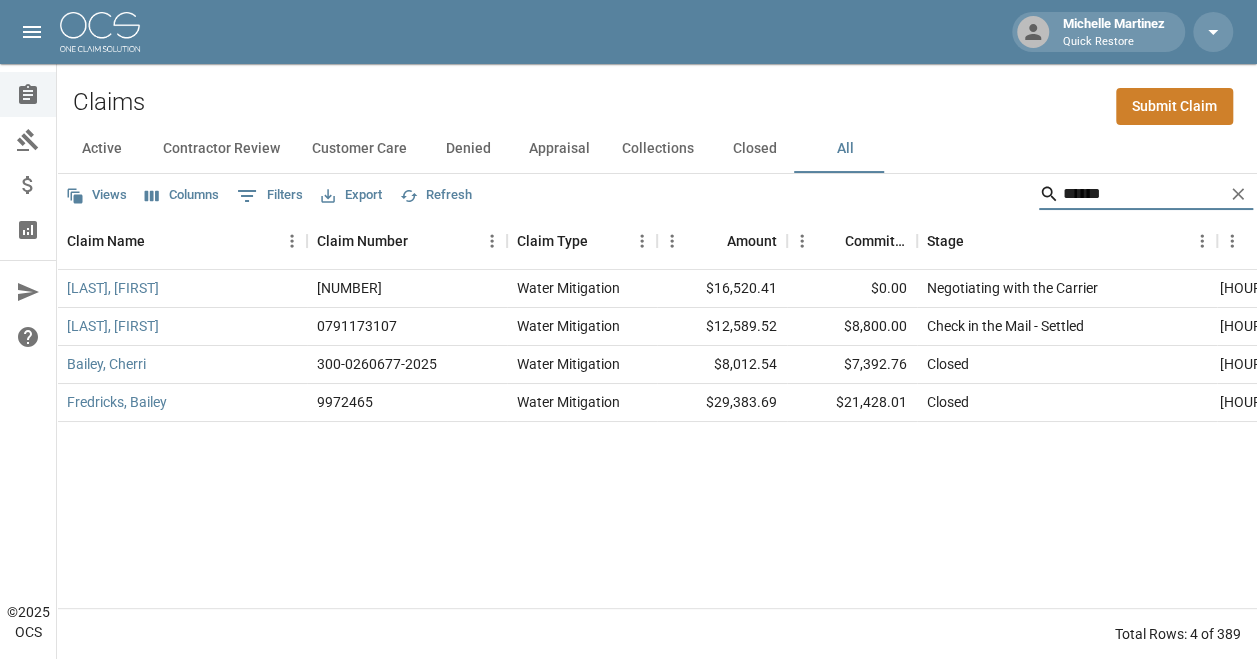 drag, startPoint x: 1106, startPoint y: 198, endPoint x: 1021, endPoint y: 210, distance: 85.84288 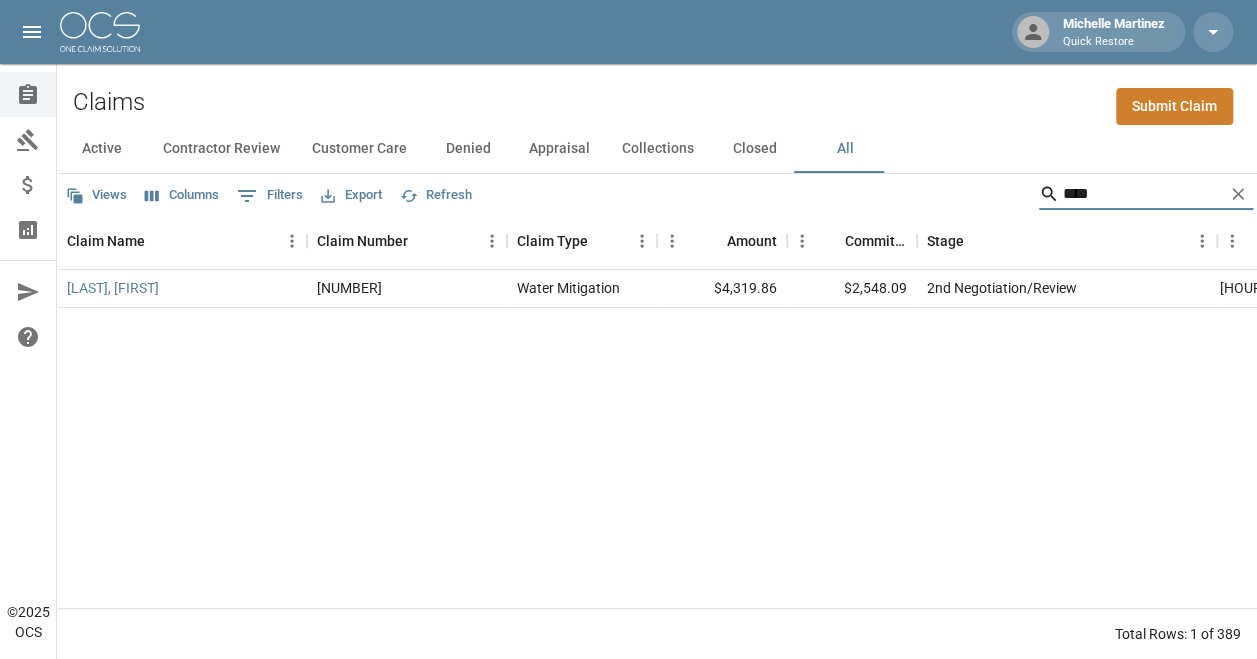 type on "****" 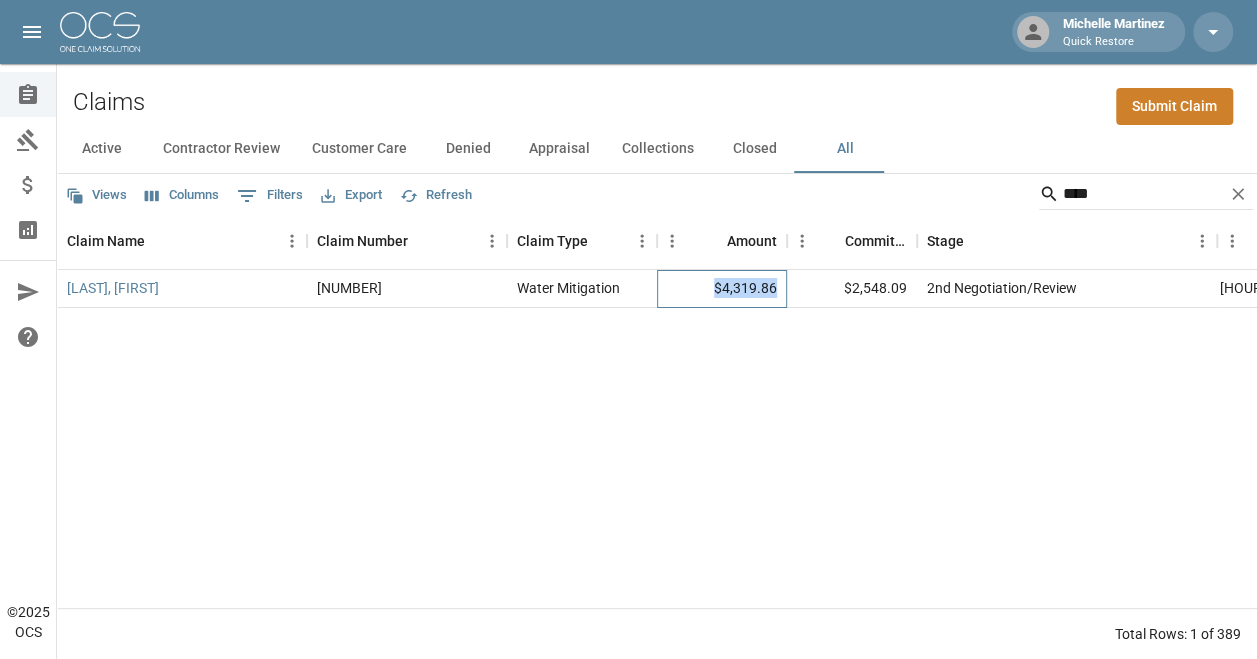 drag, startPoint x: 779, startPoint y: 292, endPoint x: 710, endPoint y: 302, distance: 69.72087 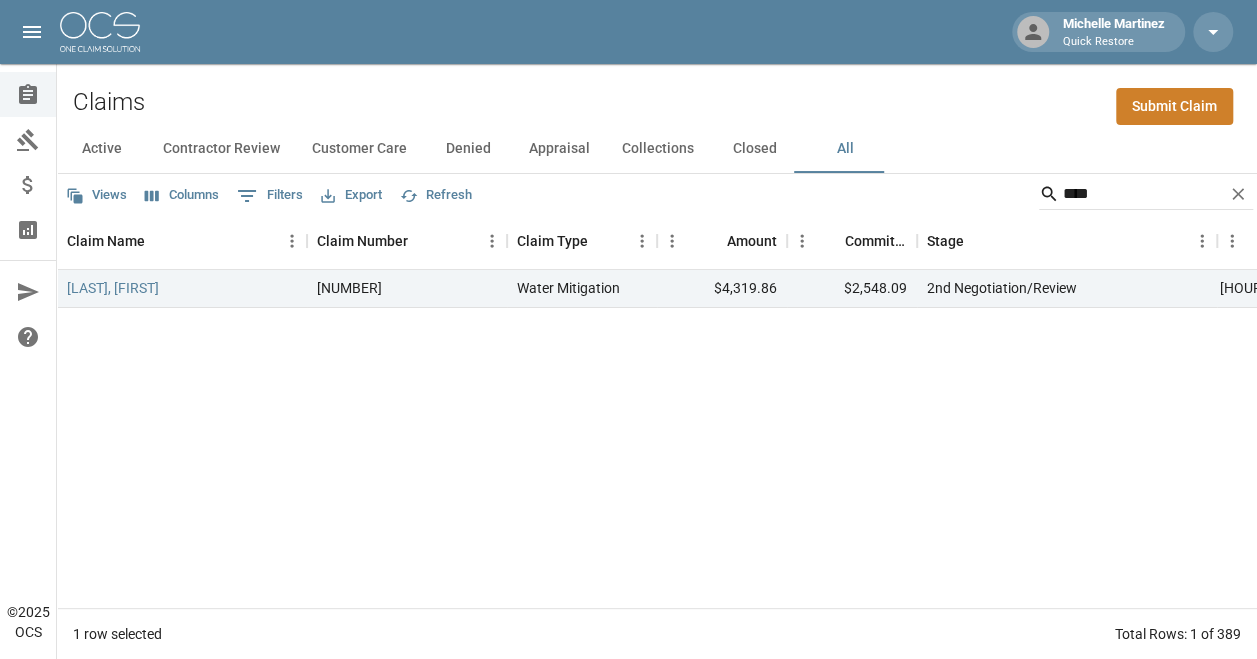 drag, startPoint x: 710, startPoint y: 303, endPoint x: 707, endPoint y: 364, distance: 61.073727 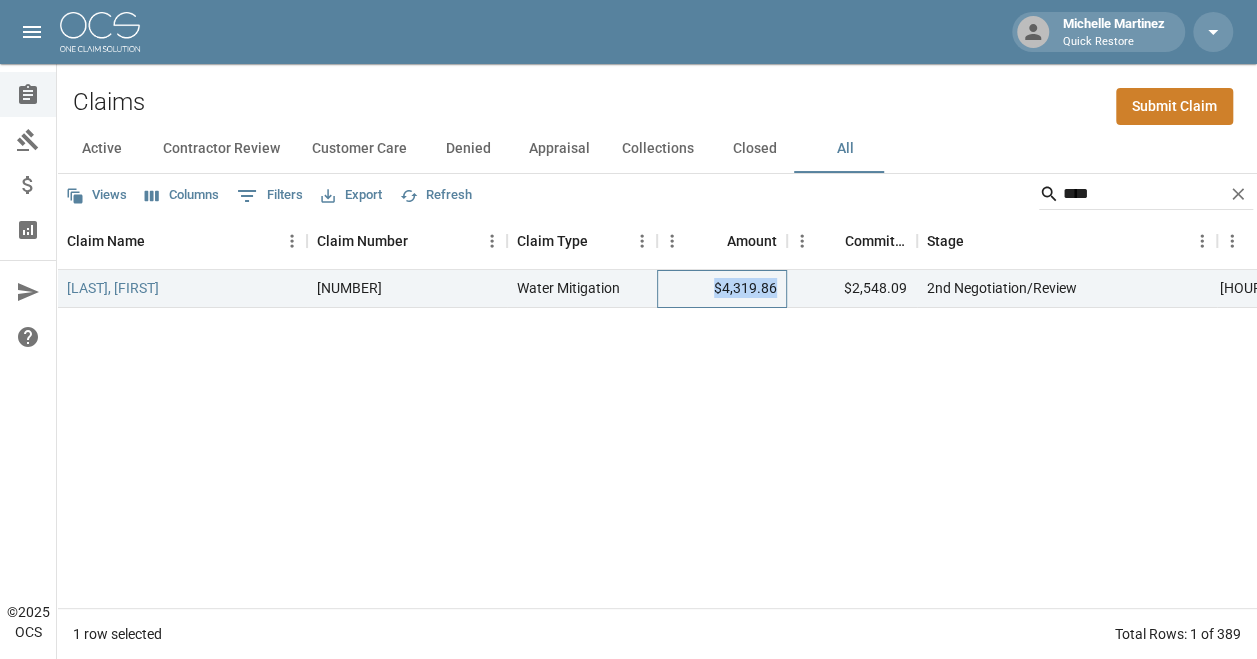 drag, startPoint x: 779, startPoint y: 295, endPoint x: 698, endPoint y: 304, distance: 81.49847 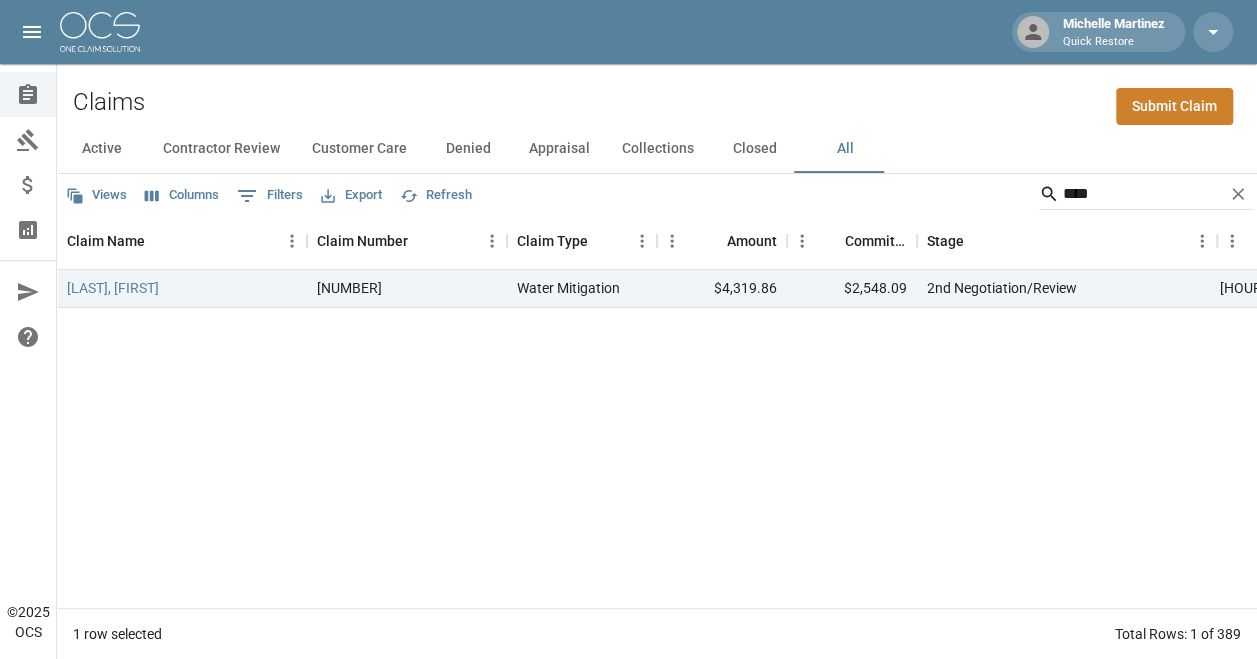 drag, startPoint x: 698, startPoint y: 304, endPoint x: 762, endPoint y: 411, distance: 124.67959 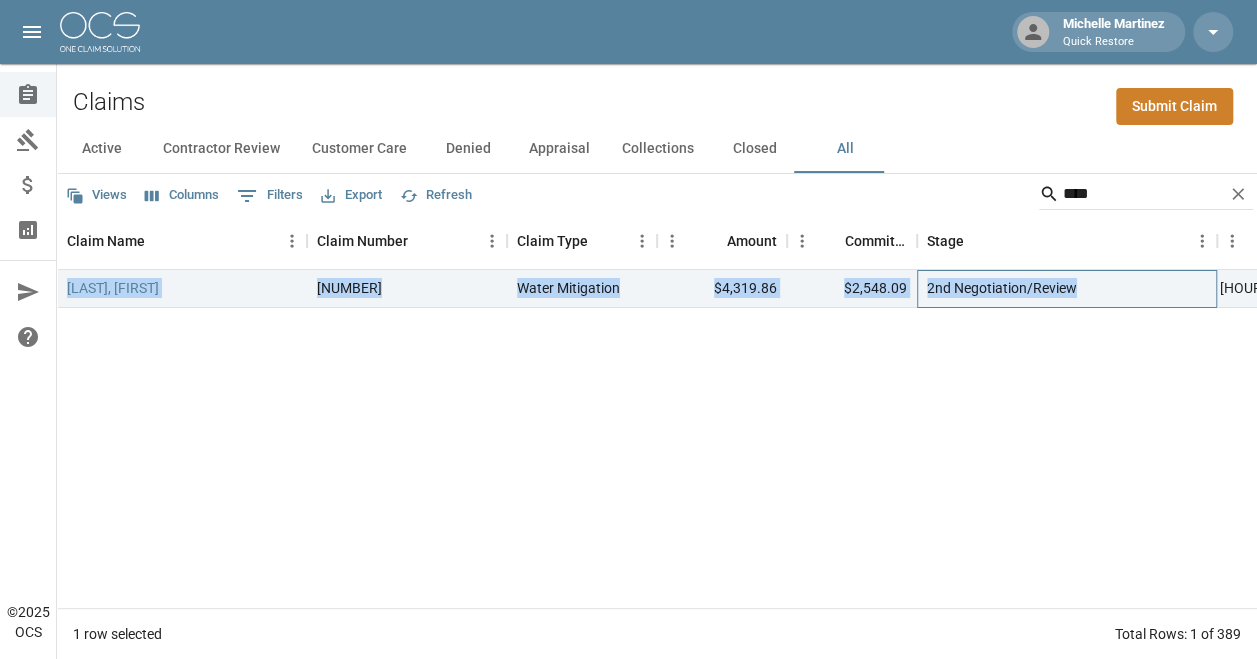 drag, startPoint x: 1085, startPoint y: 285, endPoint x: 930, endPoint y: 310, distance: 157.00319 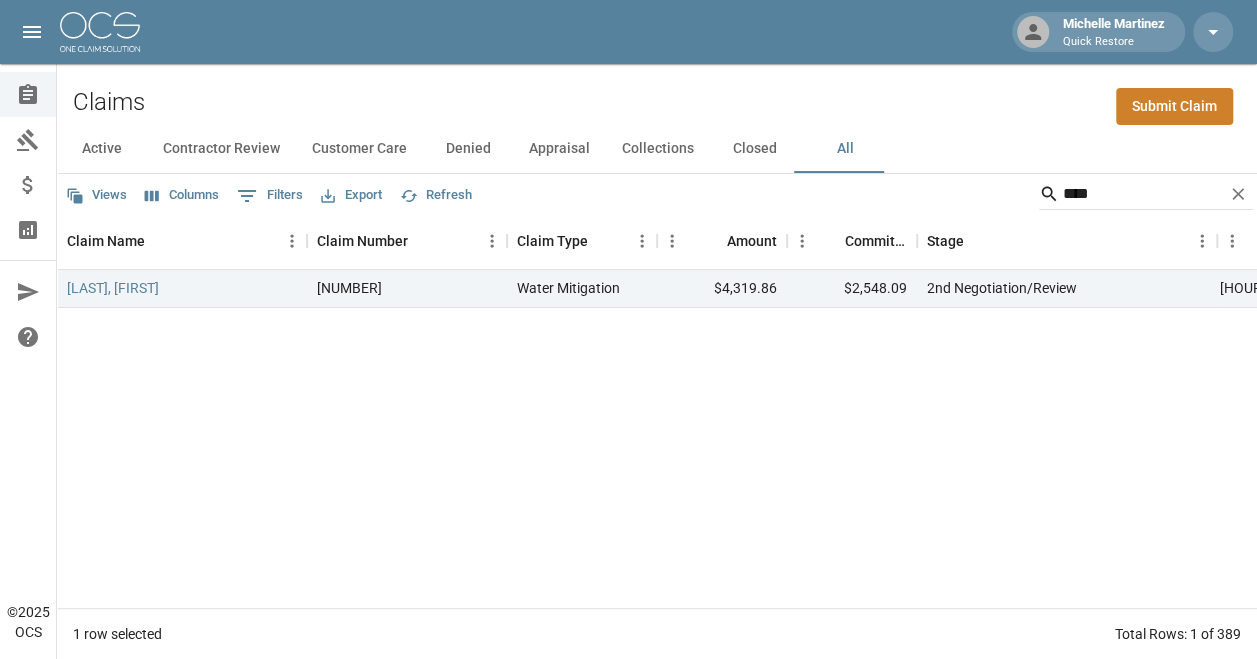 drag, startPoint x: 930, startPoint y: 310, endPoint x: 811, endPoint y: 402, distance: 150.41609 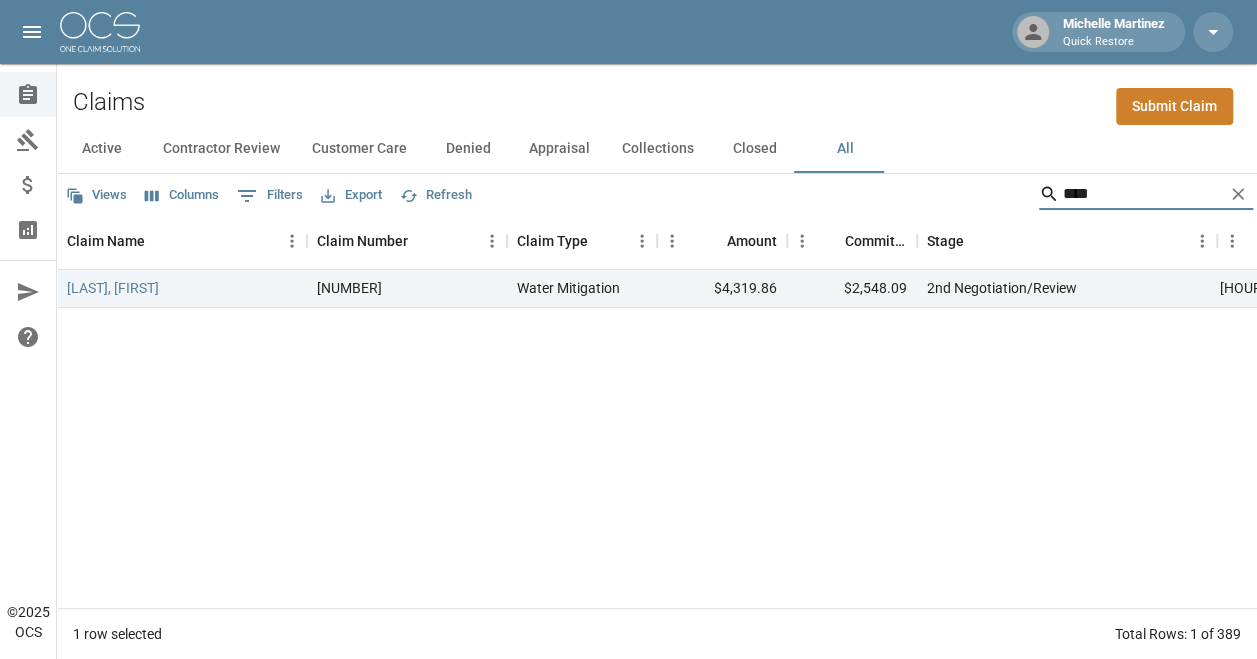 drag, startPoint x: 1102, startPoint y: 196, endPoint x: 982, endPoint y: 195, distance: 120.004166 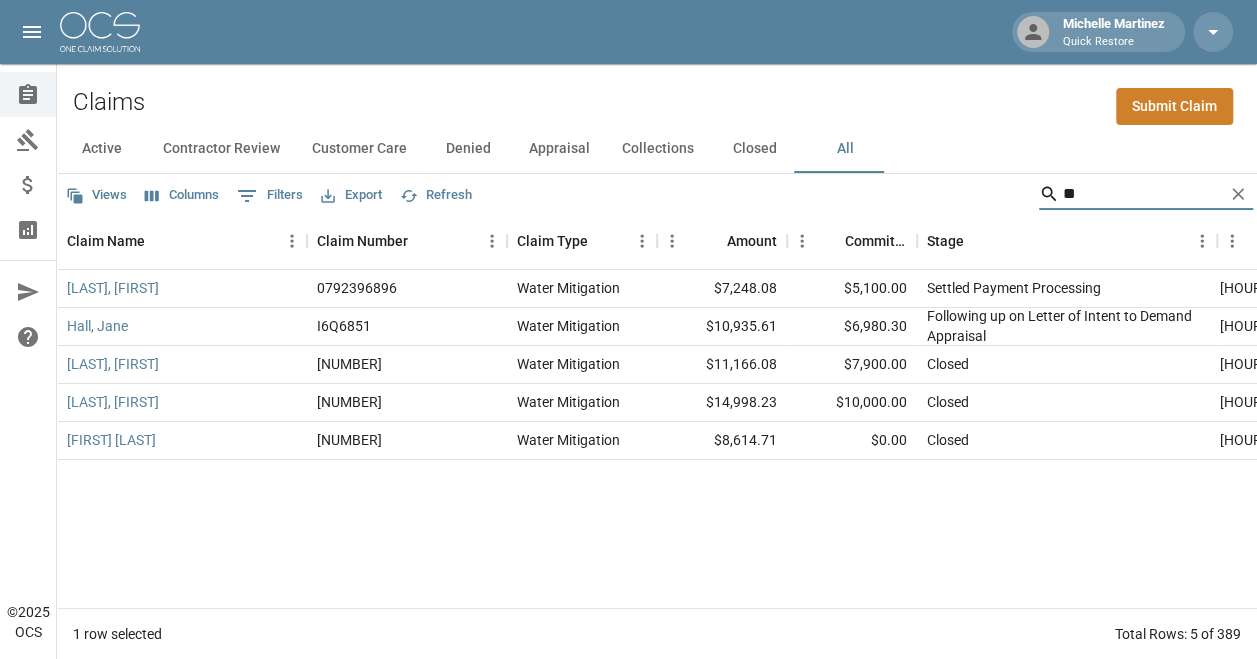 type on "*" 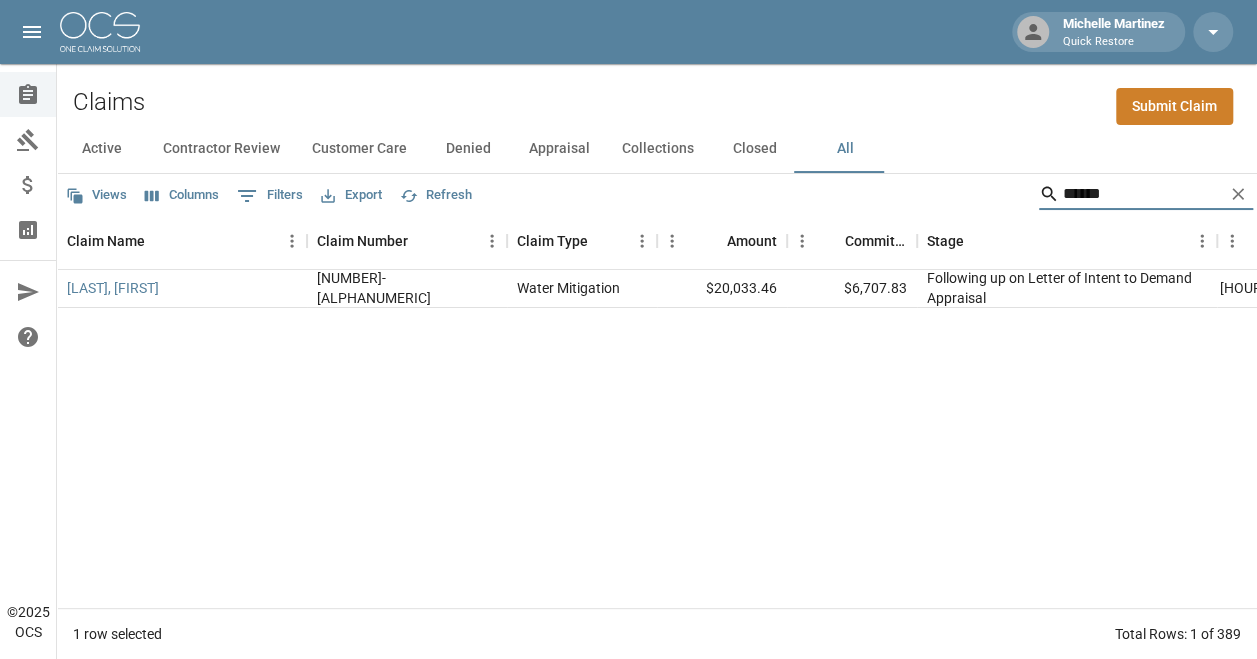 type on "******" 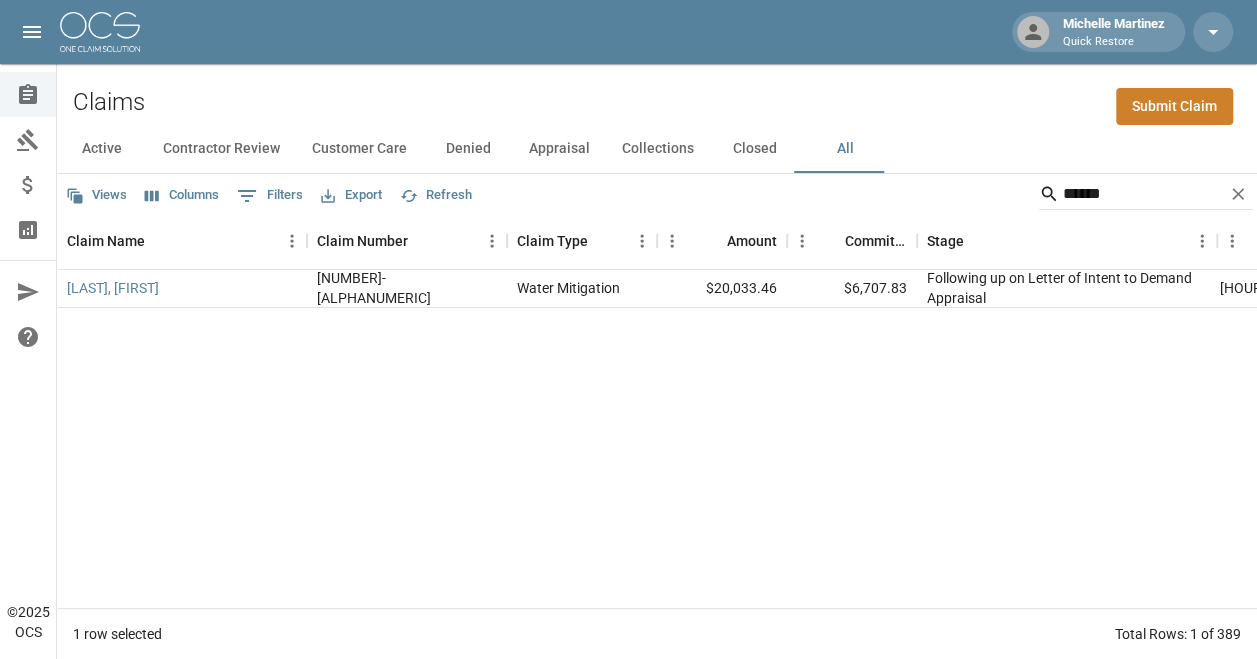 click on "[LAST], [FIRST] [NUMBER] Water Mitigation $[NUMBER] $[NUMBER] Following up on Letter of Intent to Demand Appraisal [MONTH] [DAY], [YEAR] [HOUR]:[MINUTE] [AM/PM] Quick Restore - Colorado [FIRST] [LAST]" at bounding box center (992, 439) 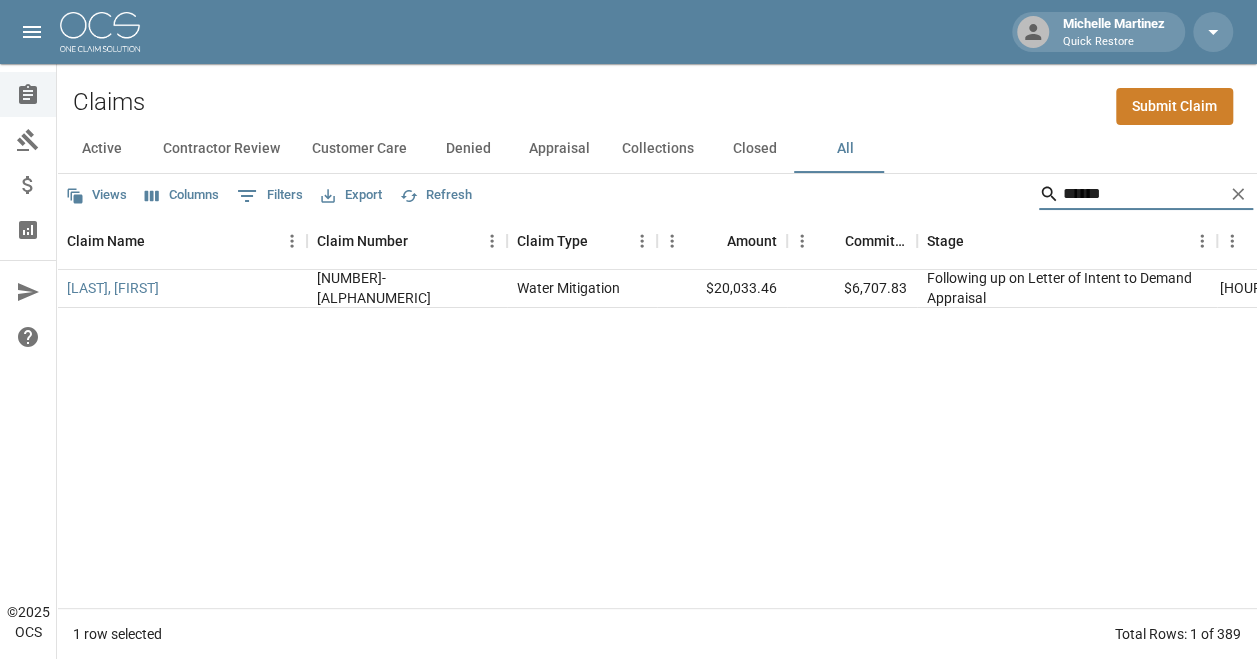 drag, startPoint x: 1124, startPoint y: 202, endPoint x: 995, endPoint y: 201, distance: 129.00388 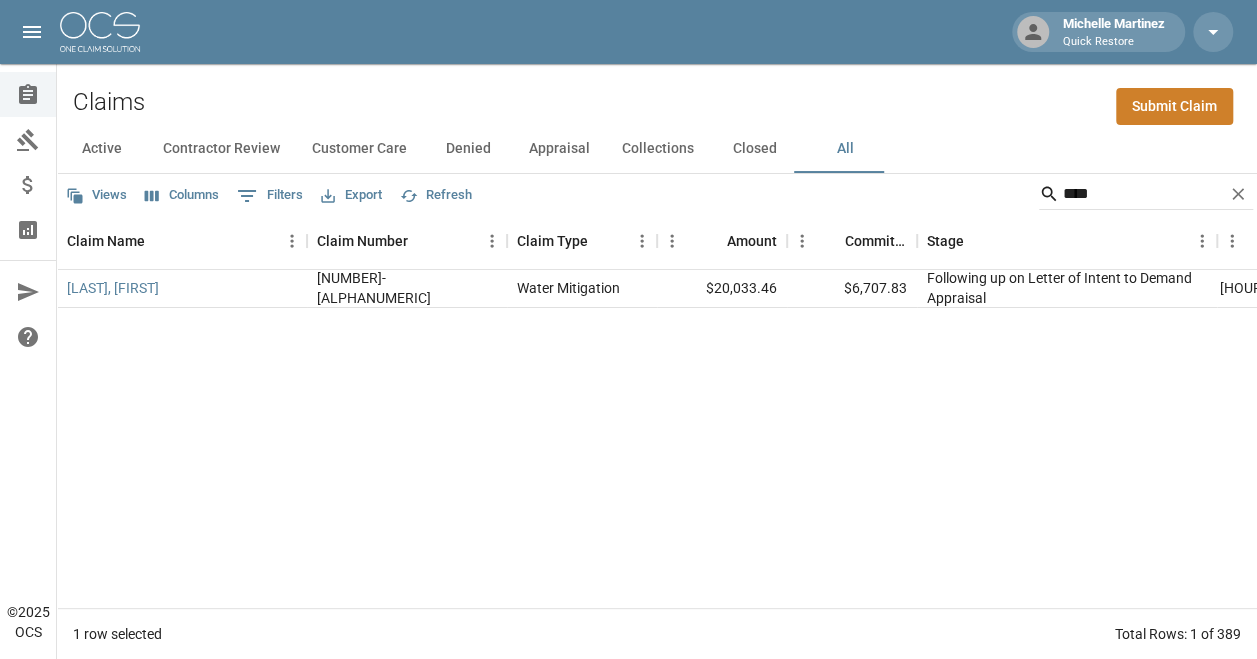 click on "[LAST], [FIRST] [NUMBER] Water Mitigation $[NUMBER] $[NUMBER] Following up on Letter of Intent to Demand Appraisal [MONTH] [DAY], [YEAR] [HOUR]:[MINUTE] [AM/PM] Quick Restore - Colorado [FIRST] [LAST]" at bounding box center (992, 439) 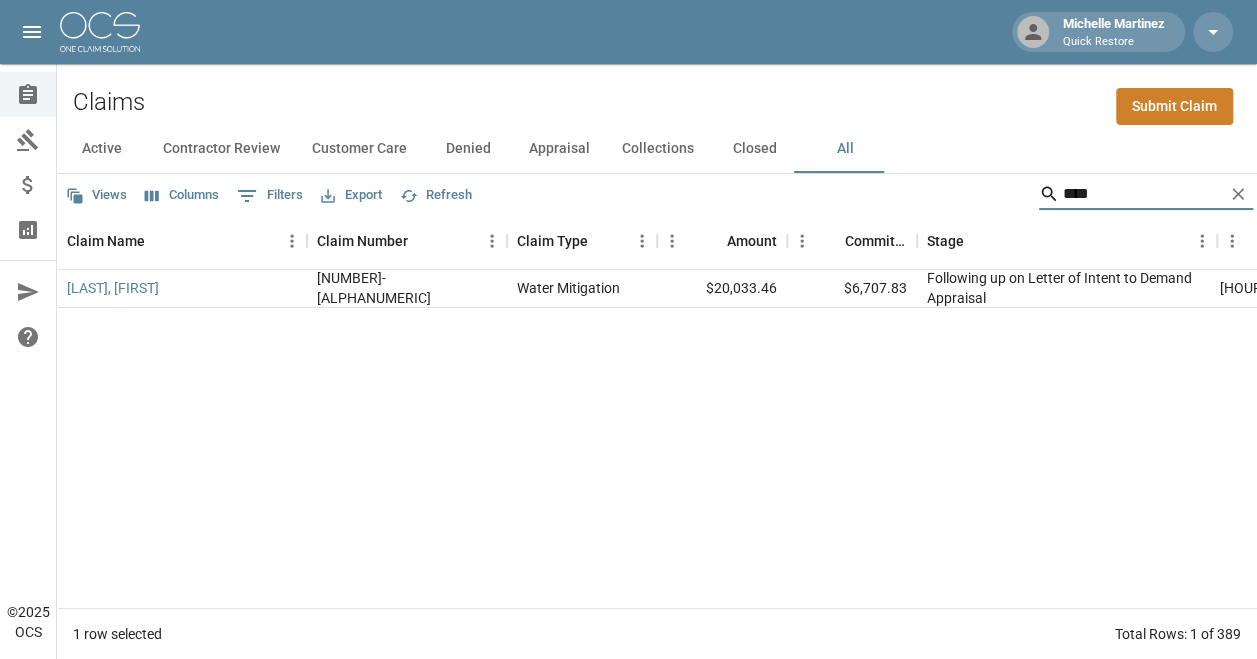drag, startPoint x: 1166, startPoint y: 194, endPoint x: 1071, endPoint y: 197, distance: 95.047356 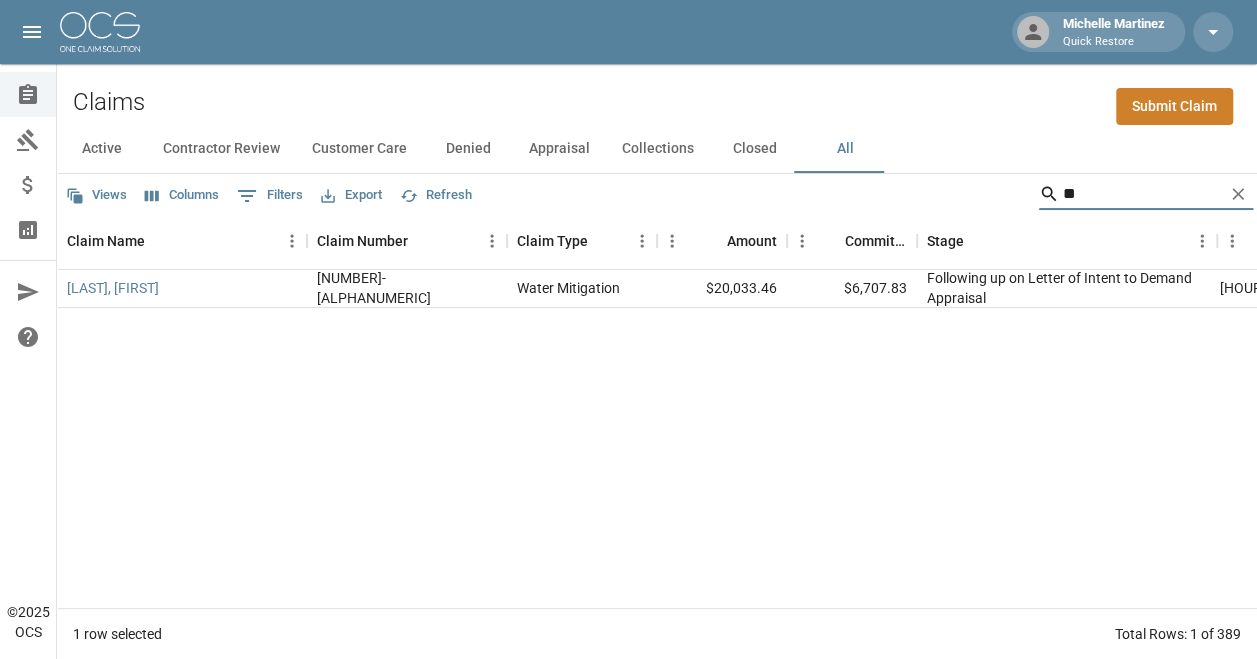 type on "*" 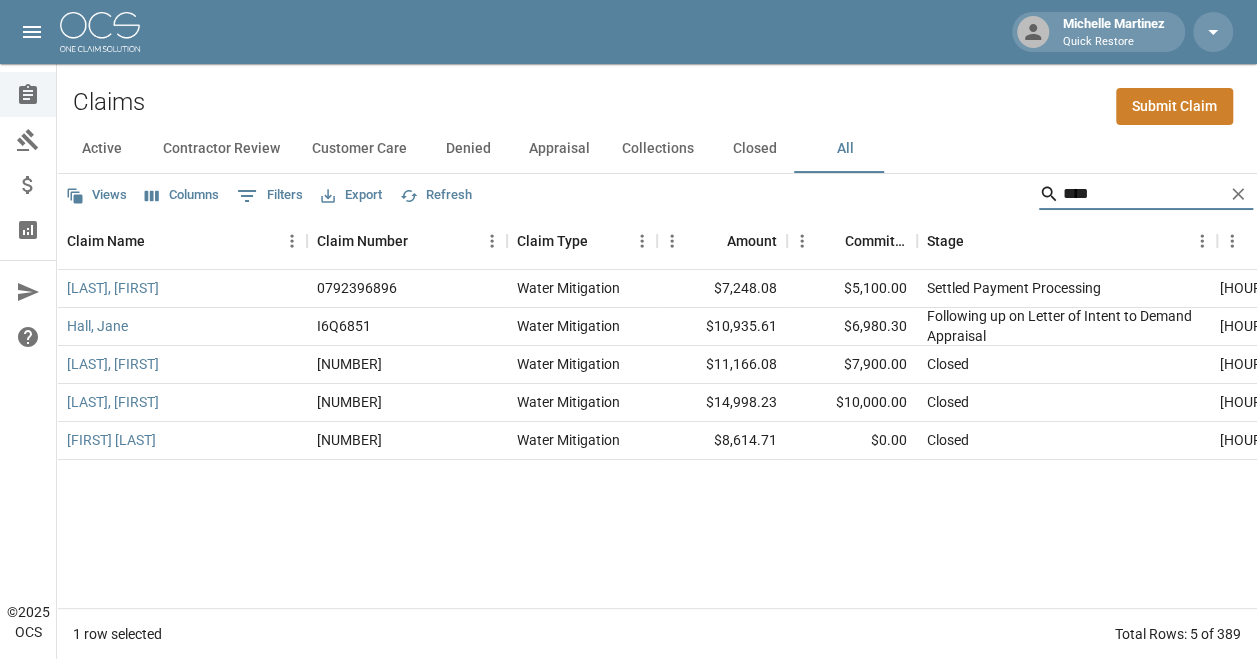 click on "[LAST], [FIRST] [NUMBER] Water Mitigation $[NUMBER] $[NUMBER] Settled Payment Processing [MONTH] [DAY], [YEAR] [HOUR]:[MINUTE] [AM/PM] Quick Restore - Colorado [FIRST] [LAST]
[LAST], [FIRST] [NUMBER] Water Mitigation $[NUMBER] $[NUMBER] Following up on Letter of Intent to Demand Appraisal [MONTH] [DAY], [YEAR] [HOUR]:[MINUTE] [AM/PM] Quick Restore - Colorado [FIRST] [LAST]
[LAST], [FIRST] [NUMBER] Water Mitigation $[NUMBER] $[NUMBER] Closed [MONTH] [DAY], [YEAR] [HOUR]:[MINUTE] [AM/PM] Quick Restore - Colorado [FIRST] [LAST]
[LAST], [FIRST] [NUMBER] Water Mitigation $[NUMBER] $[NUMBER] Closed [MONTH] [DAY], [YEAR] [HOUR]:[MINUTE] [AM/PM] Quick Restore - Colorado [FIRST] [LAST]
[FIRST] [LAST] [NUMBER] Water Mitigation $[NUMBER] $[NUMBER] Closed [MONTH] [DAY], [YEAR] [HOUR]:[MINUTE] [AM/PM] Quick Restore - Colorado" at bounding box center (992, 439) 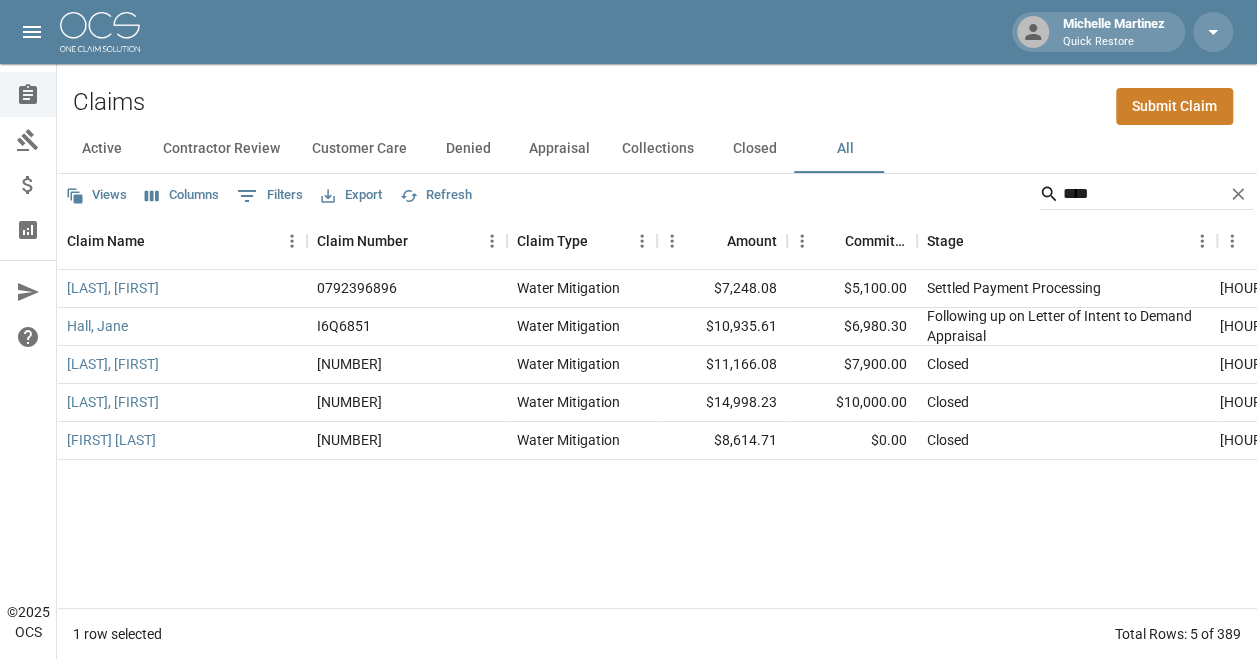 click on "[LAST], [FIRST] [NUMBER] Water Mitigation $[NUMBER] $[NUMBER] Settled Payment Processing [MONTH] [DAY], [YEAR] [HOUR]:[MINUTE] [AM/PM] Quick Restore - Colorado [FIRST] [LAST]
[LAST], [FIRST] [NUMBER] Water Mitigation $[NUMBER] $[NUMBER] Following up on Letter of Intent to Demand Appraisal [MONTH] [DAY], [YEAR] [HOUR]:[MINUTE] [AM/PM] Quick Restore - Colorado [FIRST] [LAST]
[LAST], [FIRST] [NUMBER] Water Mitigation $[NUMBER] $[NUMBER] Closed [MONTH] [DAY], [YEAR] [HOUR]:[MINUTE] [AM/PM] Quick Restore - Colorado [FIRST] [LAST]
[LAST], [FIRST] [NUMBER] Water Mitigation $[NUMBER] $[NUMBER] Closed [MONTH] [DAY], [YEAR] [HOUR]:[MINUTE] [AM/PM] Quick Restore - Colorado [FIRST] [LAST]
[FIRST] [LAST] [NUMBER] Water Mitigation $[NUMBER] $[NUMBER] Closed [MONTH] [DAY], [YEAR] [HOUR]:[MINUTE] [AM/PM] Quick Restore - Colorado" at bounding box center (992, 439) 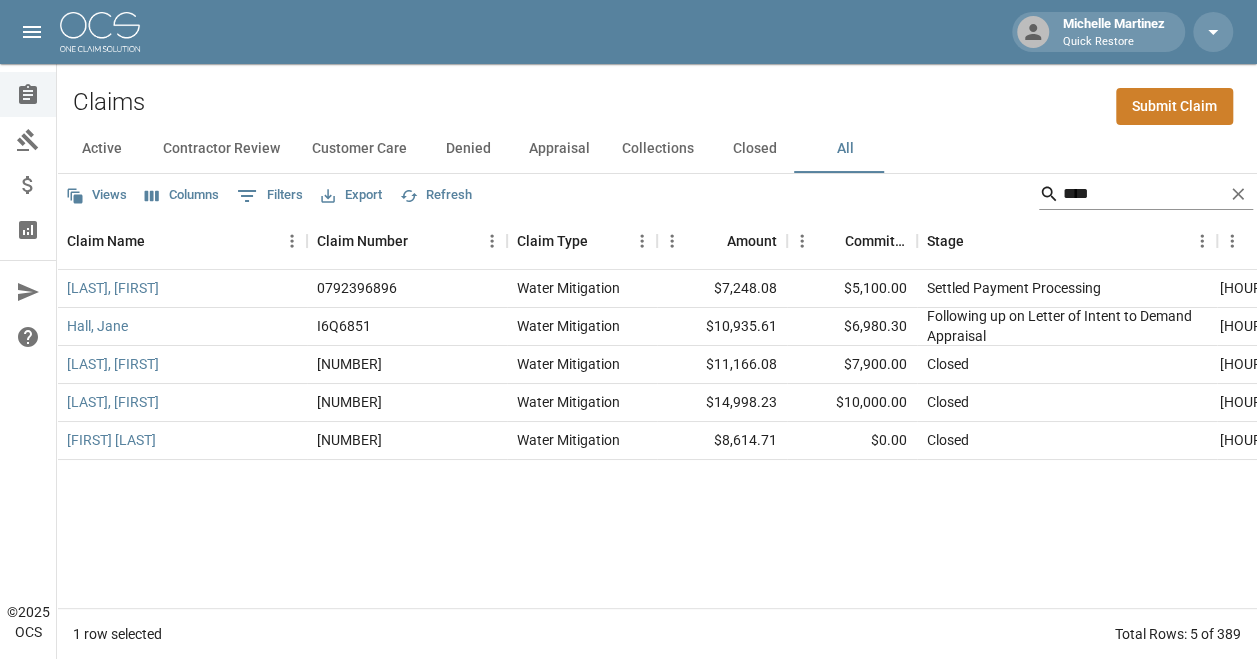 drag, startPoint x: 1102, startPoint y: 190, endPoint x: 1046, endPoint y: 199, distance: 56.718605 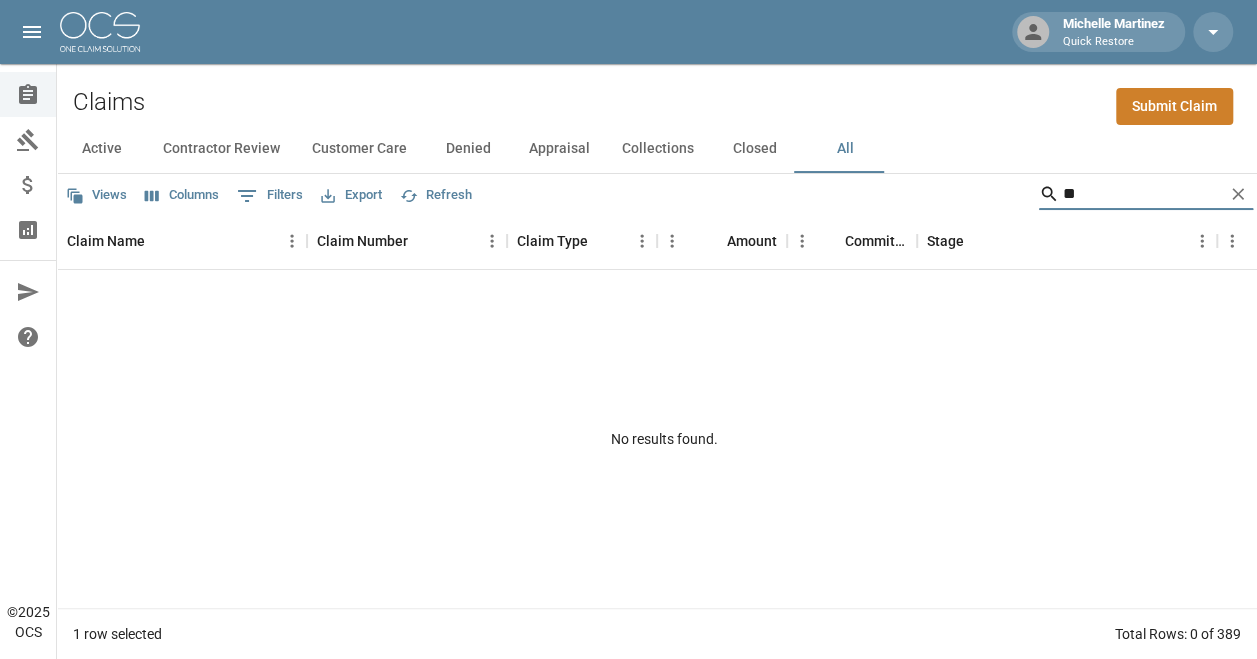type on "*" 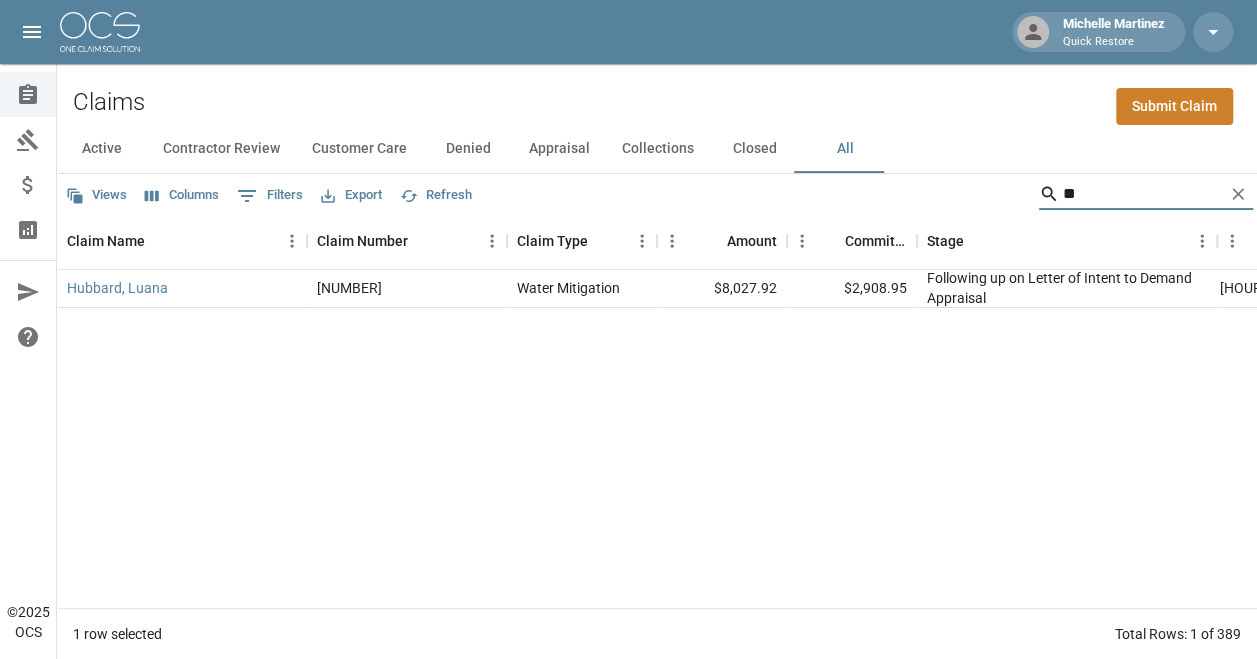 type on "*" 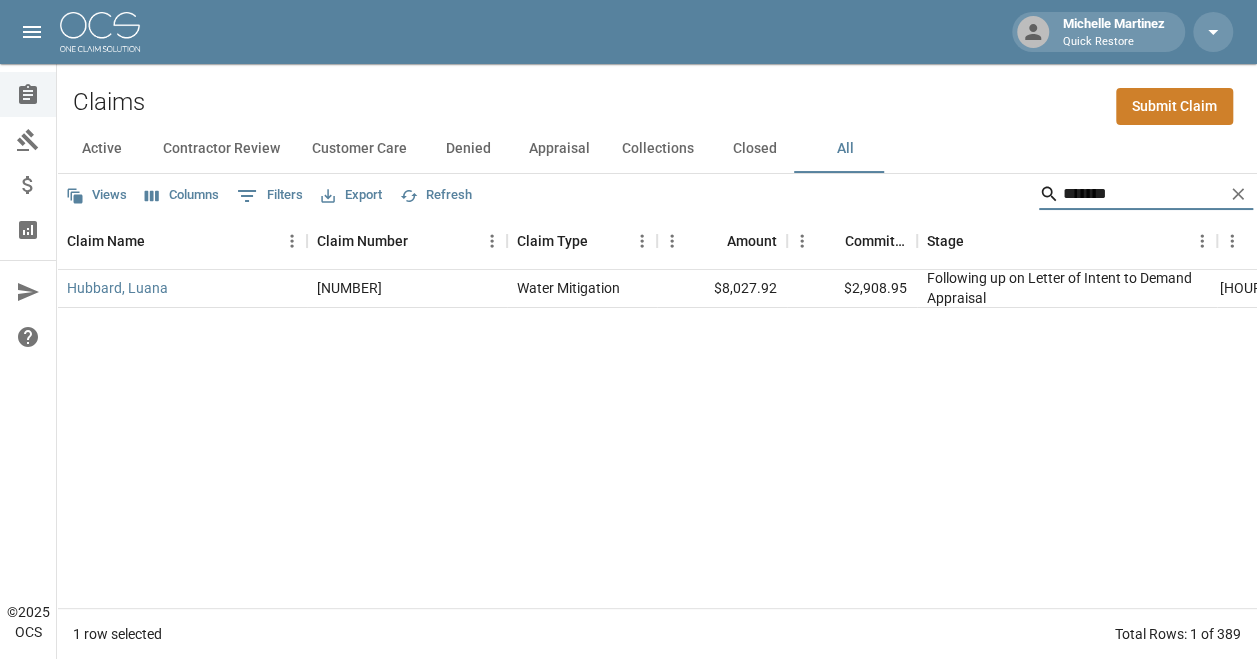 click on "[LAST], [FIRST] [NUMBER] [NAME] [AMOUNT] [AMOUNT] [STATUS] [MONTH] [DAY], [YEAR] [HOUR]:[MINUTE] [AM/PM] Quick Restore - Colorado [FIRST] [LAST]" at bounding box center [992, 439] 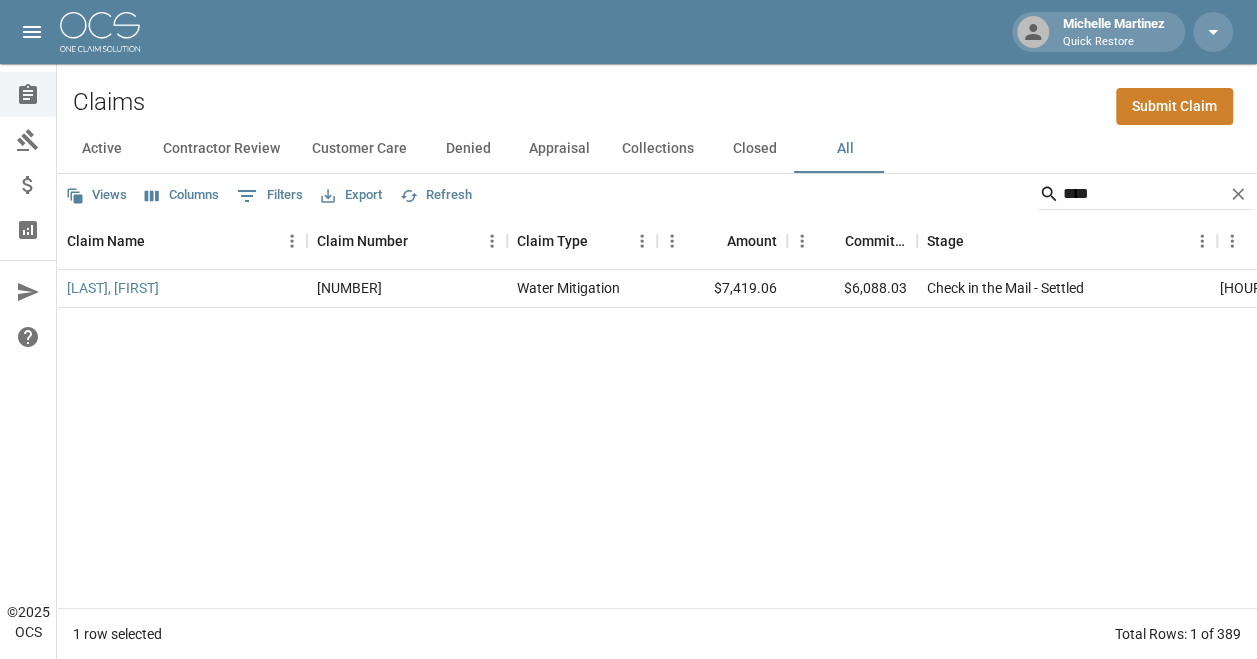 click on "[LAST], [FIRST] [NUMBER] [NAME] [AMOUNT] [AMOUNT] [STATUS] [MONTH] [DAY], [YEAR] [HOUR]:[MINUTE] [AM/PM] [COMPANY] [CITY] [FIRST] [LAST]" at bounding box center (992, 439) 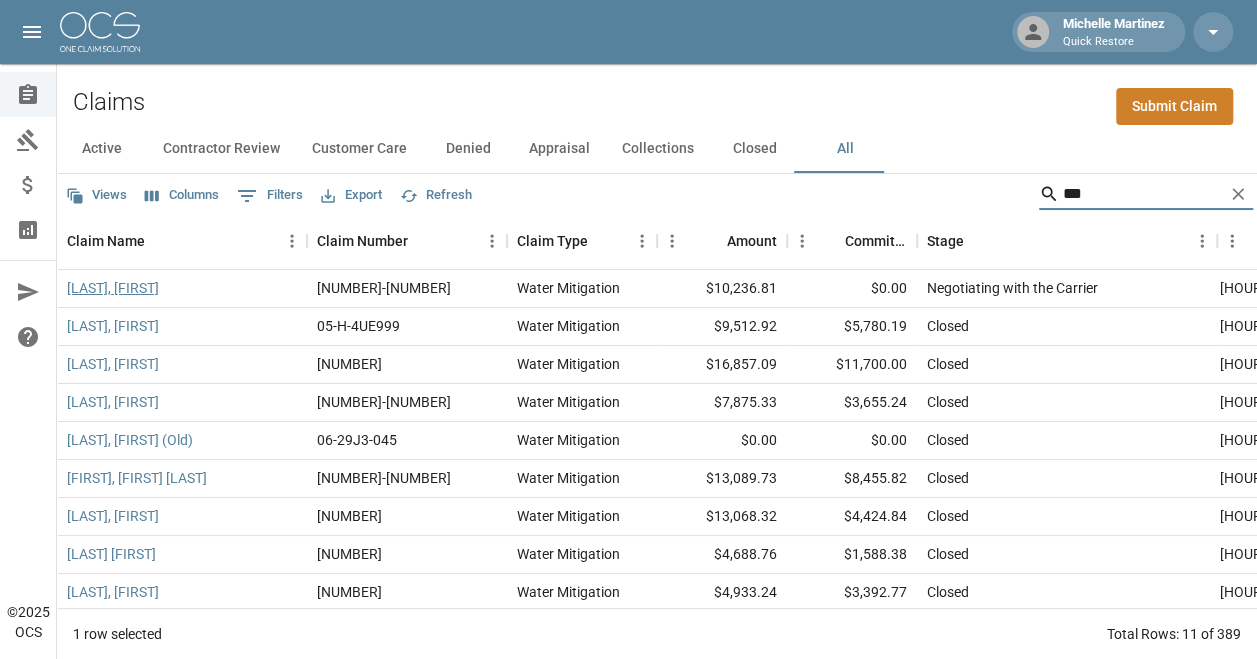 type on "***" 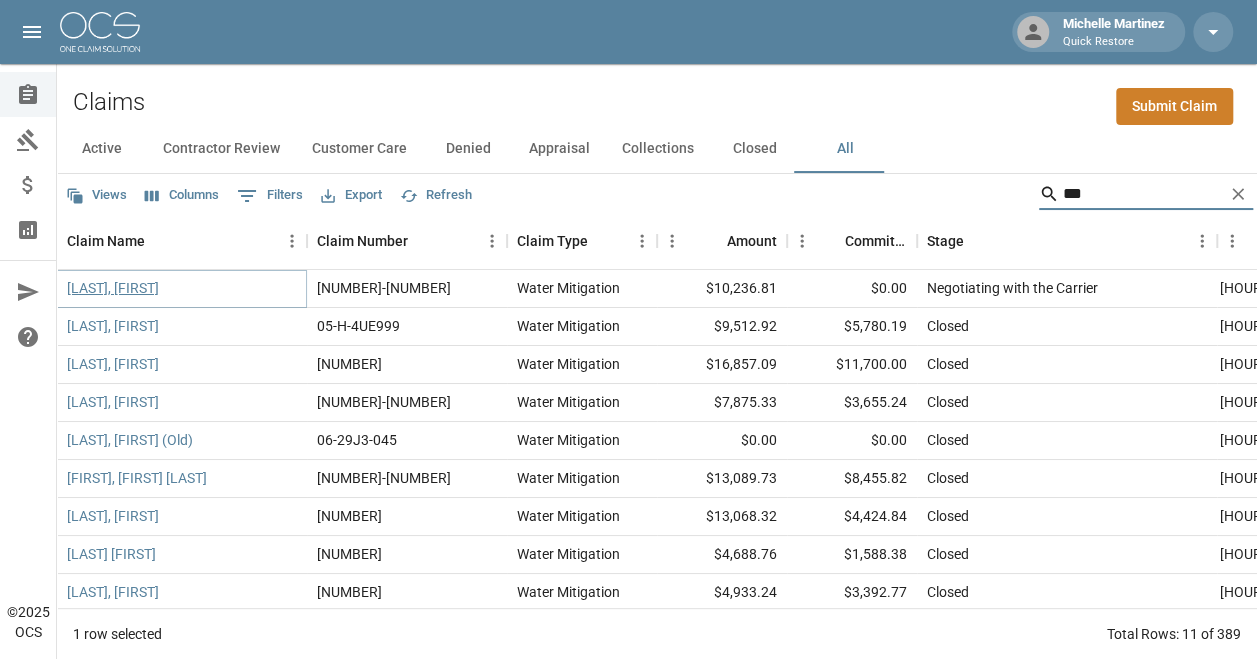 click on "[LAST], [FIRST]" at bounding box center (113, 288) 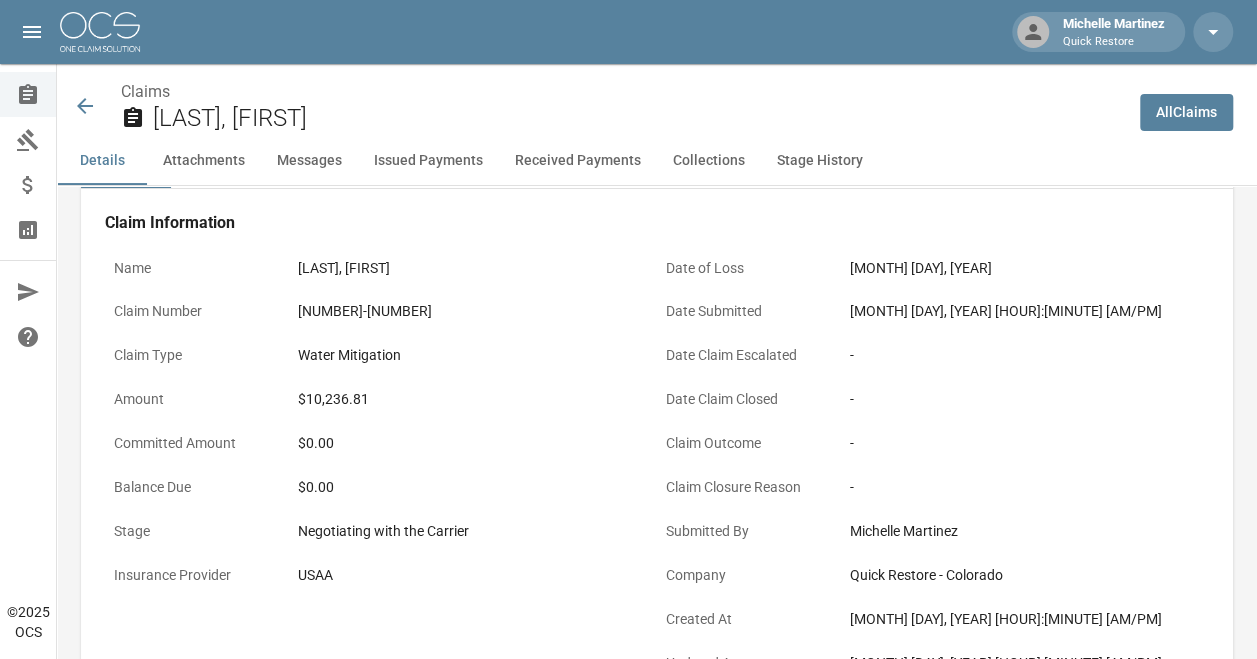 scroll, scrollTop: 0, scrollLeft: 0, axis: both 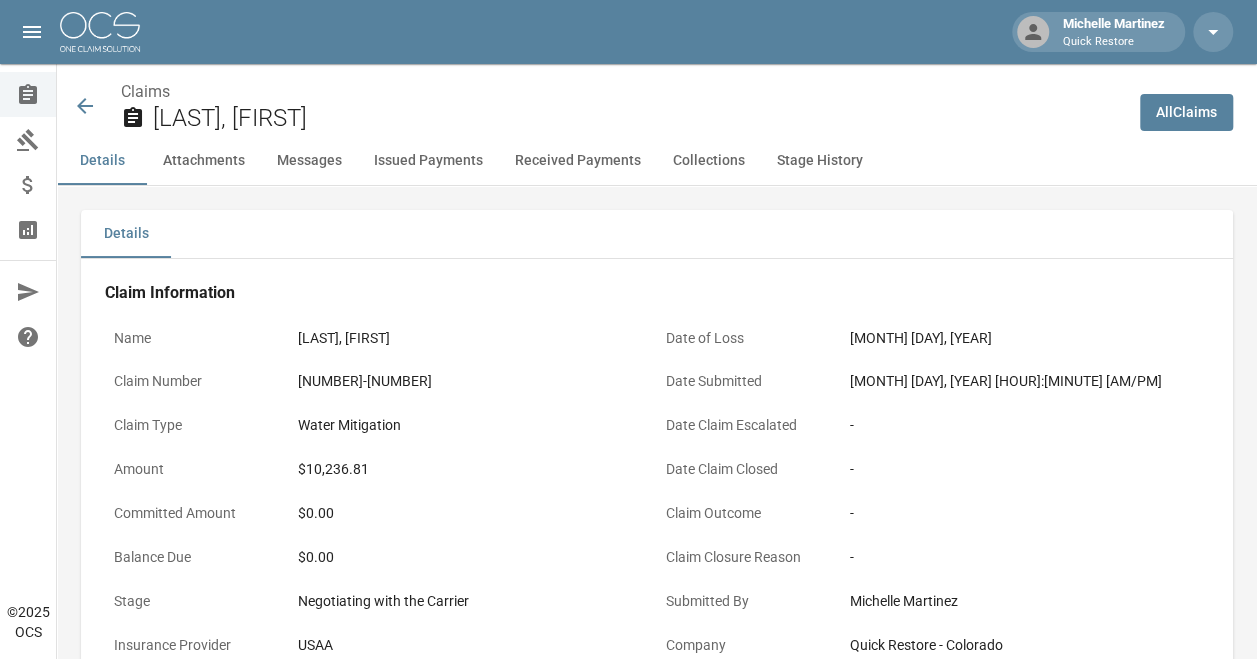 click 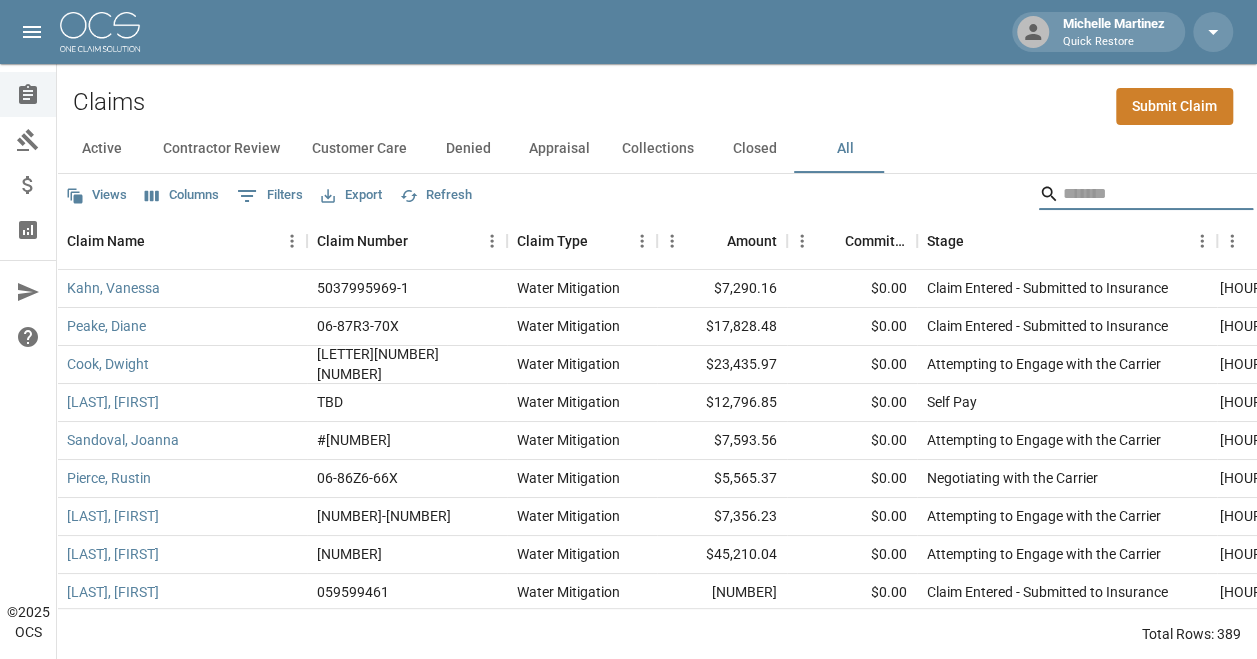 click at bounding box center (1143, 194) 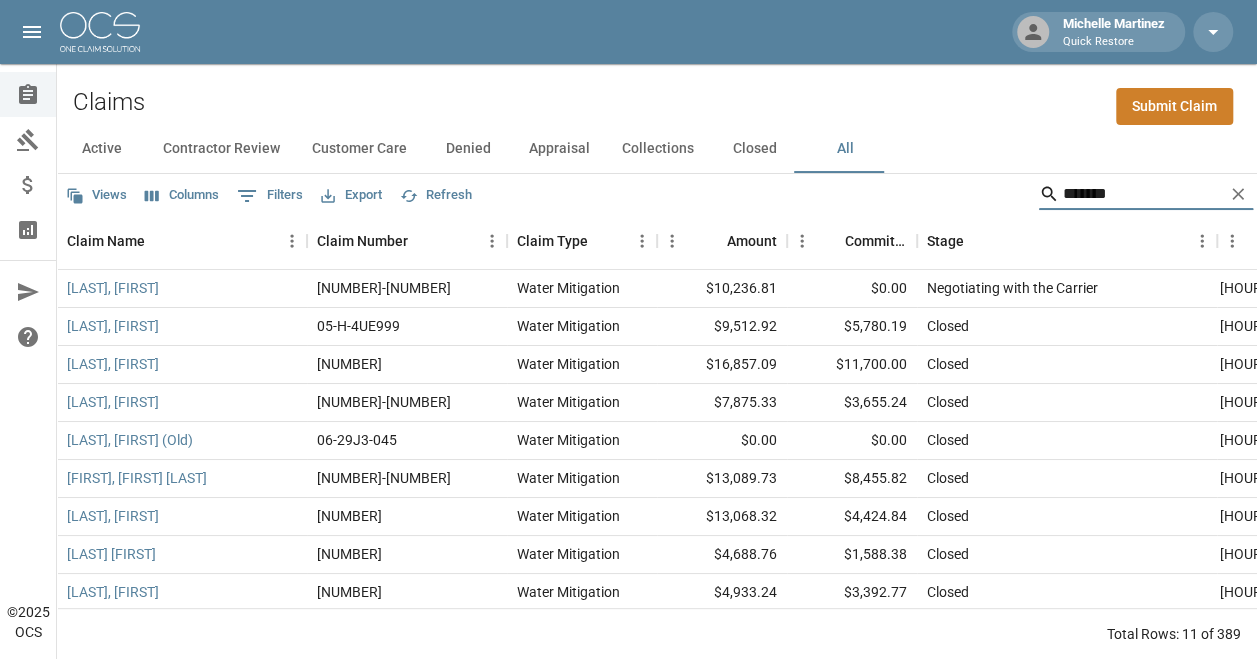type on "********" 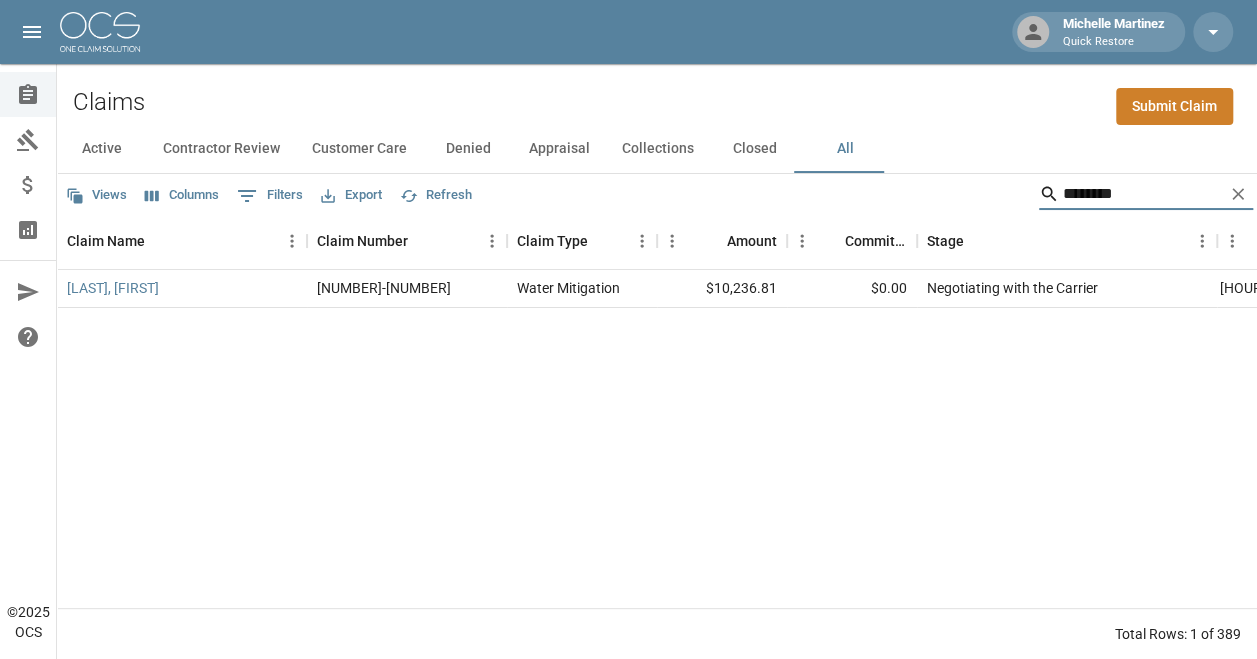 drag, startPoint x: 1120, startPoint y: 196, endPoint x: 843, endPoint y: 178, distance: 277.58423 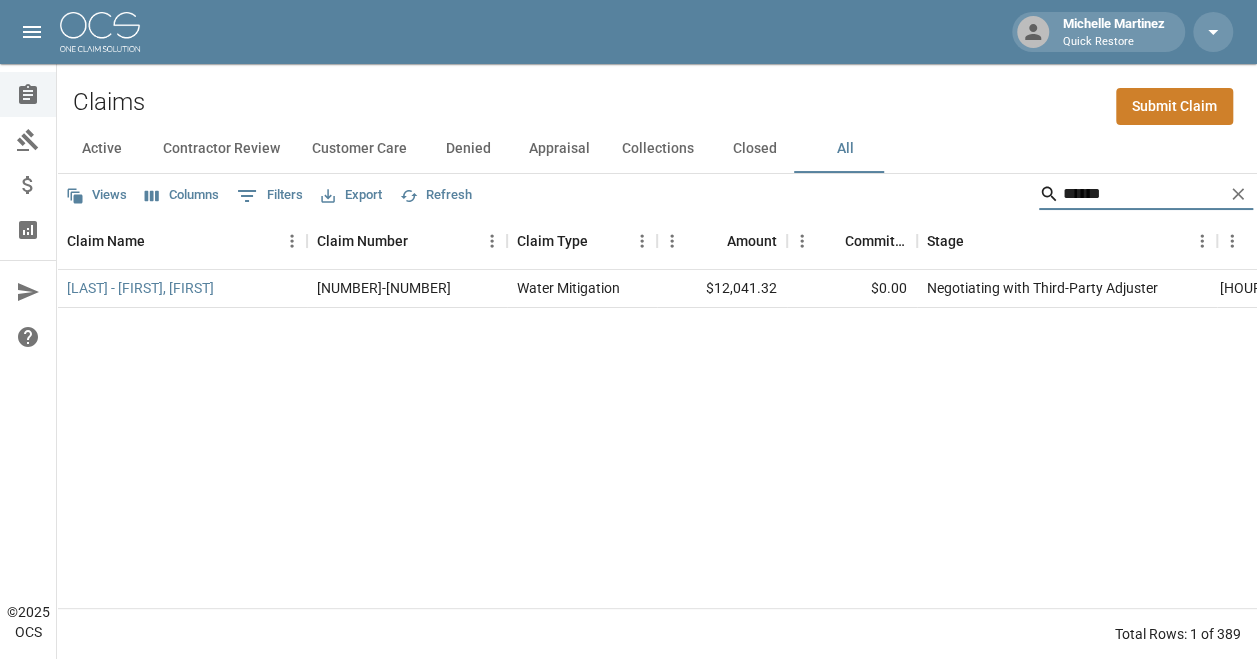 drag, startPoint x: 1112, startPoint y: 195, endPoint x: 928, endPoint y: 175, distance: 185.08377 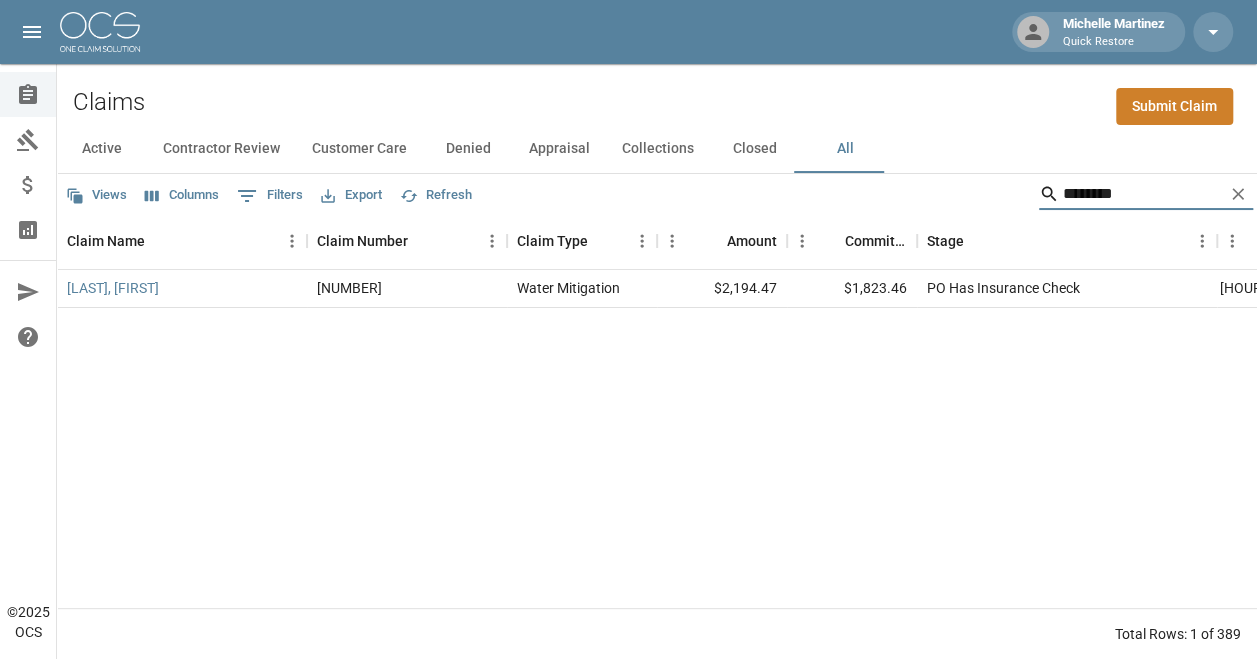 type on "********" 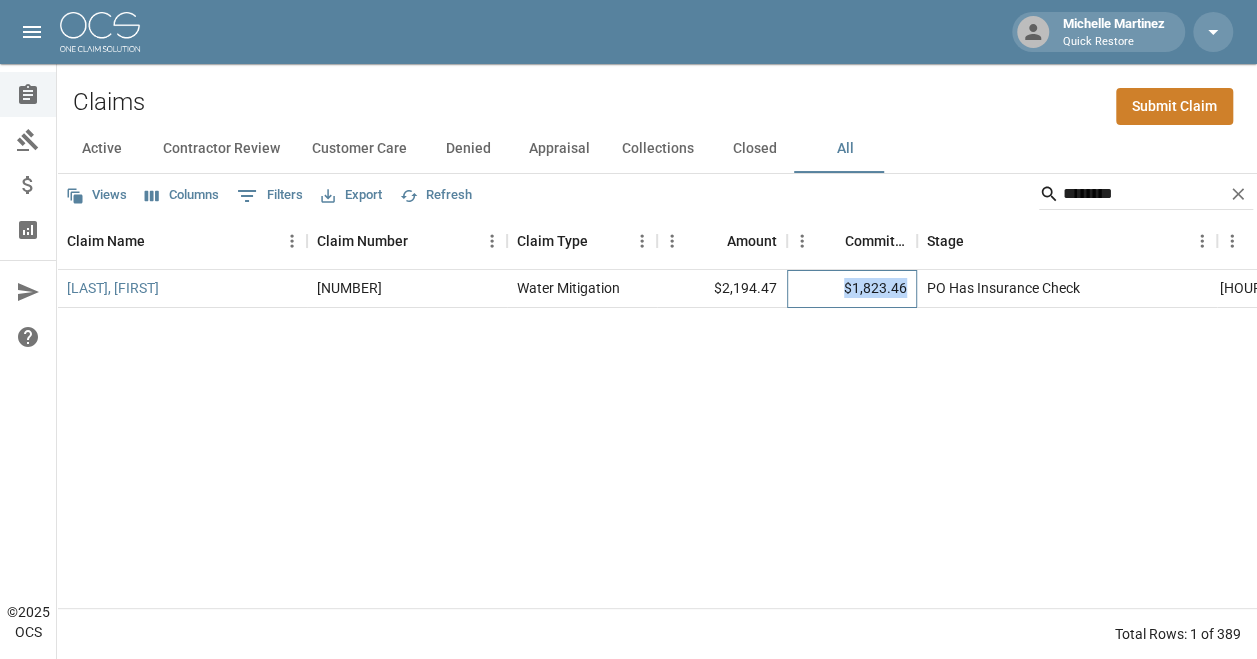 drag, startPoint x: 844, startPoint y: 289, endPoint x: 909, endPoint y: 282, distance: 65.37584 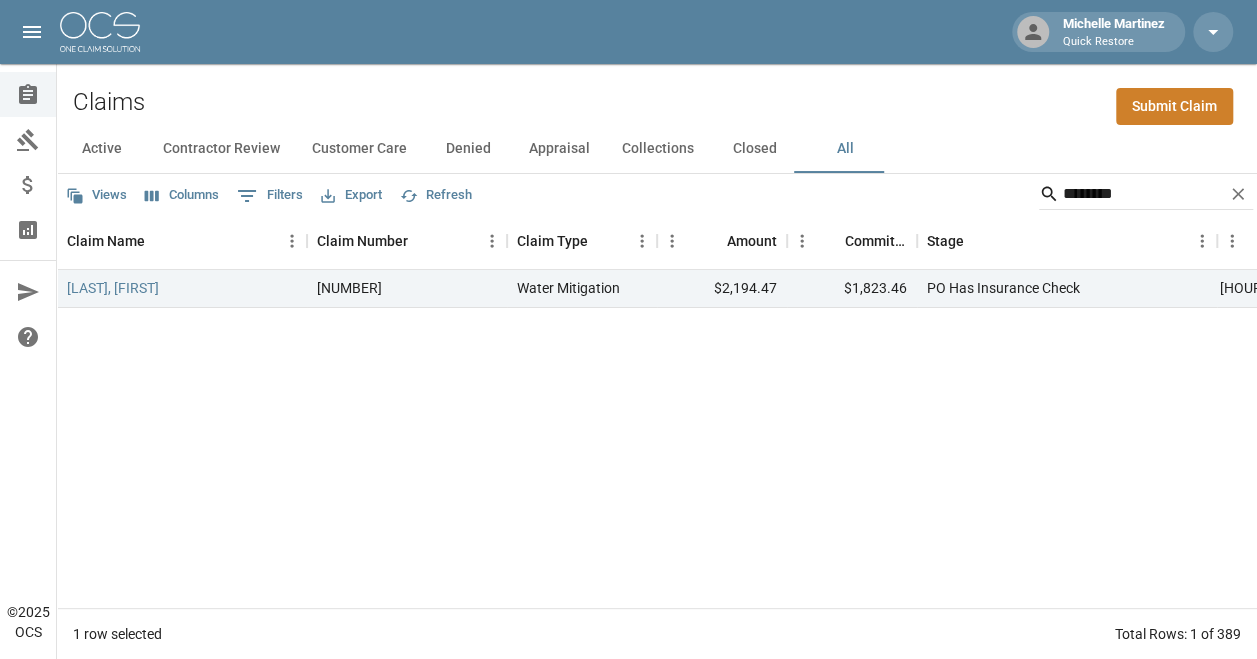 drag, startPoint x: 909, startPoint y: 282, endPoint x: 908, endPoint y: 476, distance: 194.00258 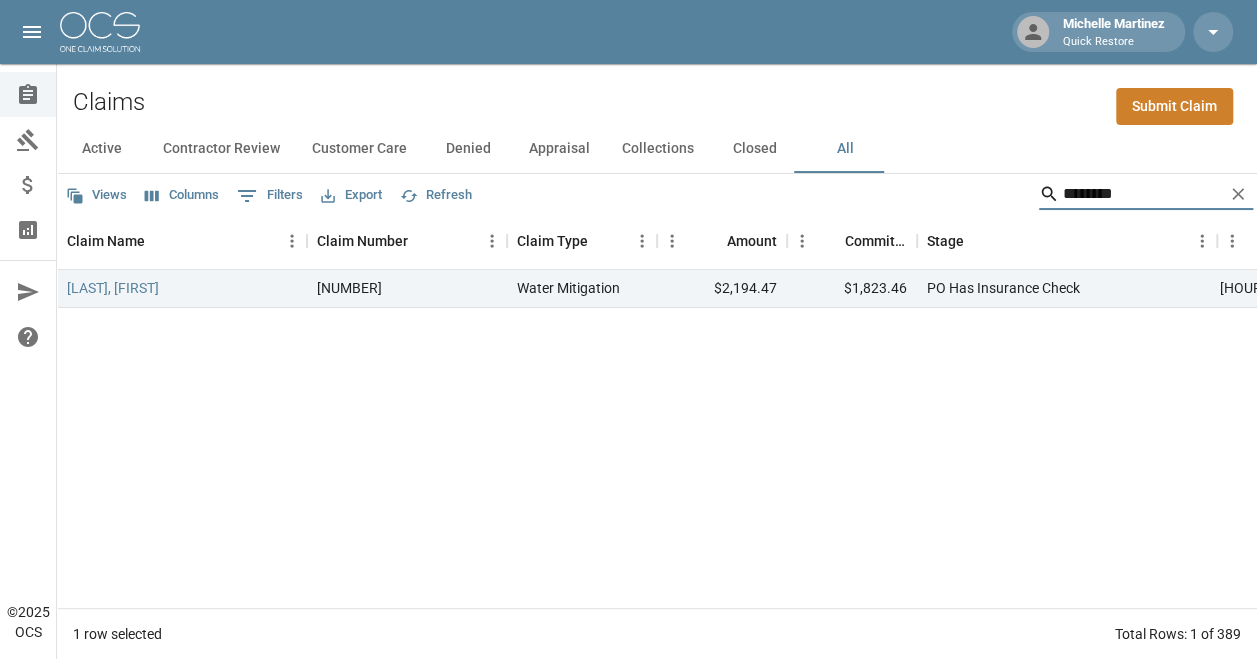 drag, startPoint x: 1129, startPoint y: 194, endPoint x: 985, endPoint y: 203, distance: 144.28098 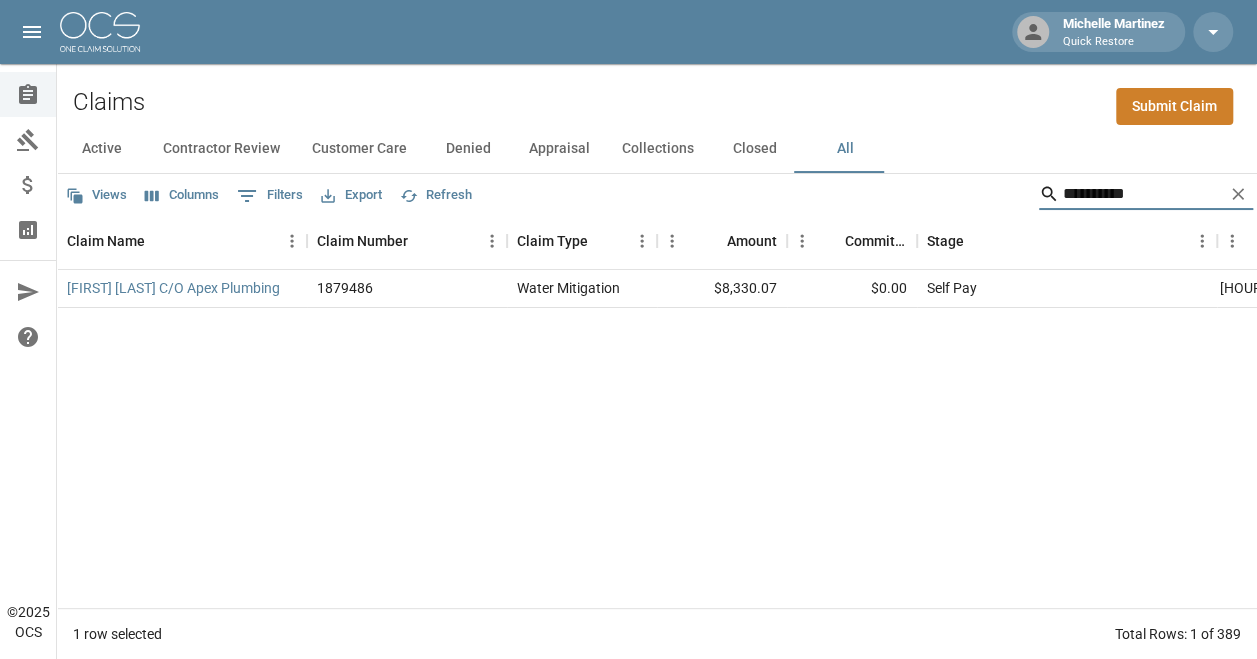 drag, startPoint x: 1177, startPoint y: 198, endPoint x: 998, endPoint y: 258, distance: 188.78824 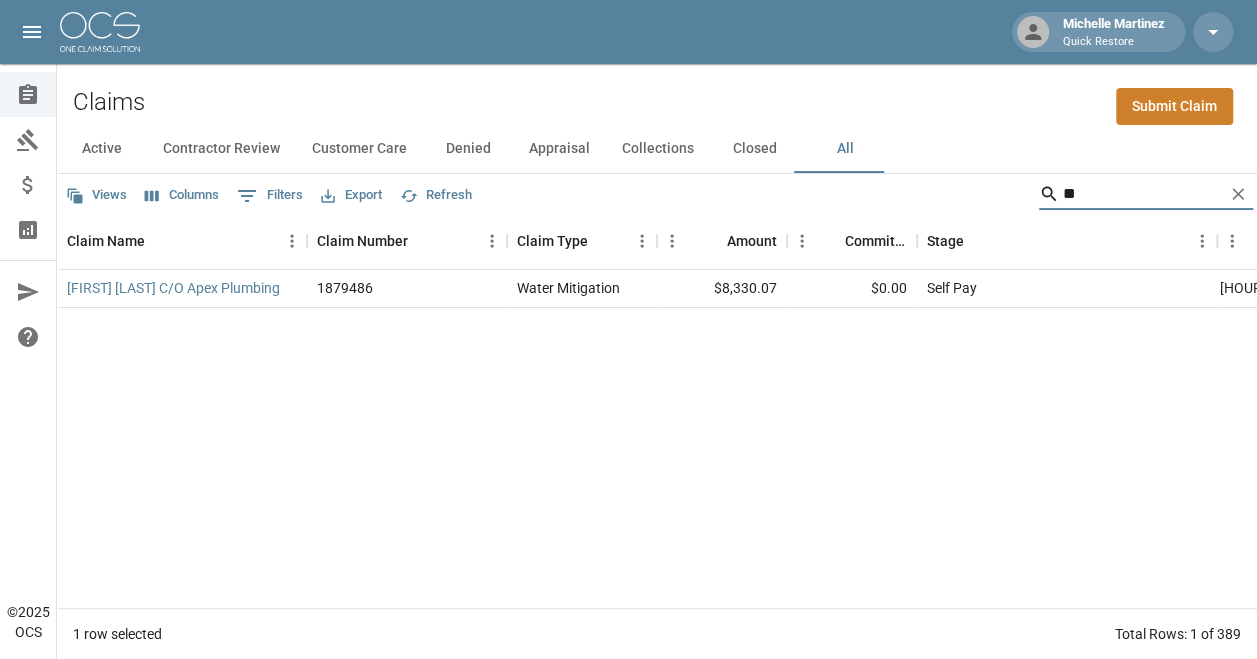 type on "*" 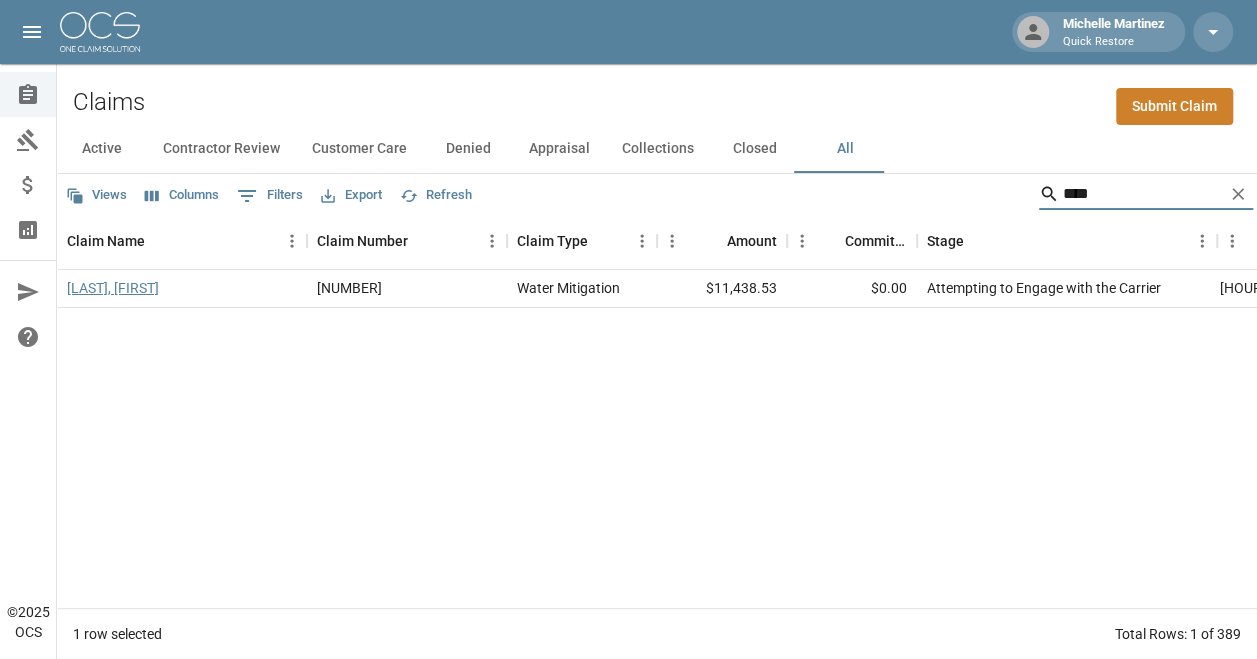 type on "****" 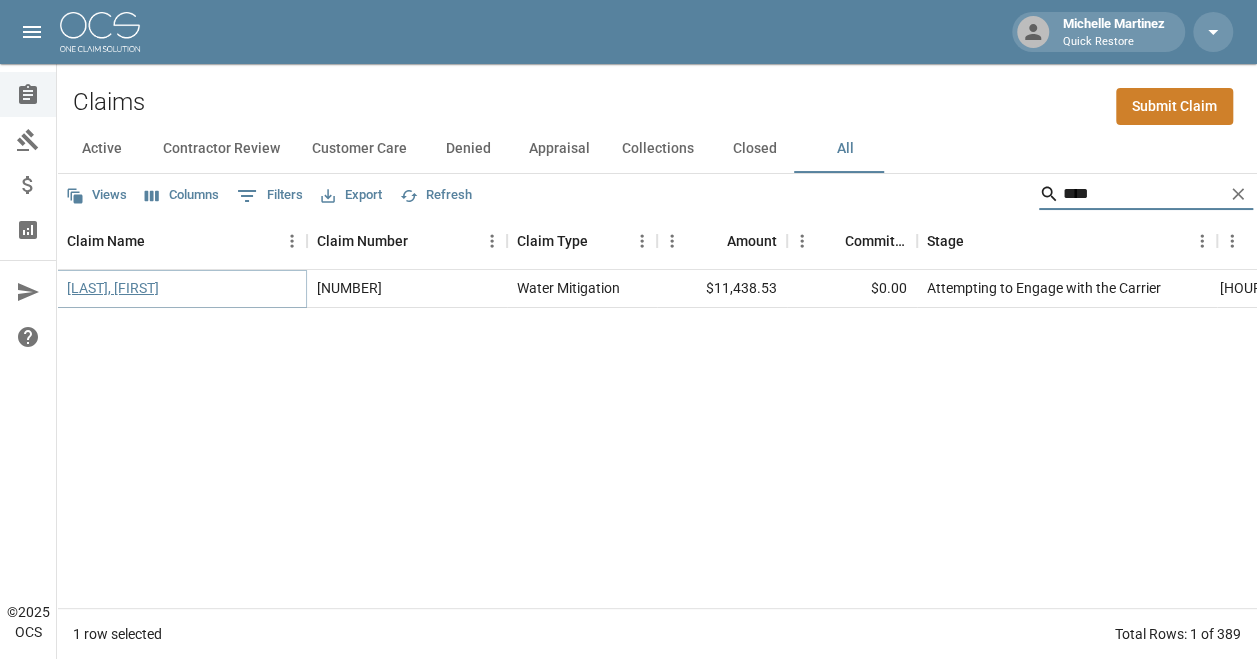 click on "[LAST], [FIRST]" at bounding box center (113, 288) 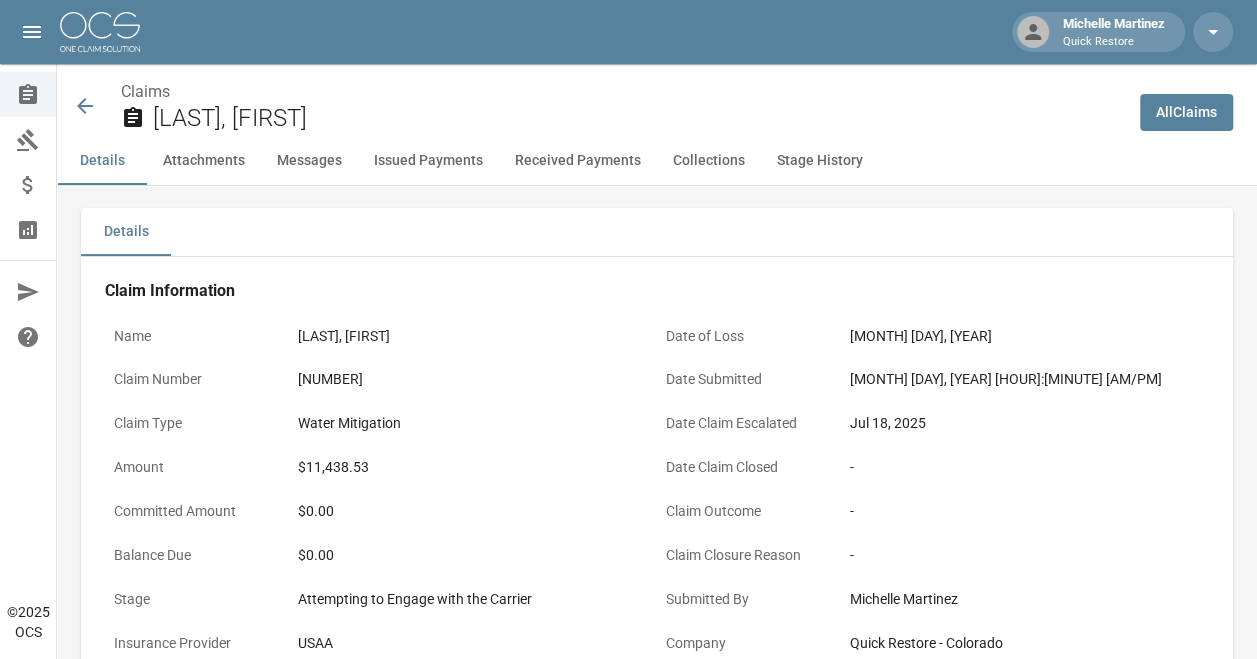 scroll, scrollTop: 0, scrollLeft: 0, axis: both 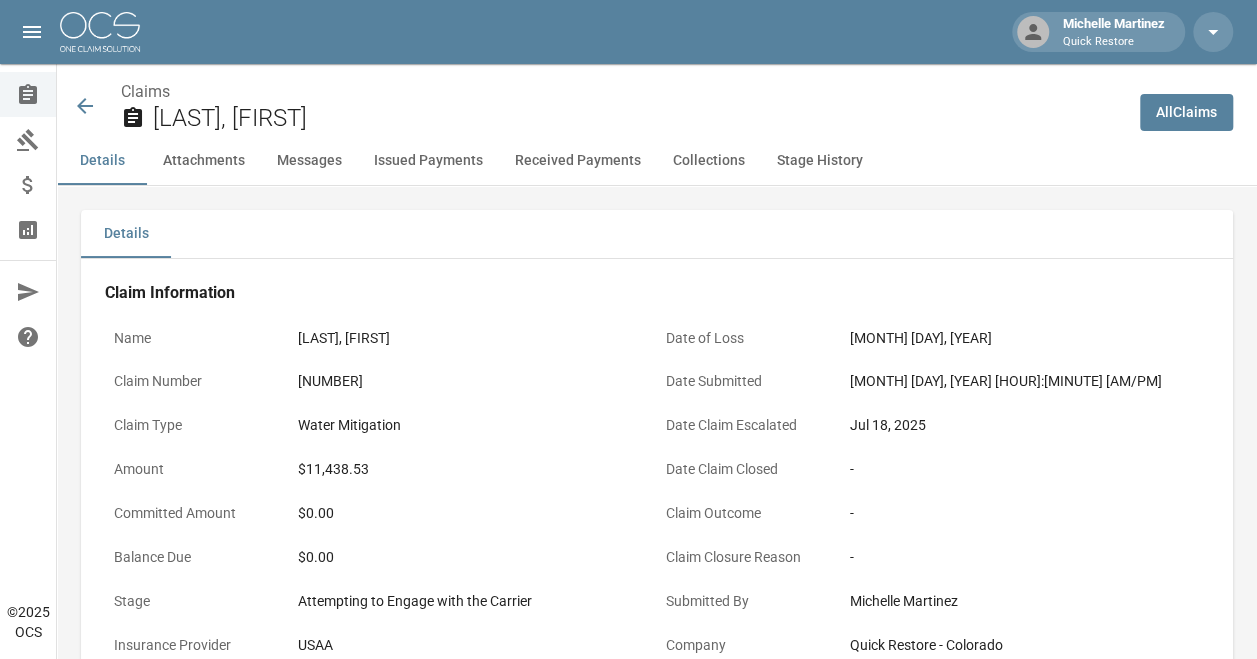click 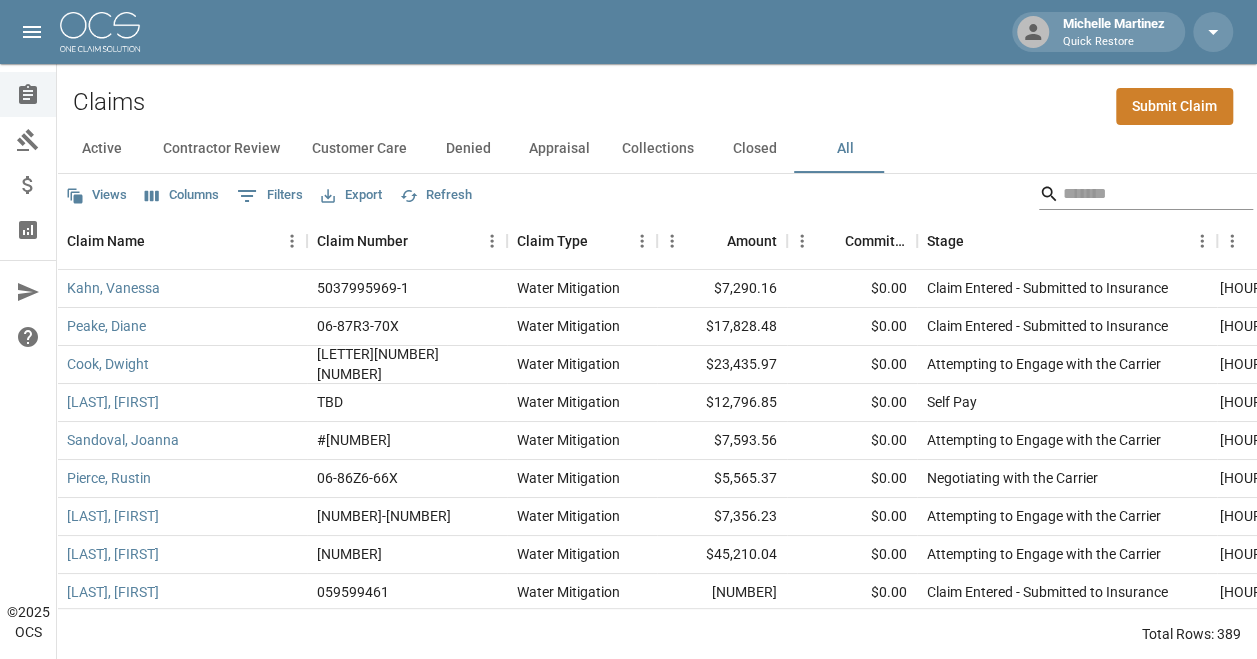 click at bounding box center (1143, 194) 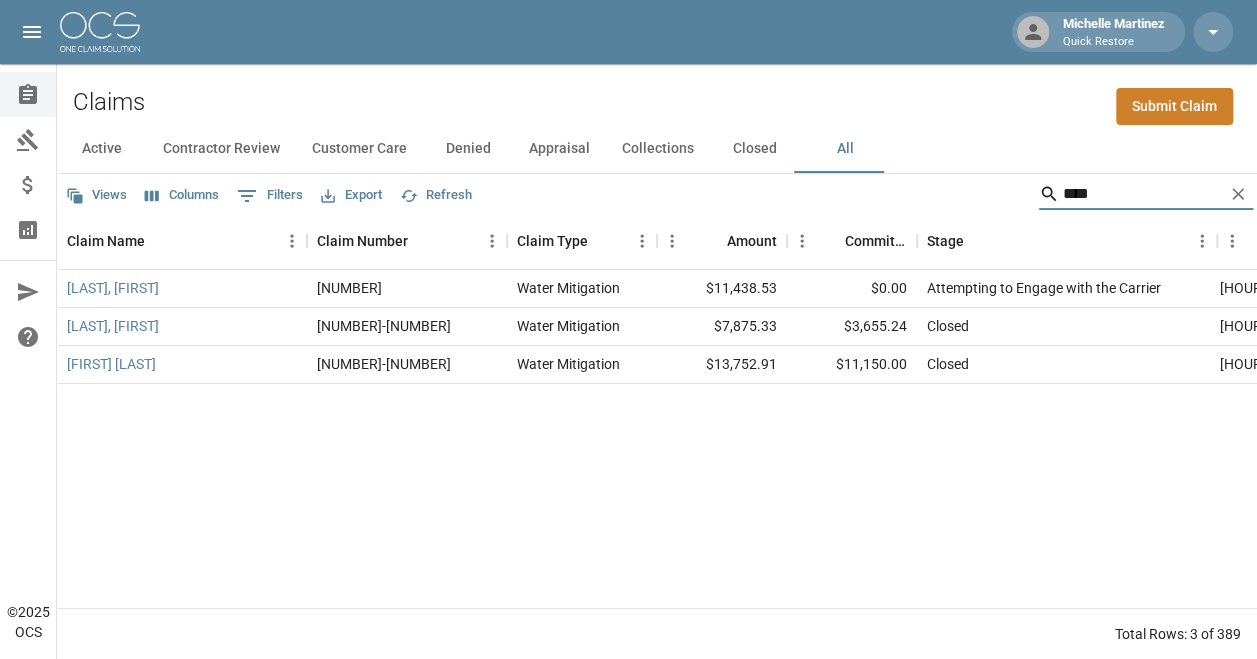 drag, startPoint x: 1158, startPoint y: 190, endPoint x: 1033, endPoint y: 203, distance: 125.67418 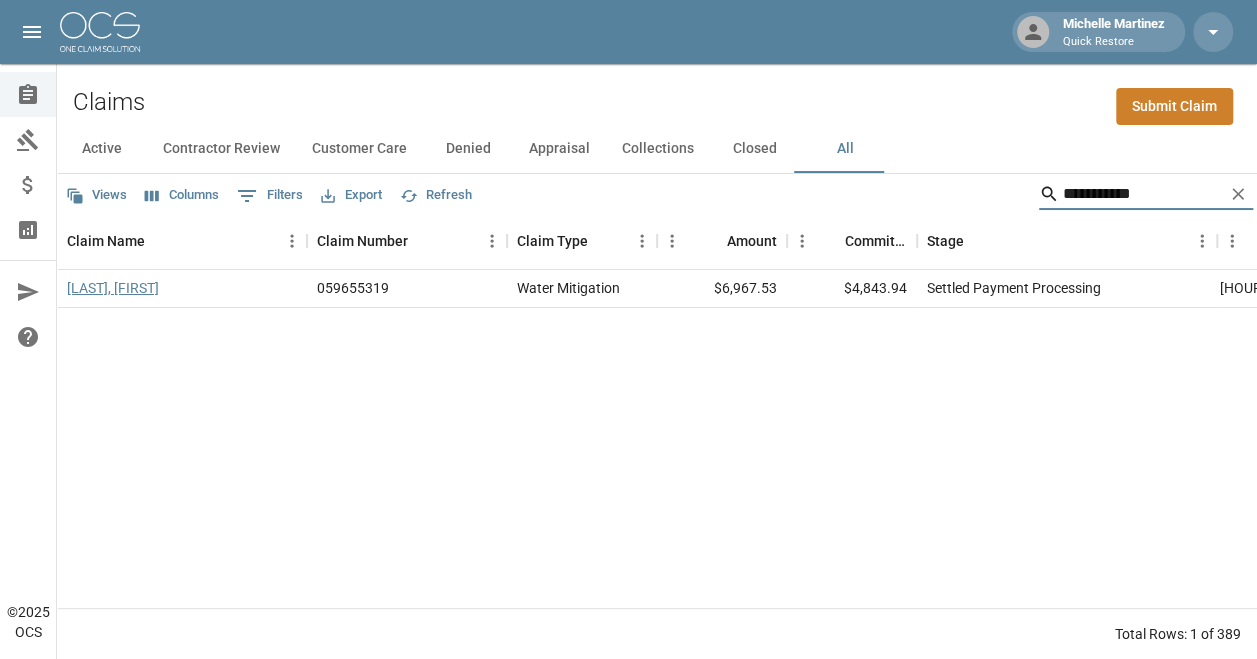 type on "**********" 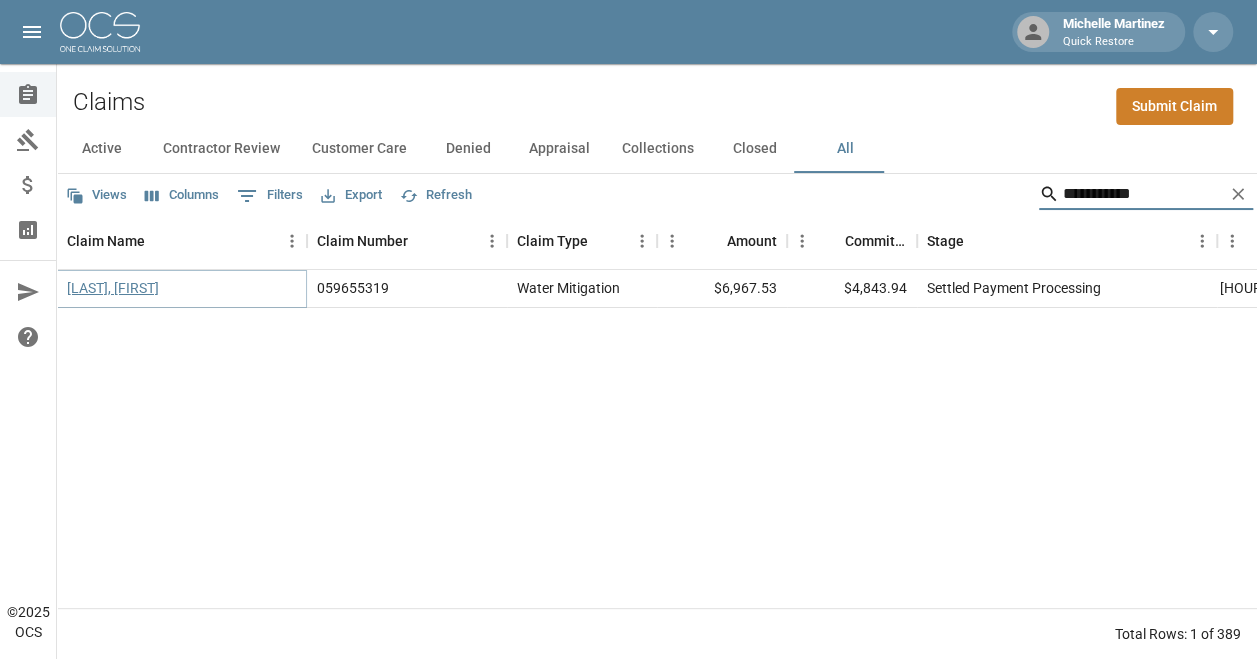 click on "[LAST], [FIRST]" at bounding box center (113, 288) 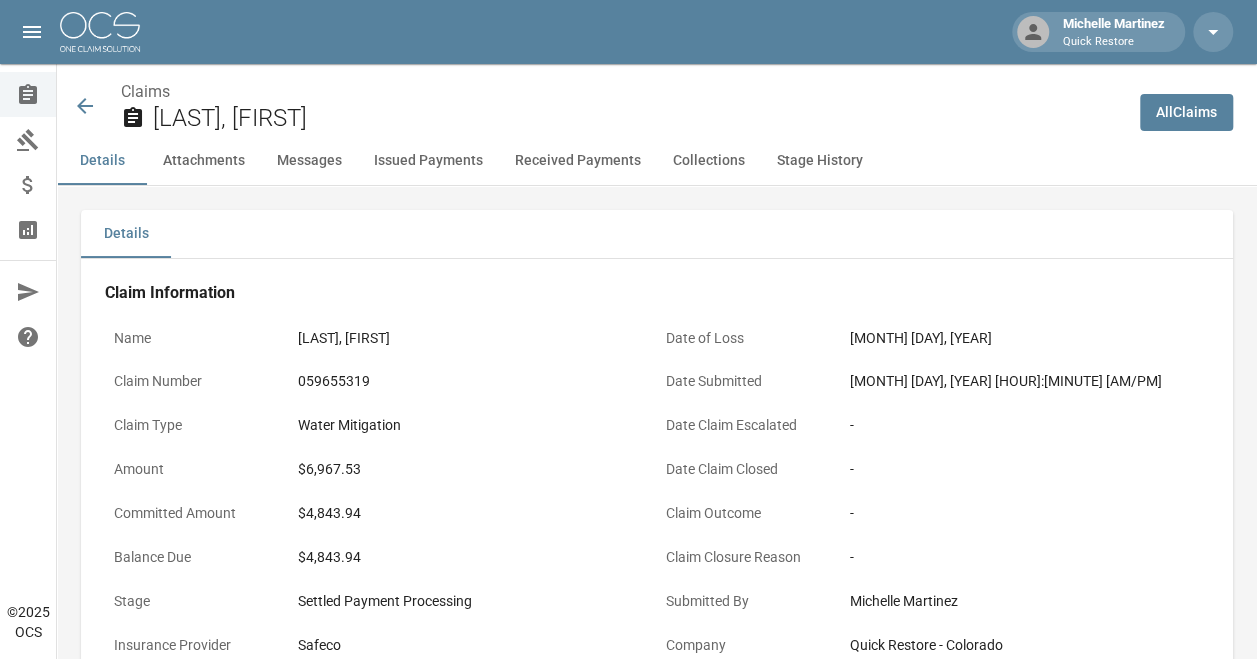 click 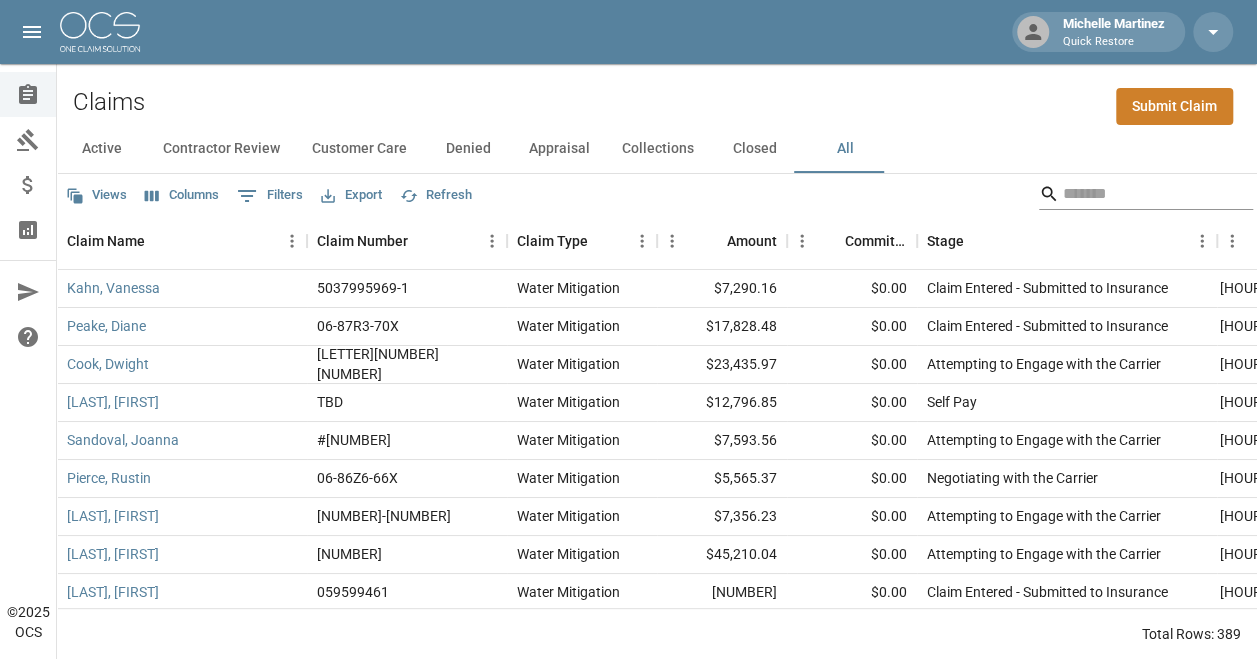 click at bounding box center [1143, 194] 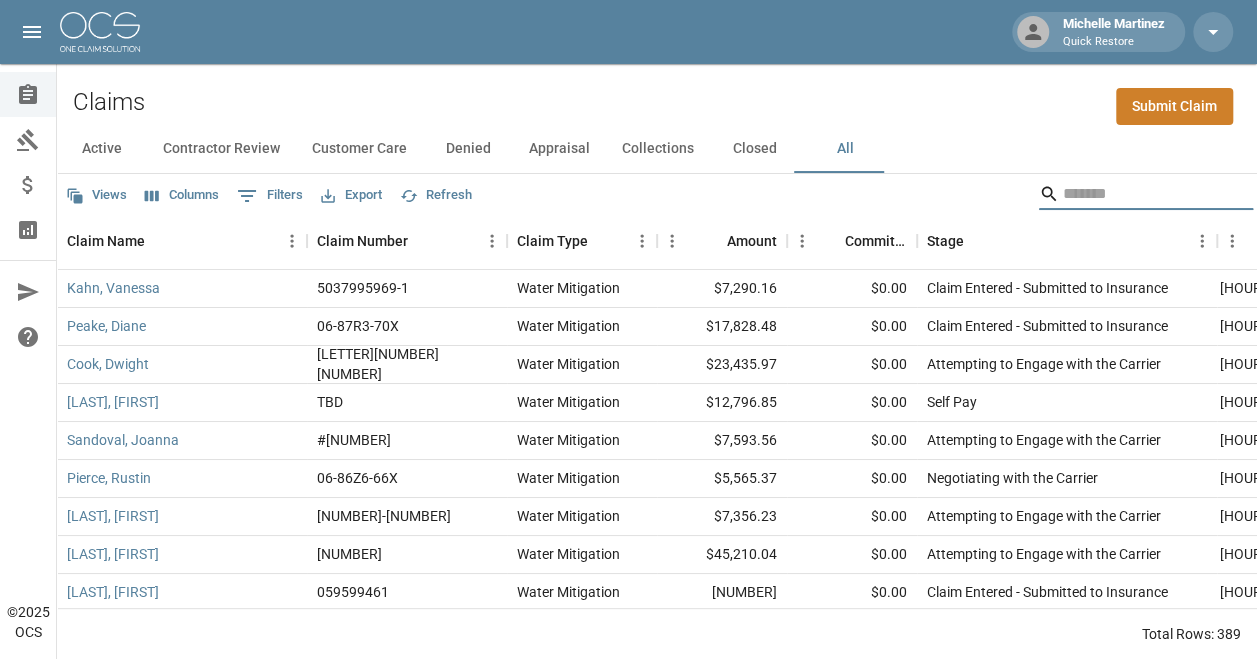 type on "*" 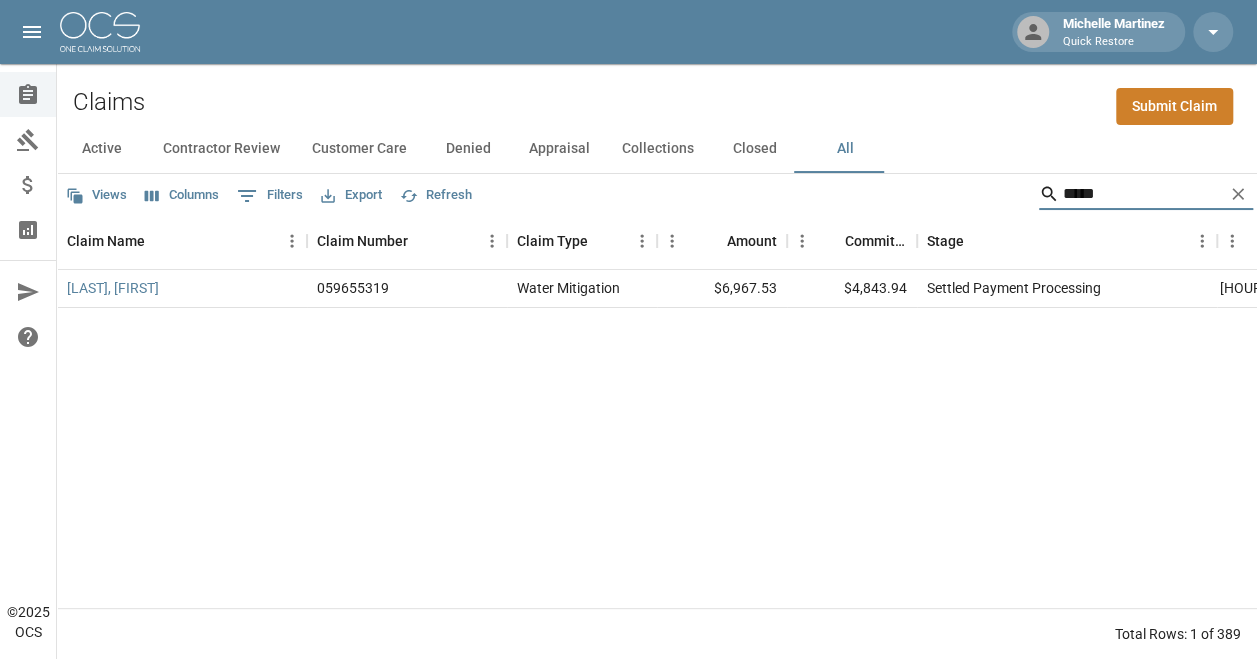 drag, startPoint x: 1108, startPoint y: 196, endPoint x: 958, endPoint y: 168, distance: 152.59096 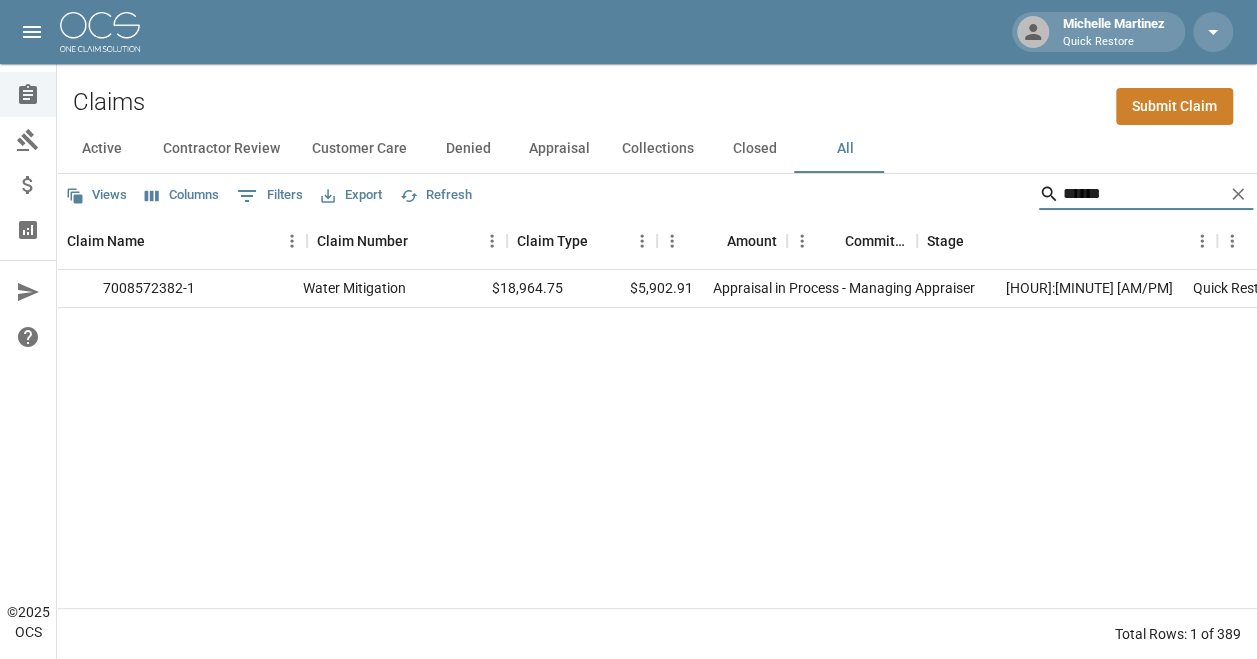 scroll, scrollTop: 0, scrollLeft: 0, axis: both 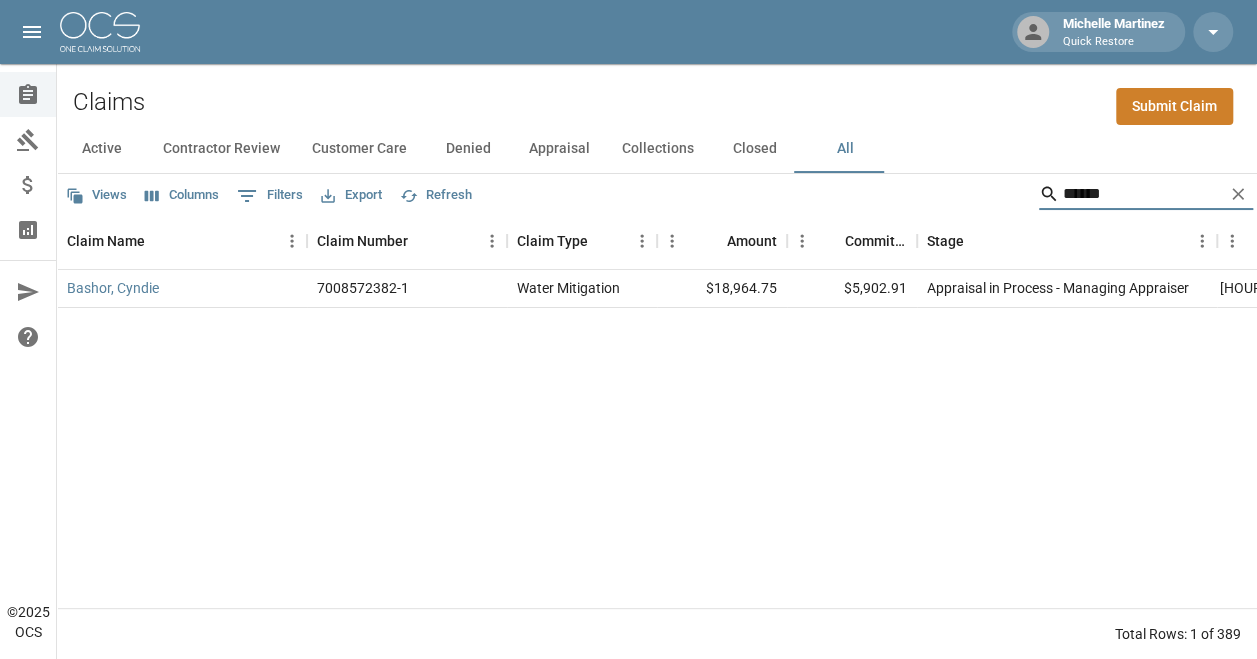 type on "******" 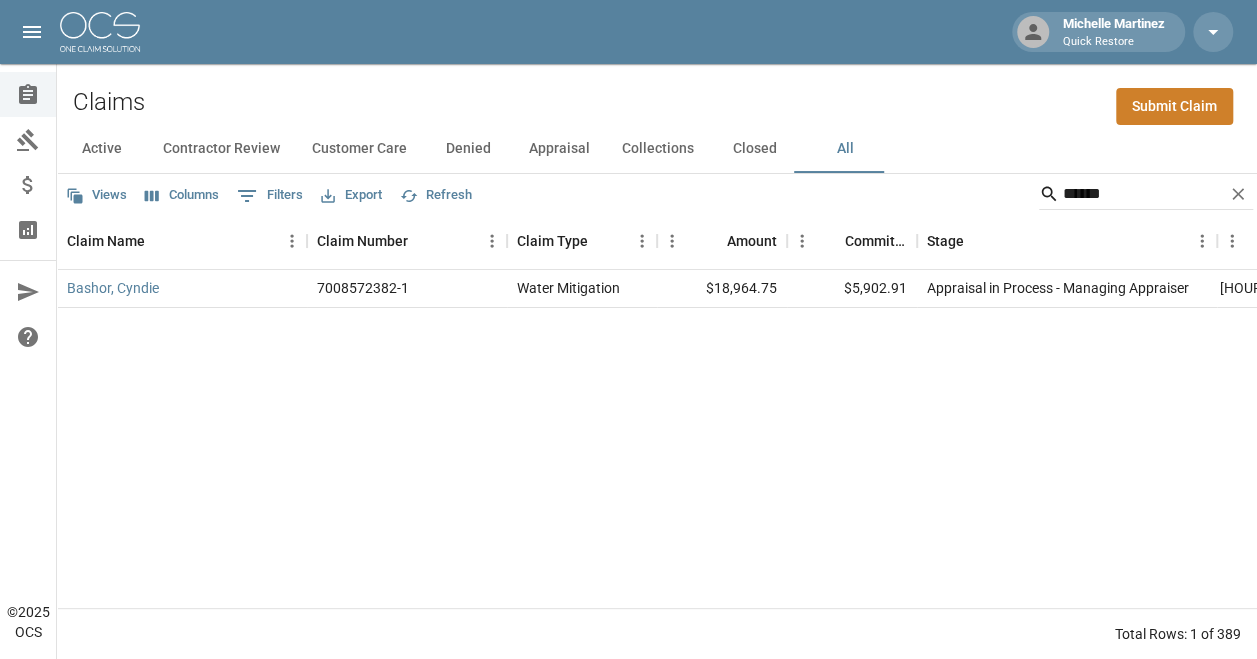 click on "[LAST], [FIRST] [NUMBER] Water Mitigation $[AMOUNT] $[AMOUNT] Appraisal in Process - Managing Appraiser [MONTH] [DAY], [YEAR] [HOUR]:[MINUTE] [AM/PM] Quick Restore - Colorado [FIRST] [LAST]" at bounding box center [992, 439] 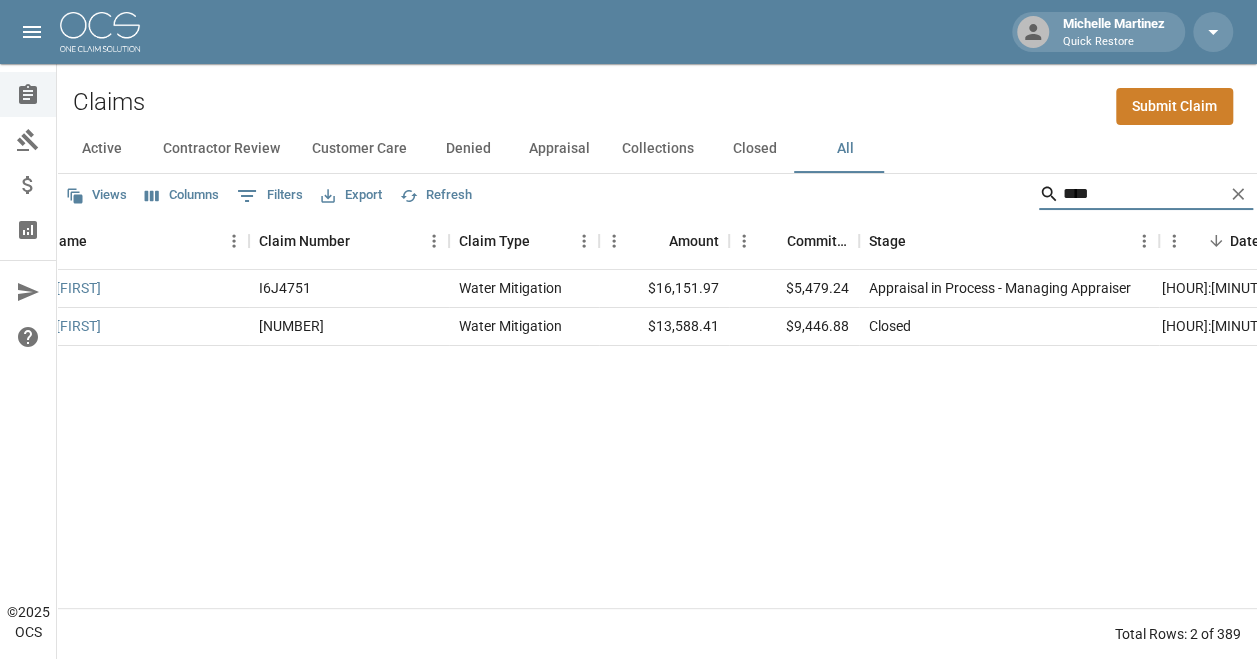 scroll, scrollTop: 0, scrollLeft: 0, axis: both 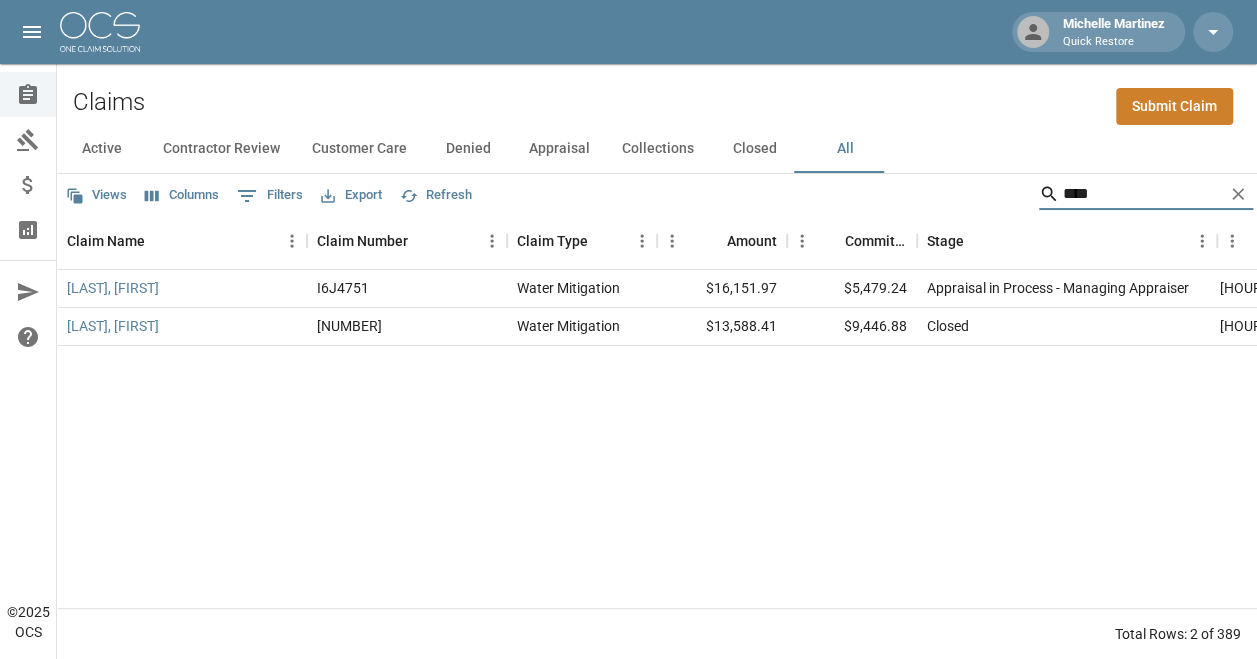 drag, startPoint x: 1132, startPoint y: 193, endPoint x: 1032, endPoint y: 198, distance: 100.12492 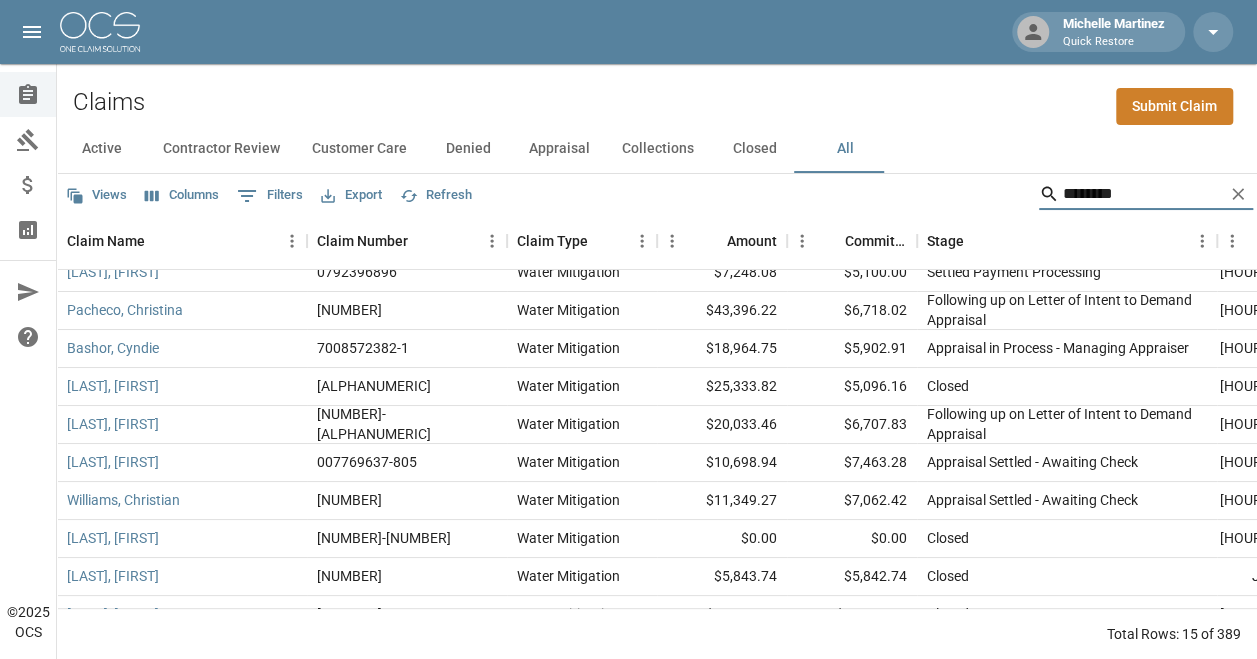 scroll, scrollTop: 0, scrollLeft: 0, axis: both 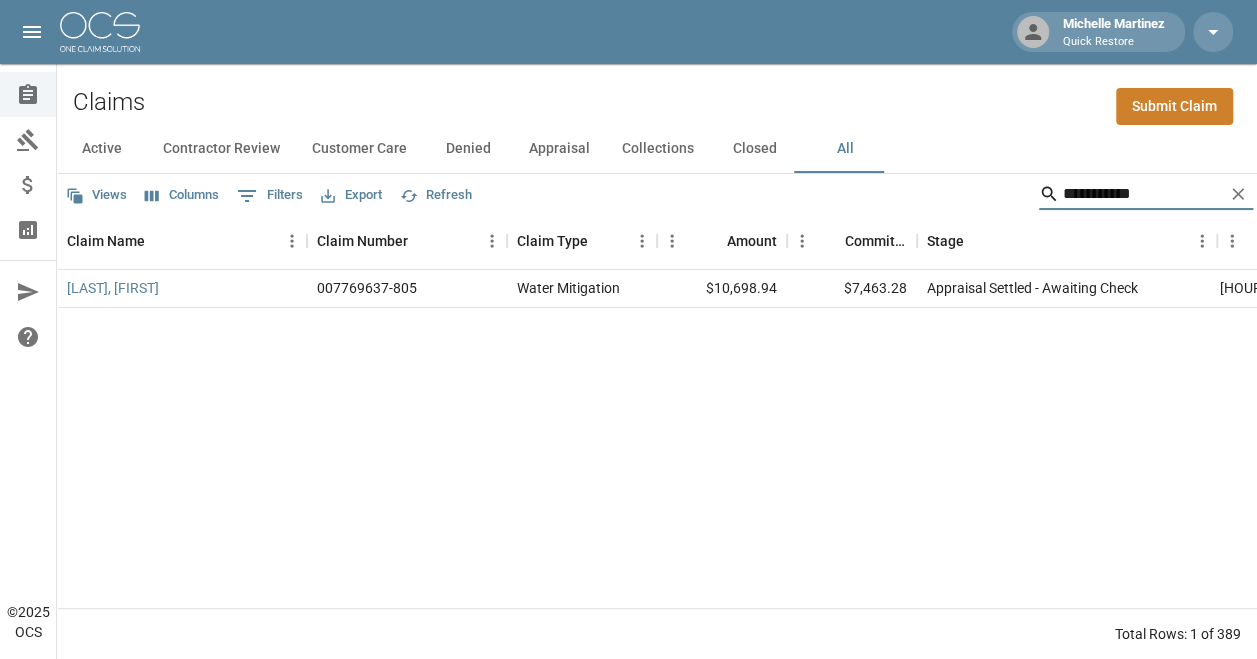 type on "**********" 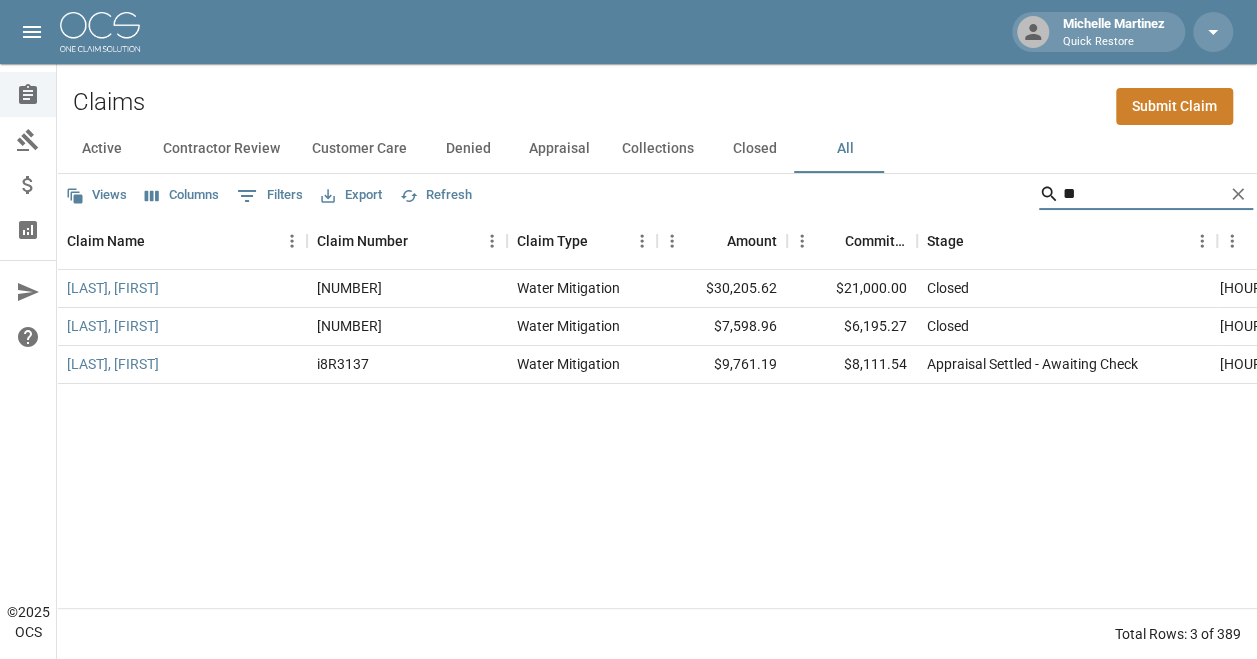 type on "*" 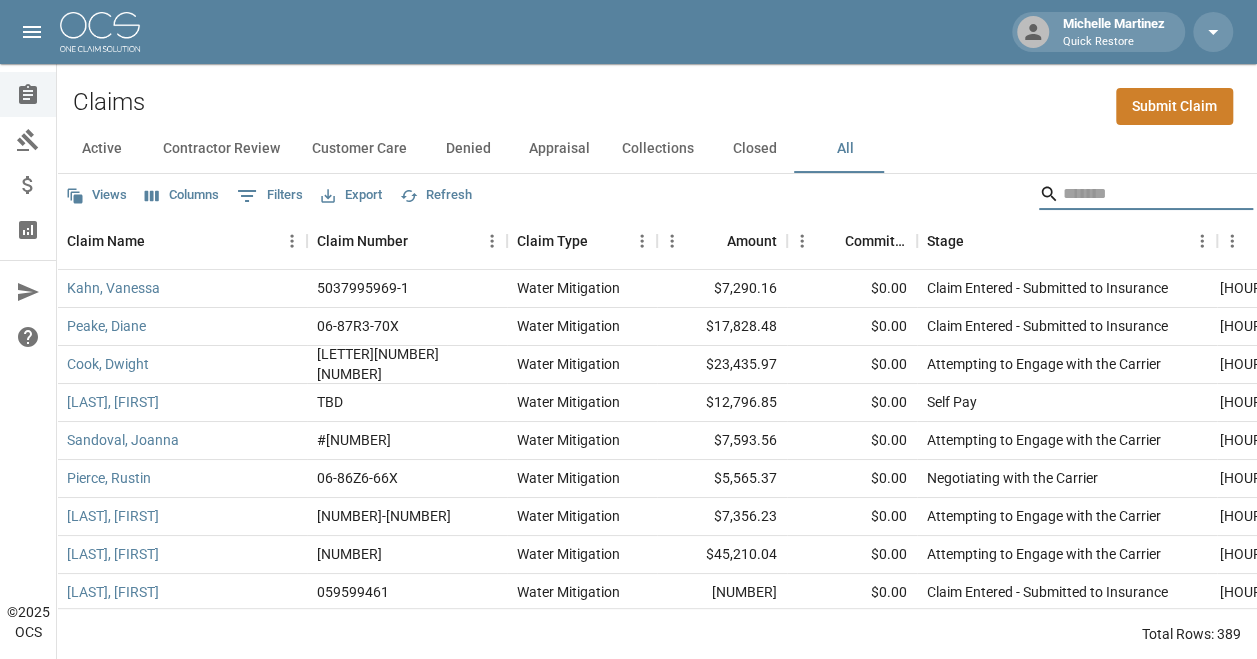 type on "*" 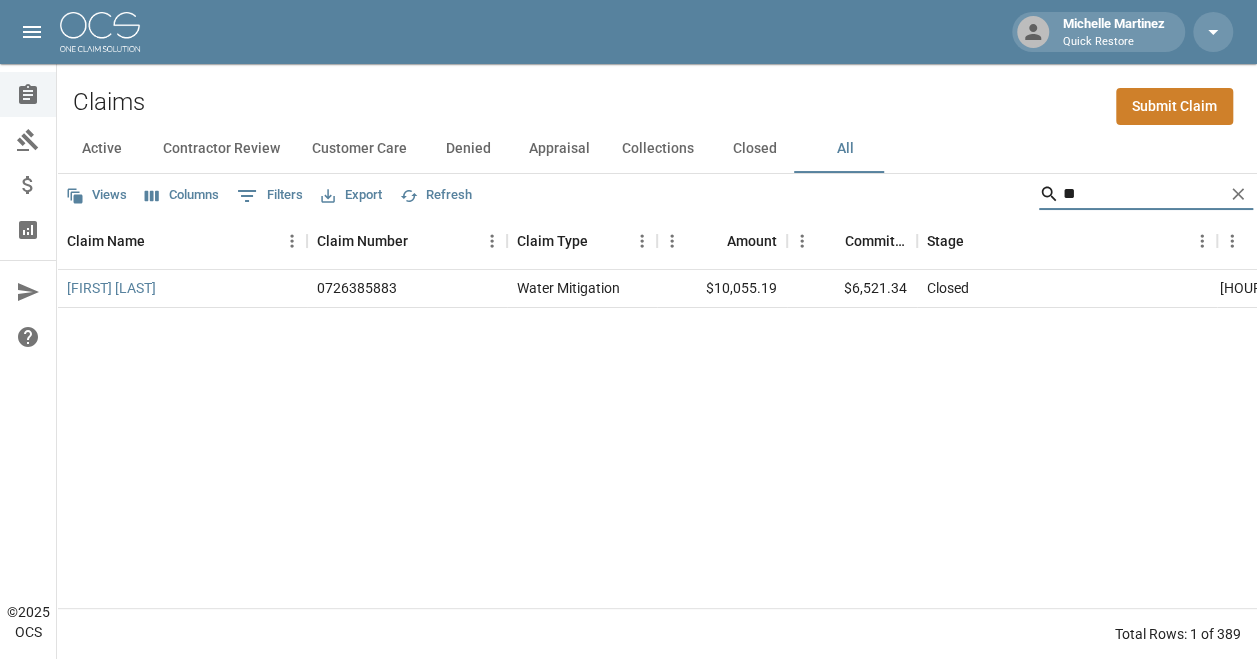 type on "*" 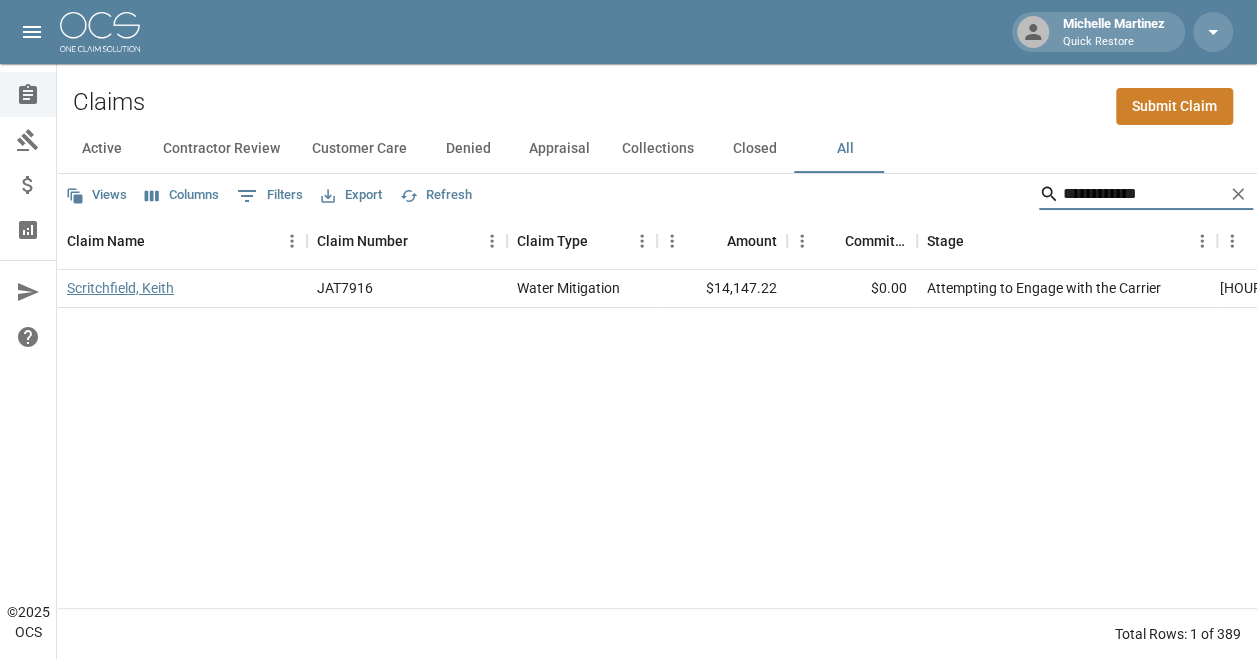 type on "**********" 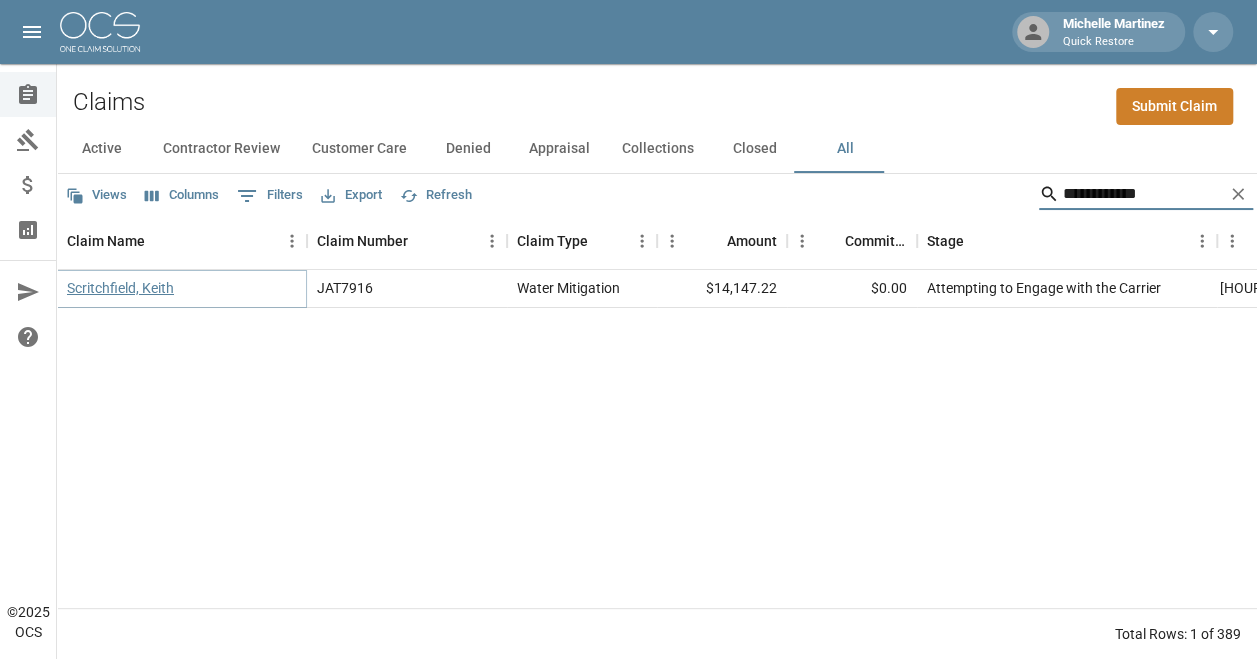 click on "Scritchfield, Keith" at bounding box center (120, 288) 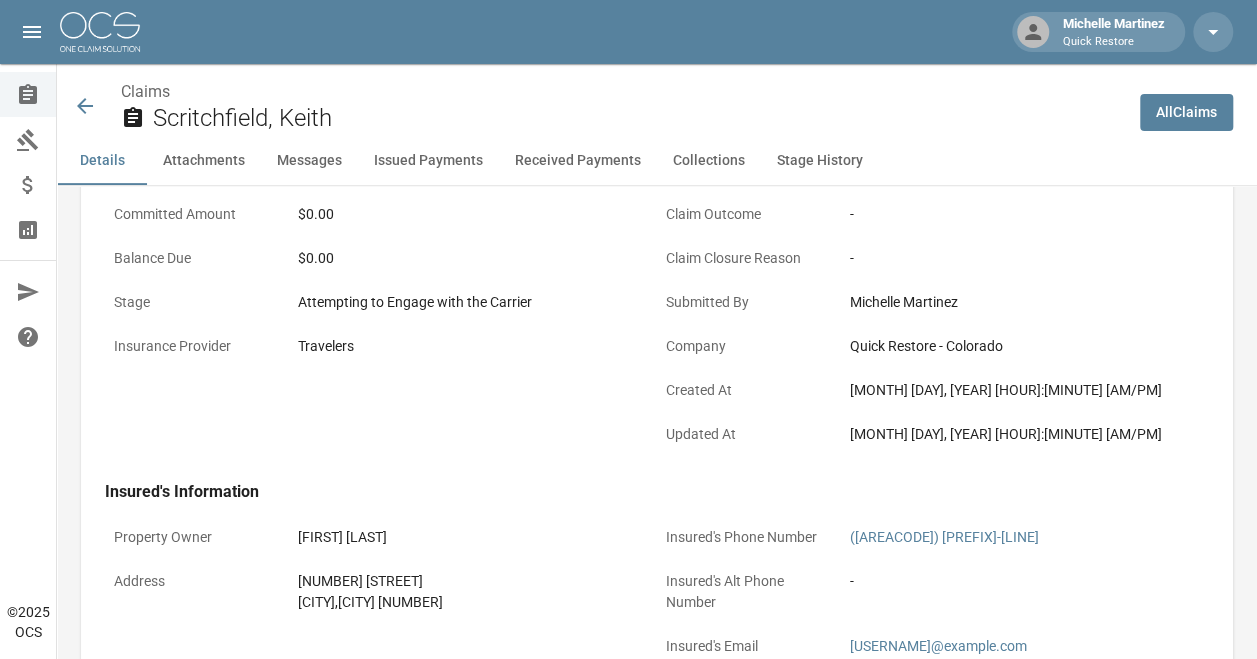 scroll, scrollTop: 298, scrollLeft: 0, axis: vertical 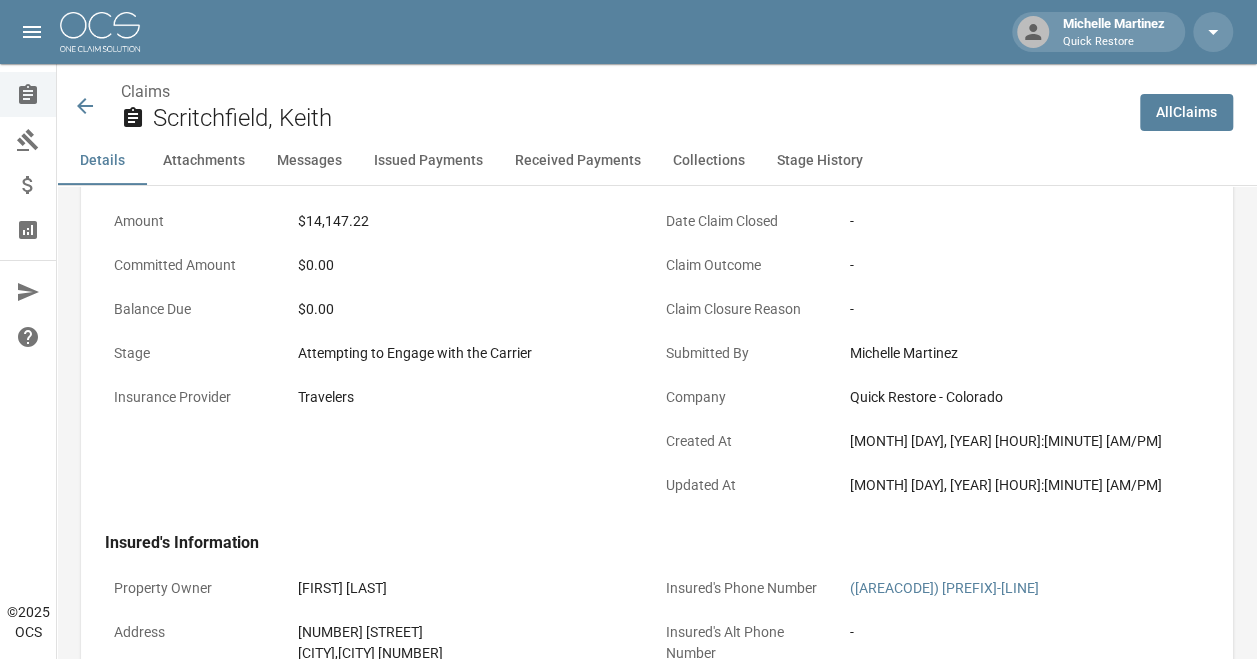 click 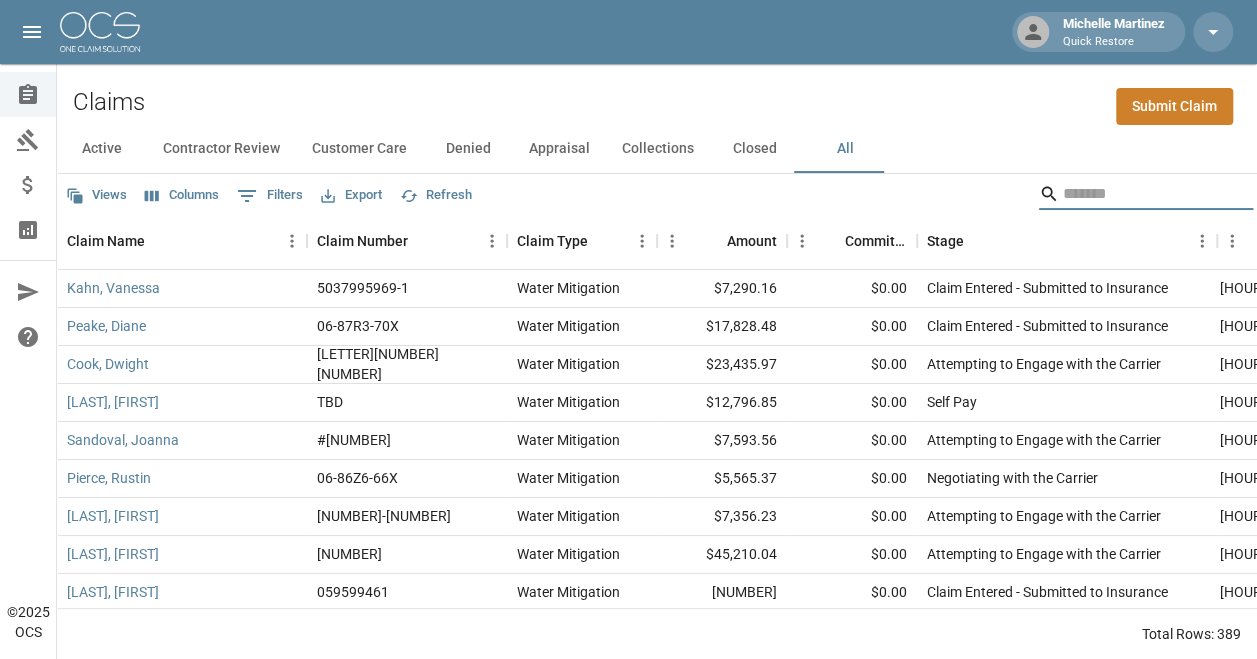 click at bounding box center (1143, 194) 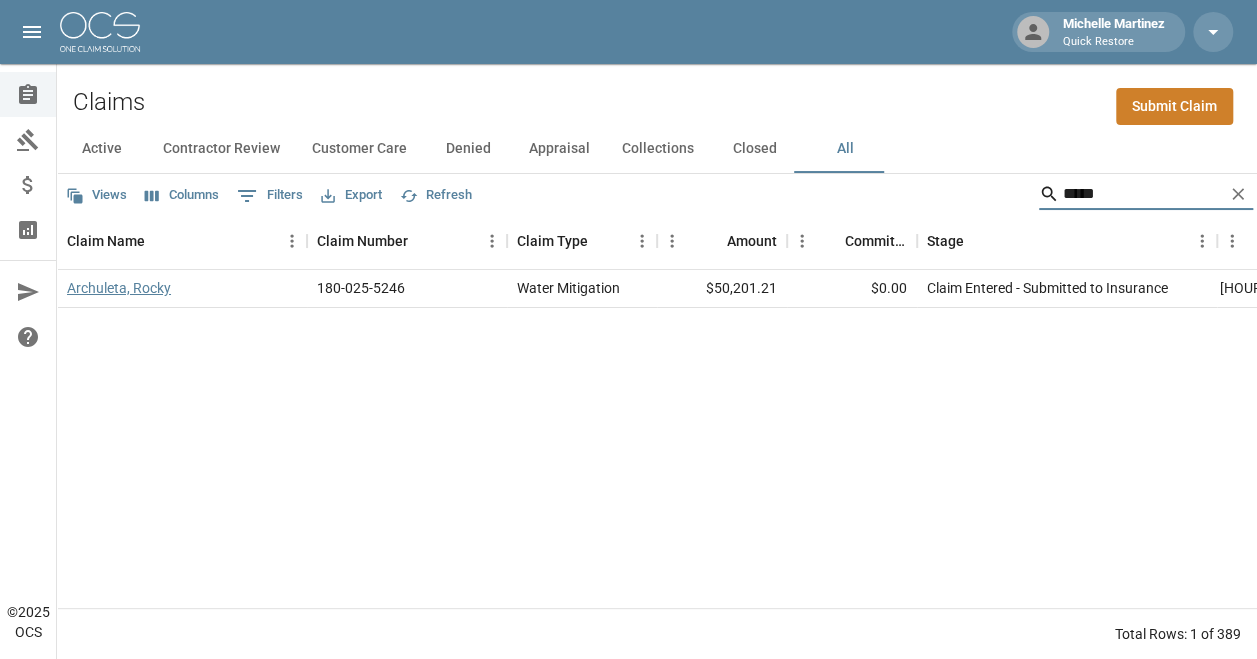 type on "*****" 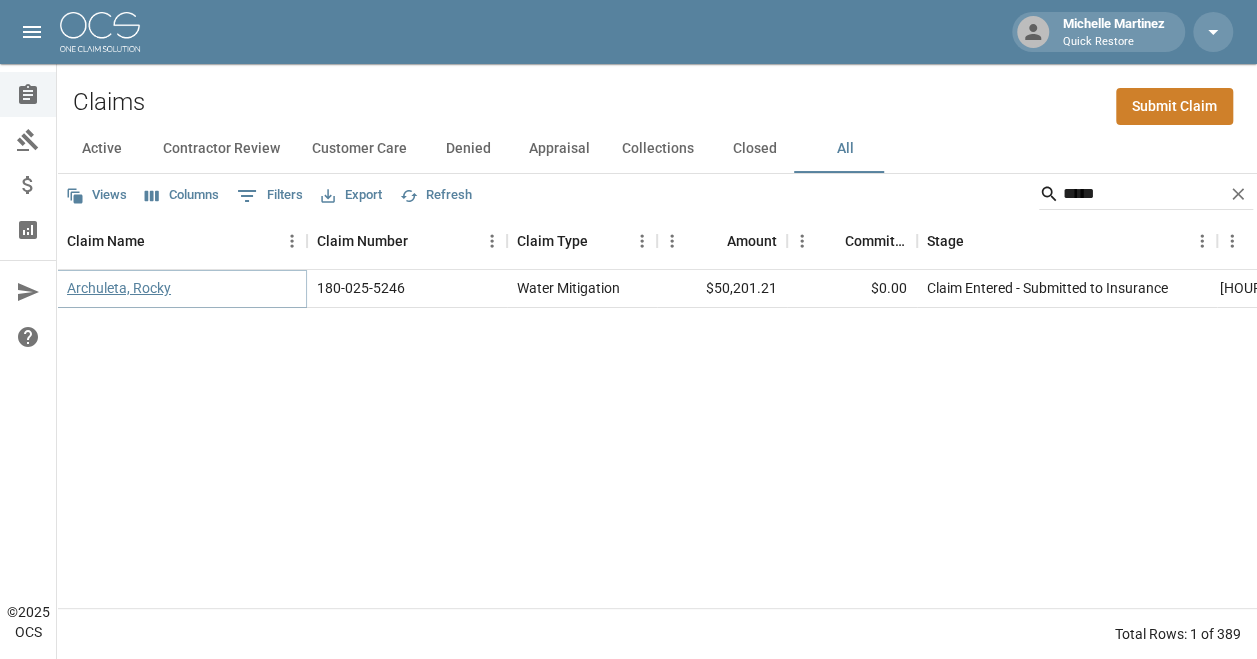 click on "Archuleta, Rocky" at bounding box center [119, 288] 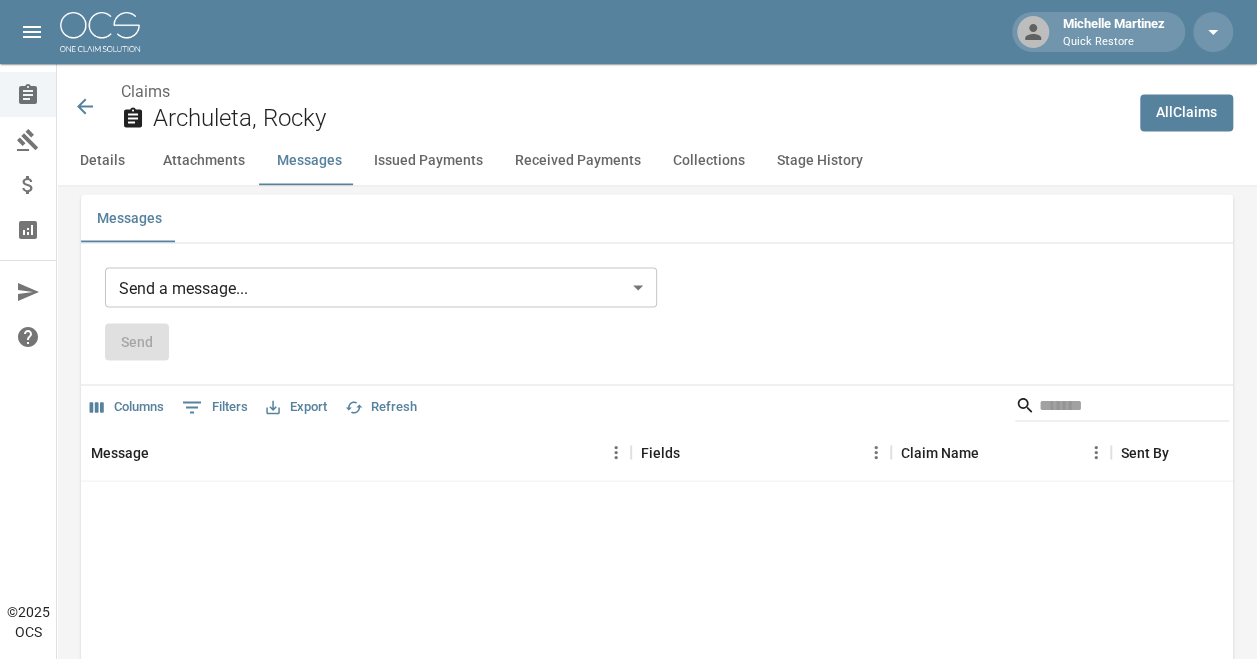 scroll, scrollTop: 1699, scrollLeft: 0, axis: vertical 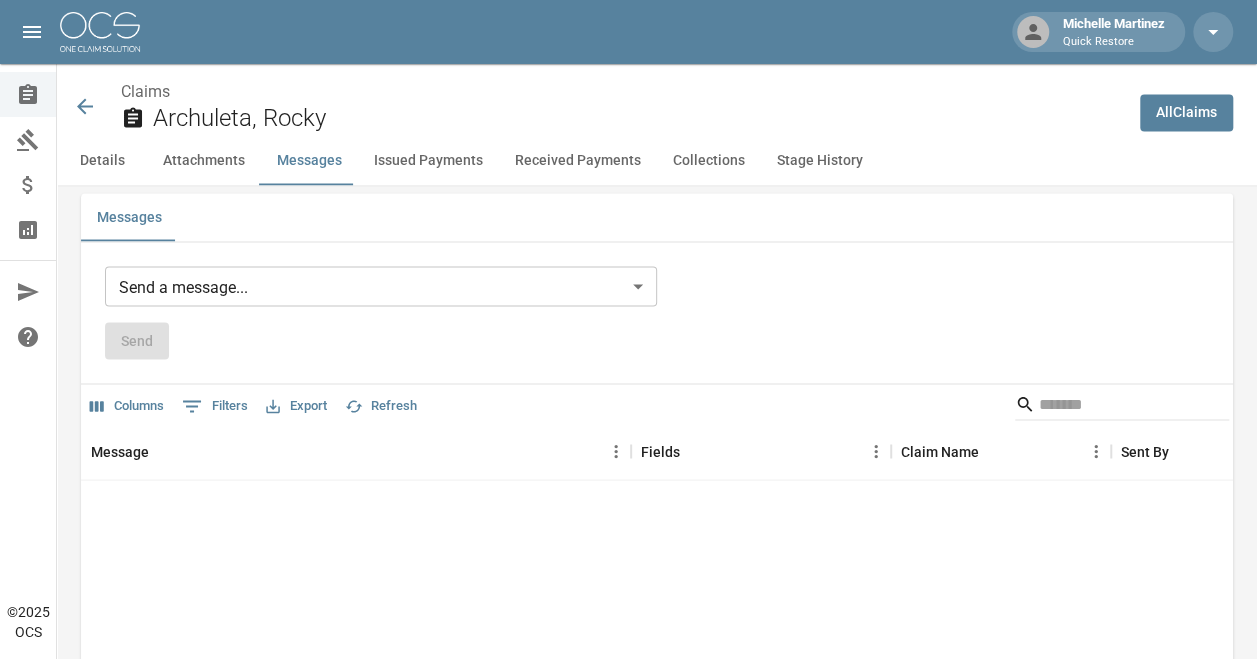 click 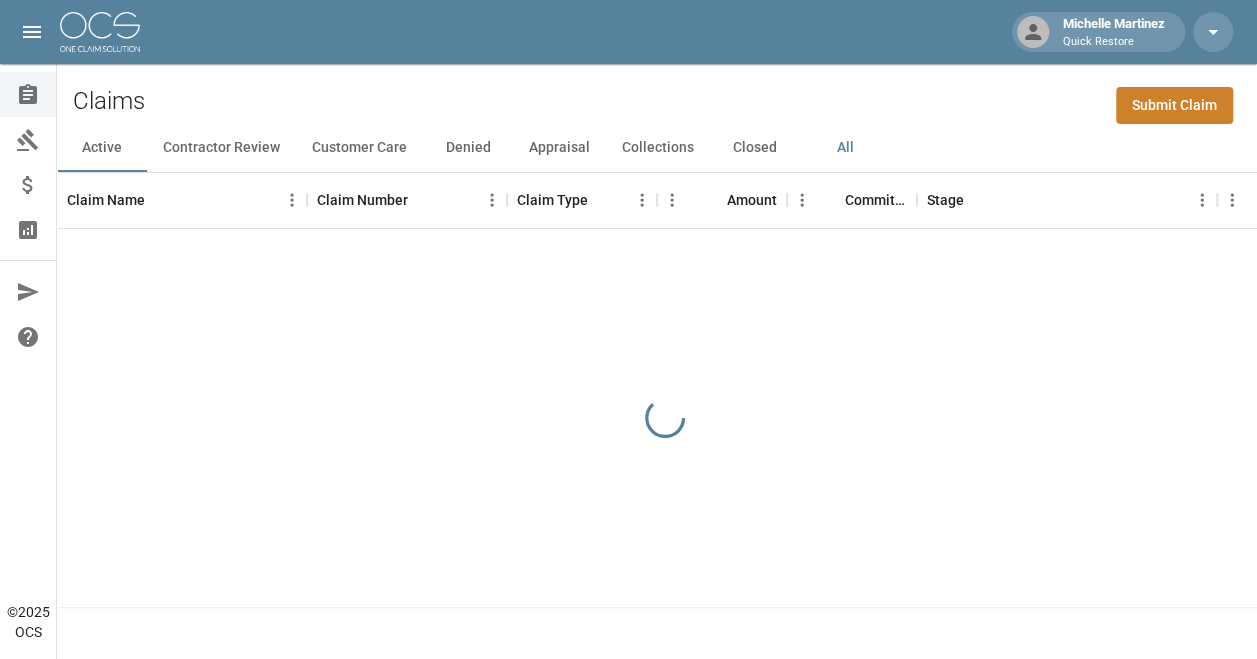 scroll, scrollTop: 0, scrollLeft: 0, axis: both 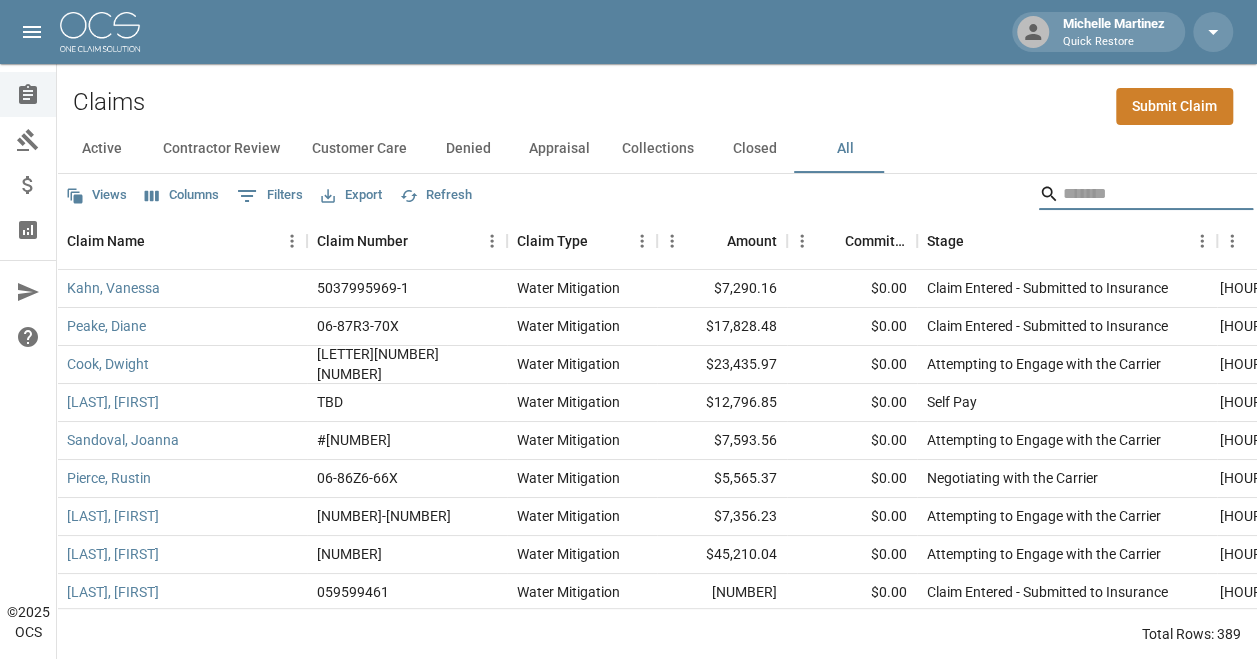 click at bounding box center [1143, 194] 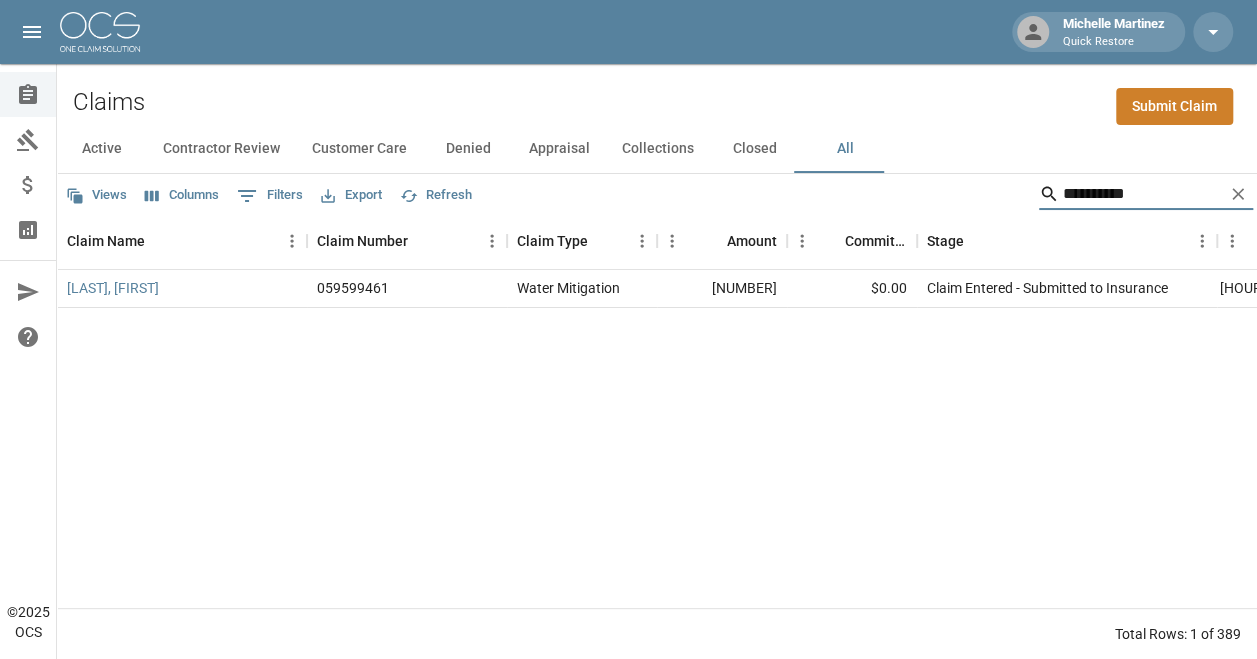type on "**********" 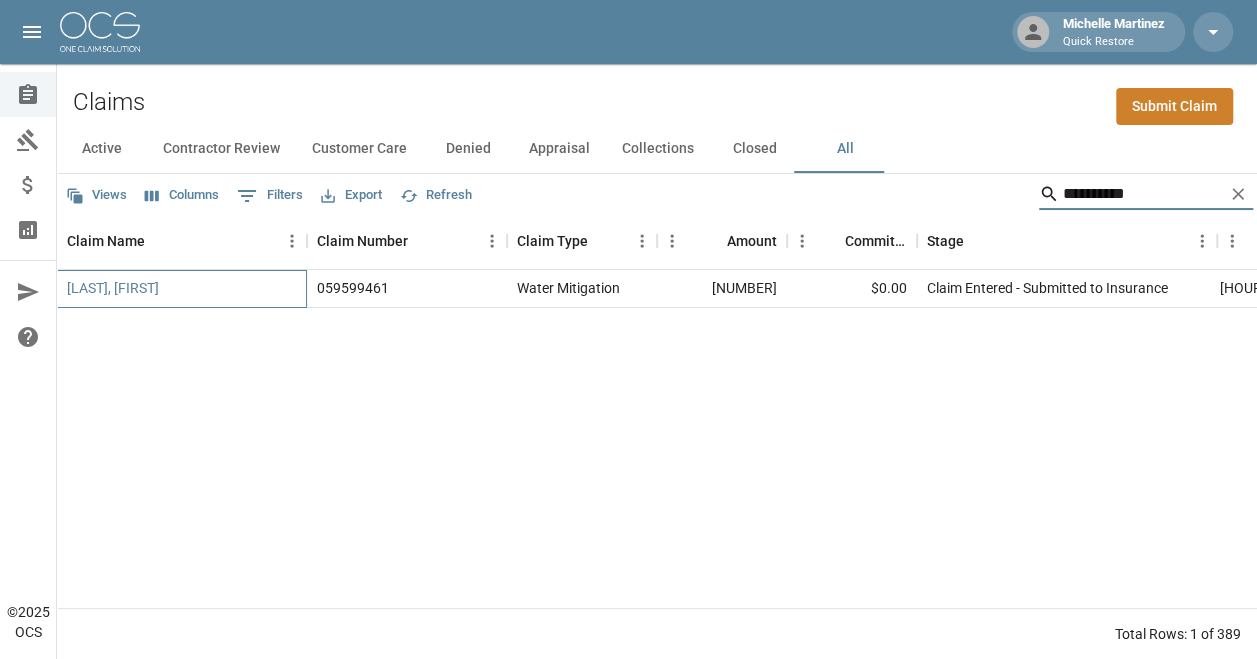 click on "[LAST], [FIRST]" at bounding box center [182, 289] 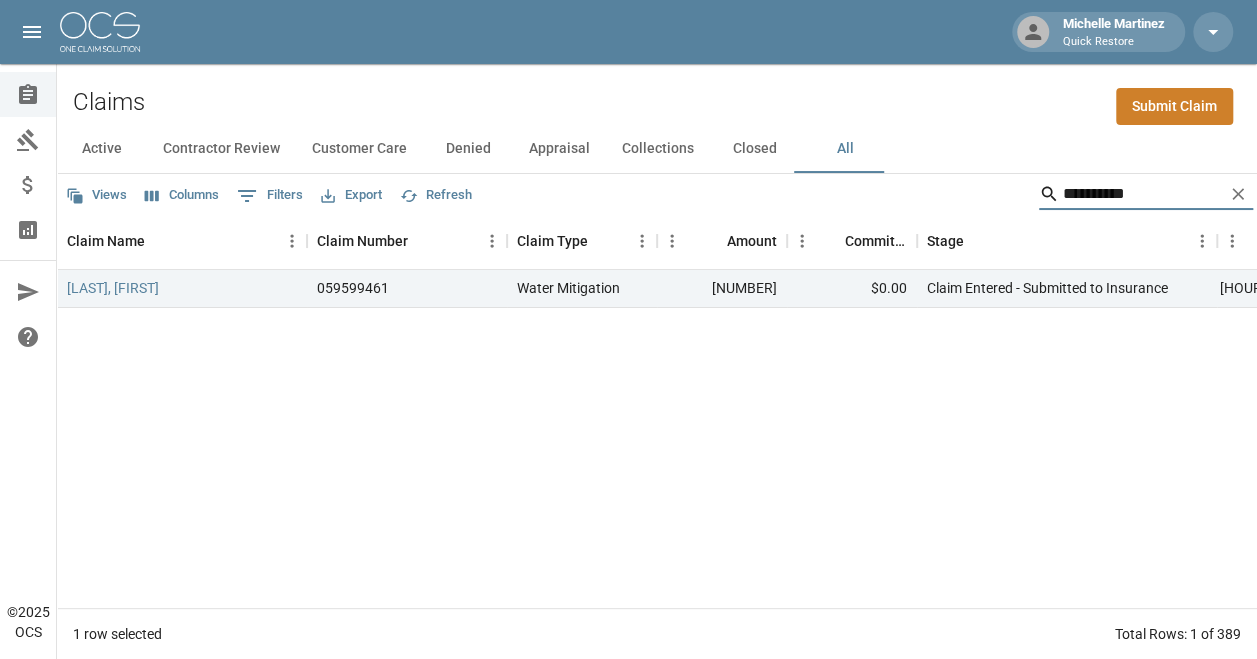 drag, startPoint x: 1205, startPoint y: 196, endPoint x: 888, endPoint y: 223, distance: 318.14777 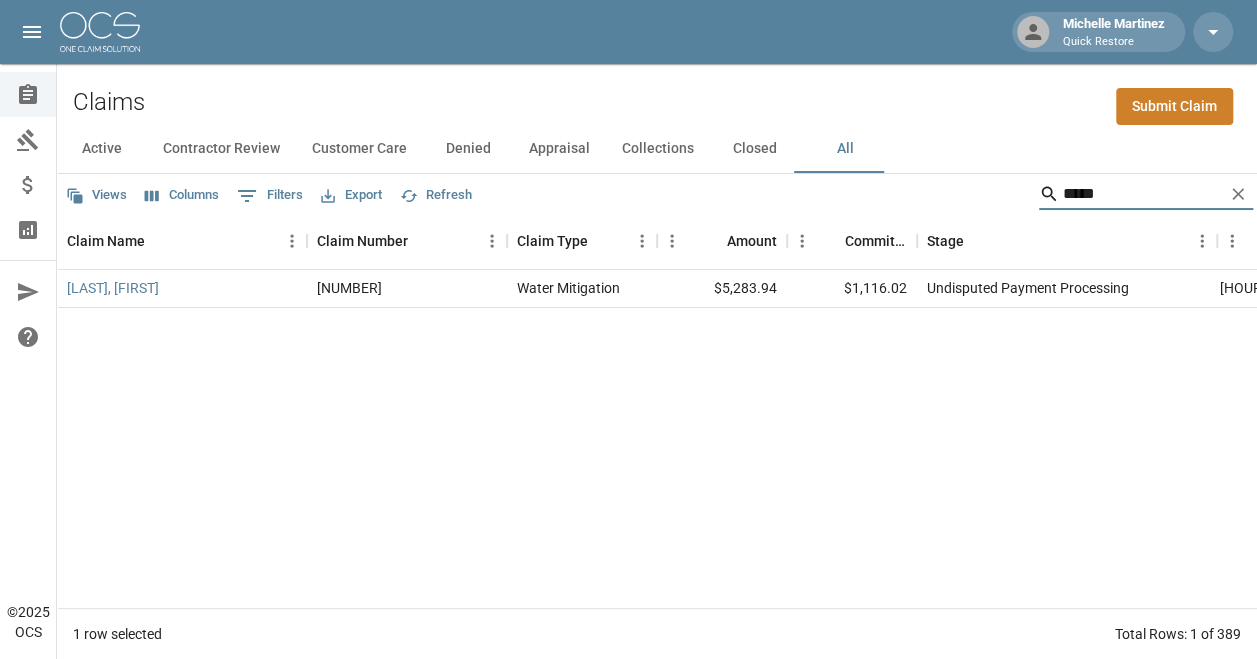 click on "[LAST], [FIRST] 06-87J2-75V Water Mitigation $[PRICE] $[PRICE] Undisputed Payment Processing [MONTH] [DAY], [YEAR] [HOUR]:[MINUTE] [AM/PM] Quick Restore - Colorado [FIRST] [LAST]" at bounding box center (992, 439) 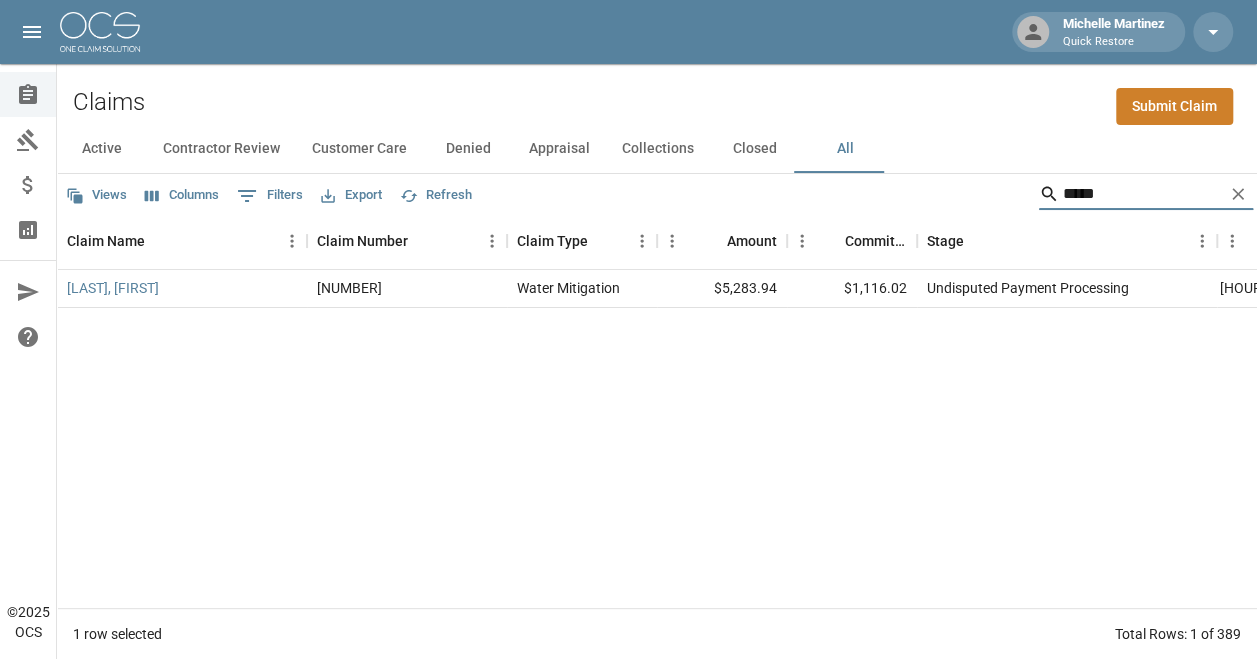 click on "****" at bounding box center [1143, 194] 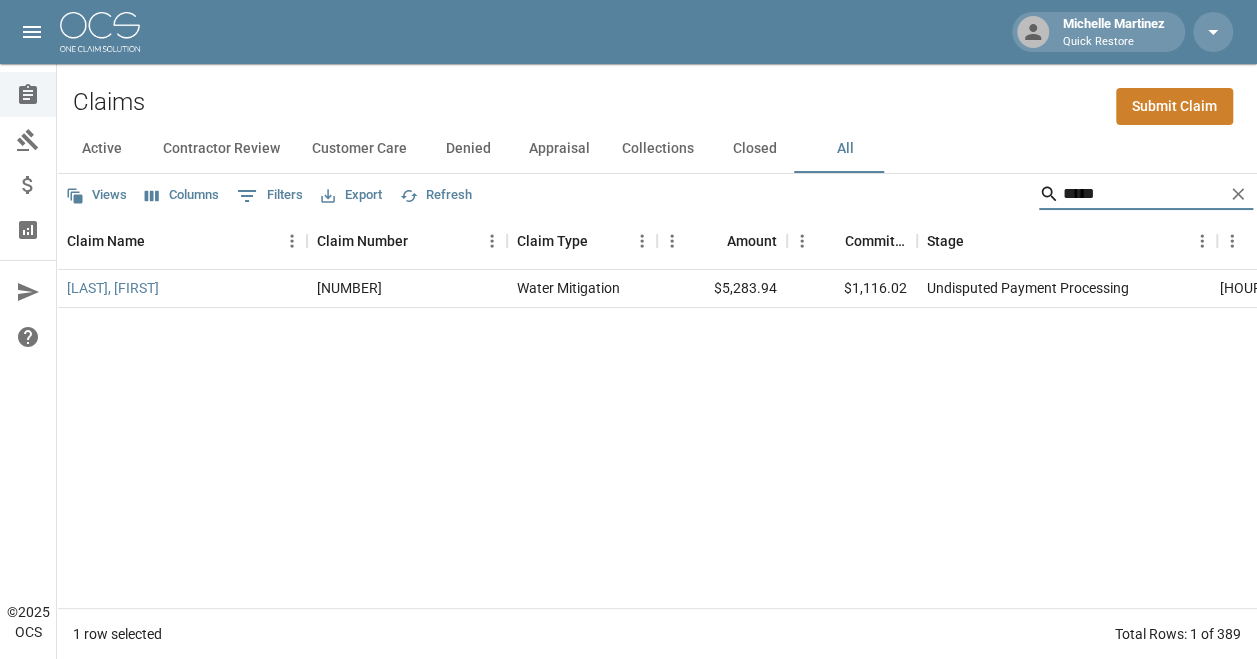 drag, startPoint x: 1119, startPoint y: 201, endPoint x: 1033, endPoint y: 210, distance: 86.46965 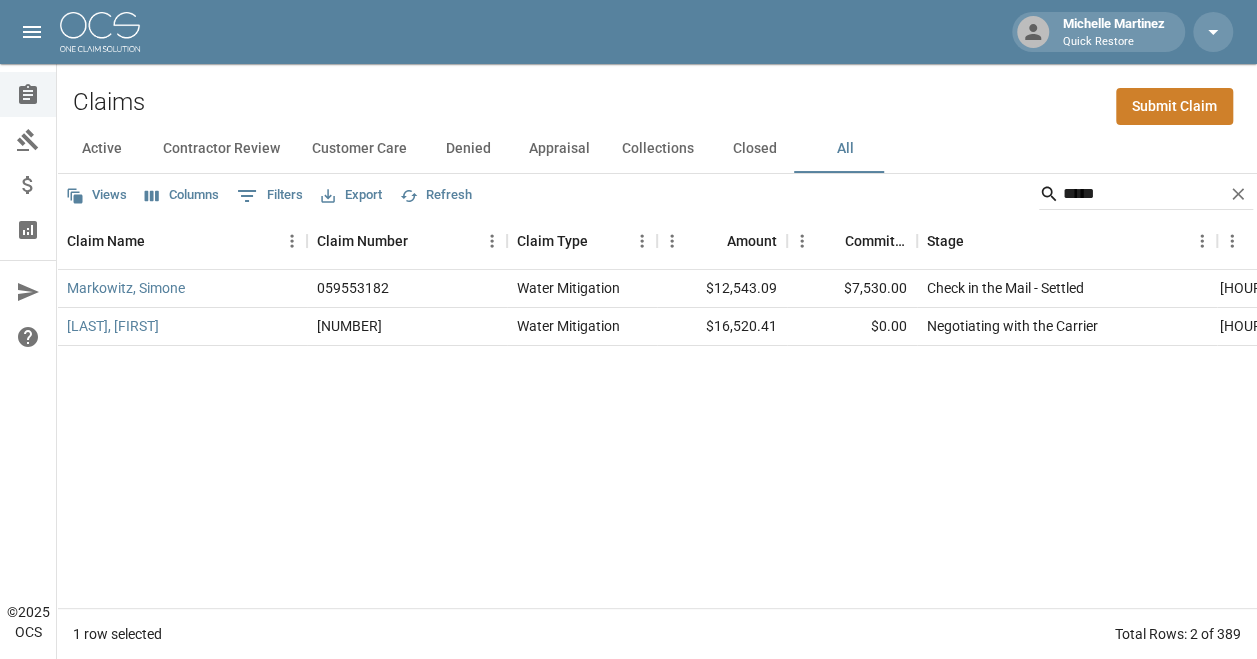 click on "[LAST], [FIRST] [NUMBER] [NAME] [AMOUNT] [AMOUNT] [STATUS] [MONTH] [DAY], [YEAR] [HOUR]:[MINUTE] [AM/PM] [COMPANY] [CITY] [FIRST] [LAST] [LAST], [FIRST] [NUMBER] [NAME] [AMOUNT] [AMOUNT] [STATUS] [MONTH] [DAY], [YEAR] [HOUR]:[MINUTE] [AM/PM] [COMPANY] [CITY] [FIRST] [LAST]" at bounding box center [992, 439] 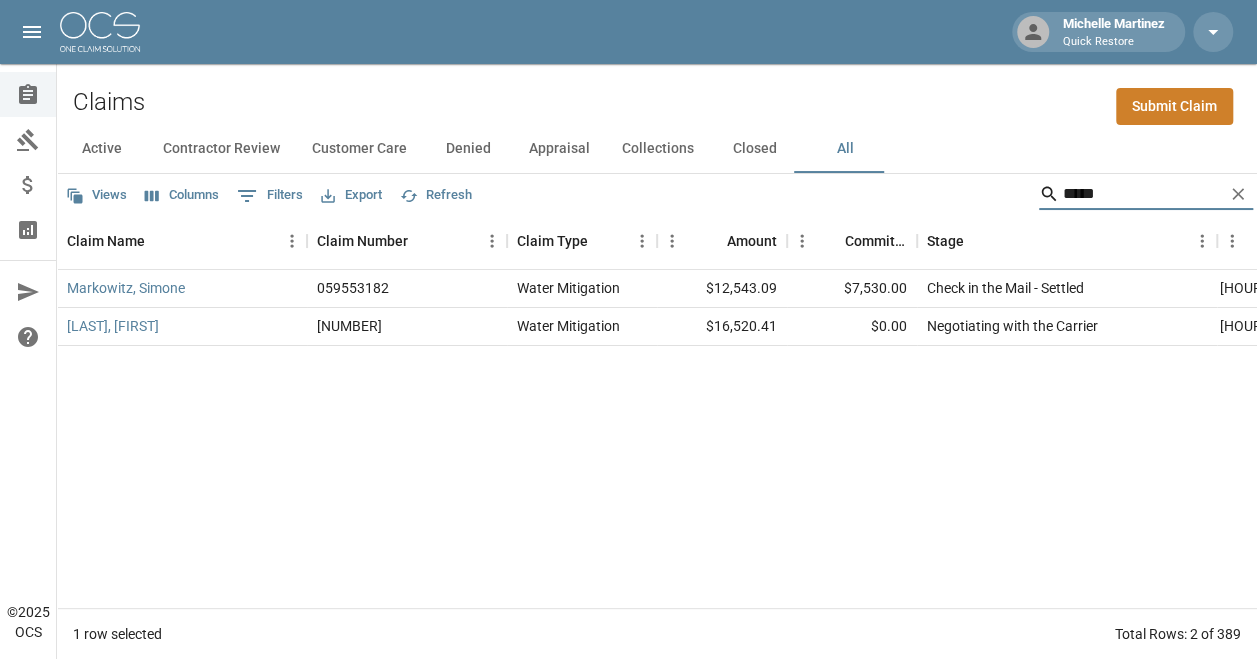 drag, startPoint x: 1108, startPoint y: 190, endPoint x: 814, endPoint y: 208, distance: 294.5505 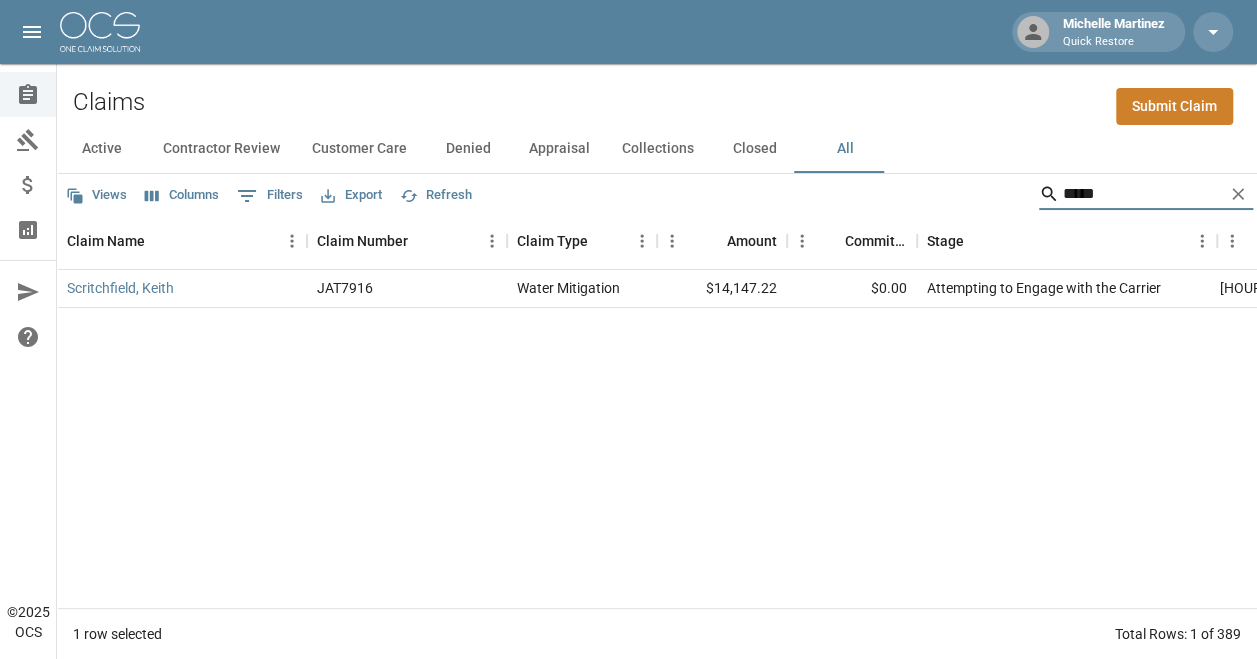 drag, startPoint x: 1120, startPoint y: 192, endPoint x: 946, endPoint y: 192, distance: 174 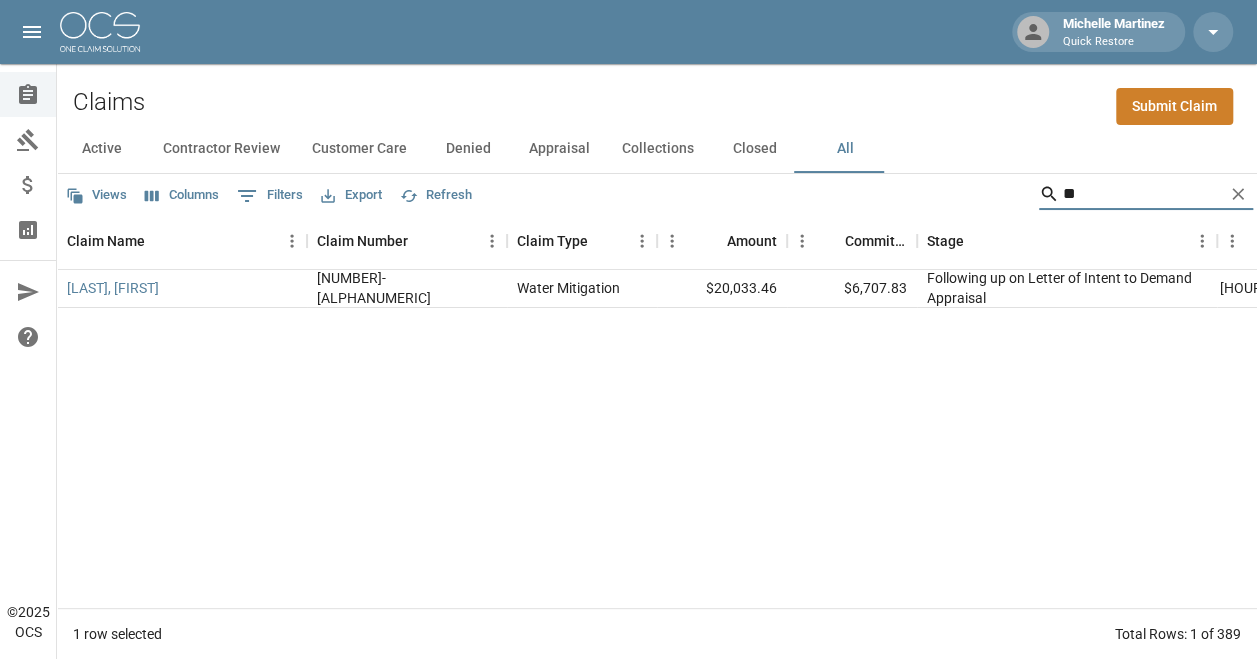 type on "*" 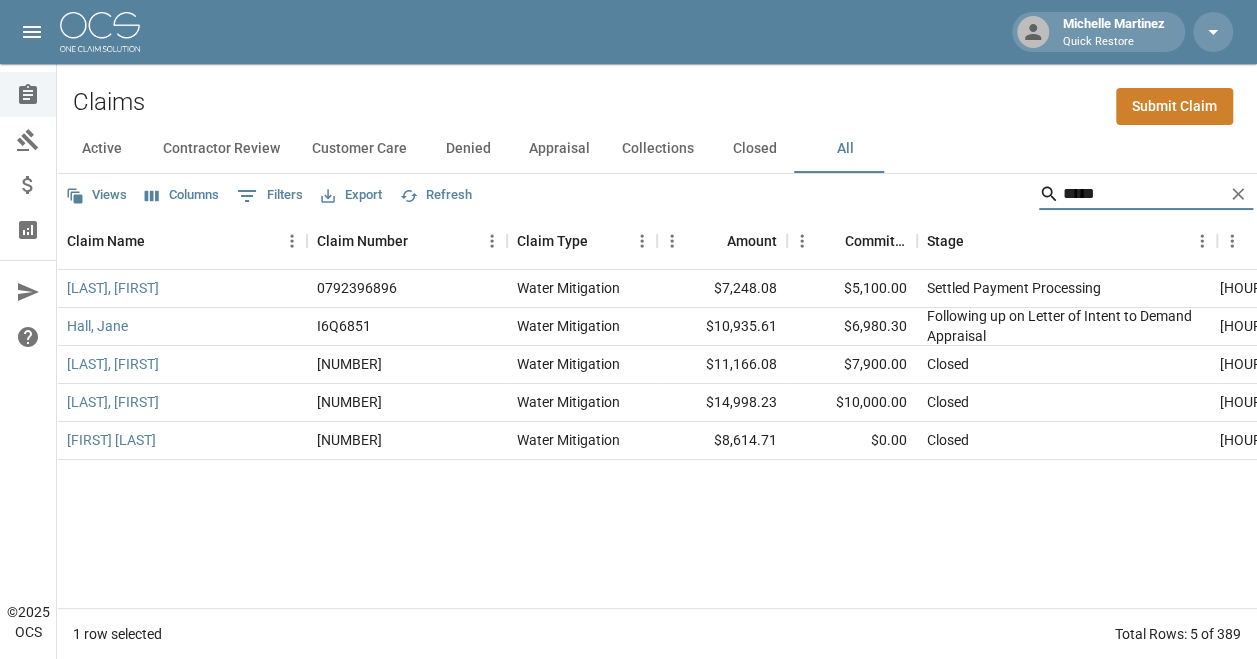 drag, startPoint x: 1128, startPoint y: 200, endPoint x: 1033, endPoint y: 215, distance: 96.17692 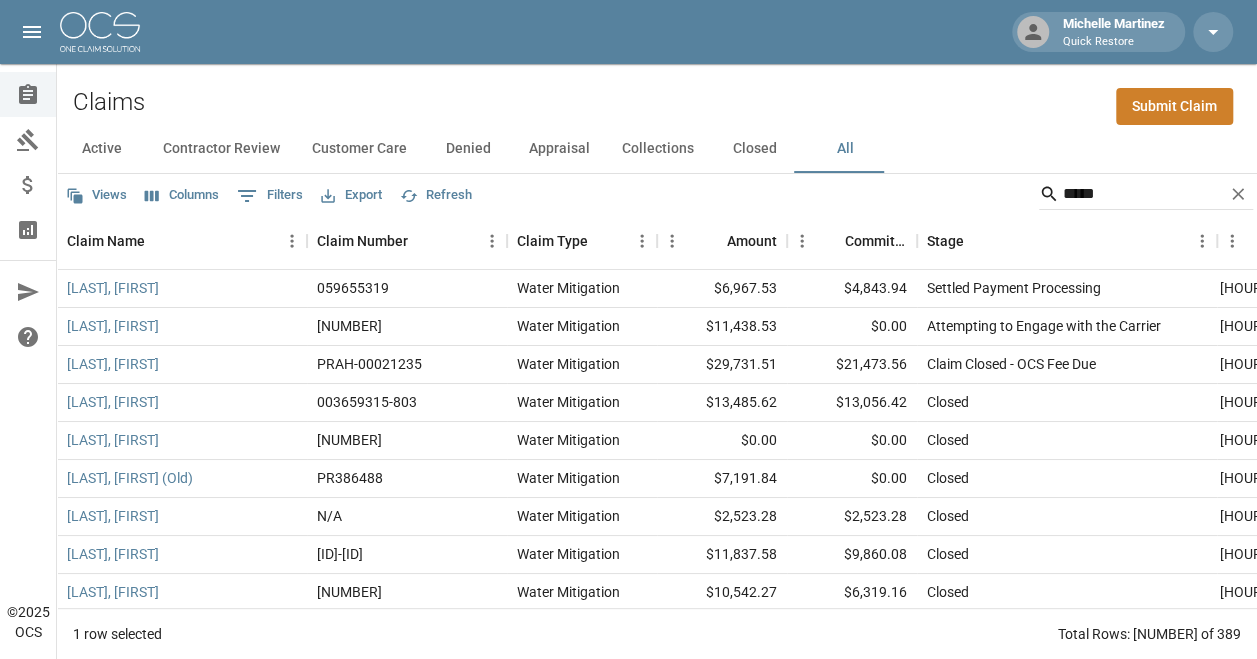 click on "Views Columns 0 Filters Export  Refresh *****" at bounding box center (657, 194) 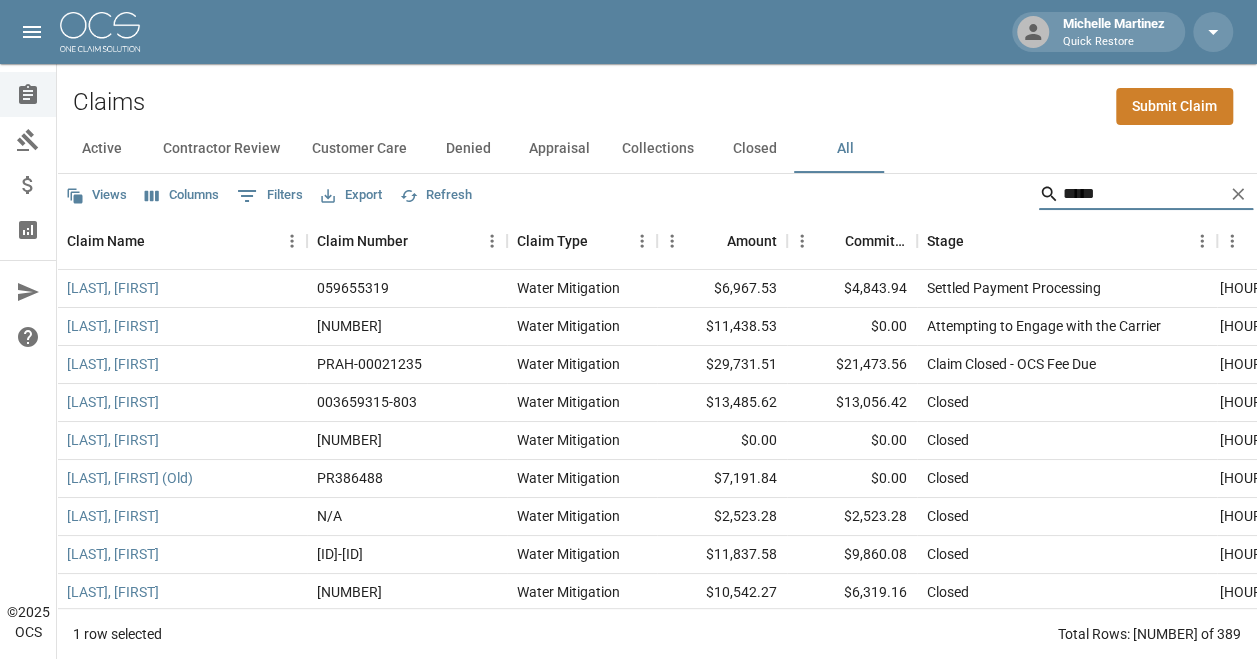 click on "*****" at bounding box center (1143, 194) 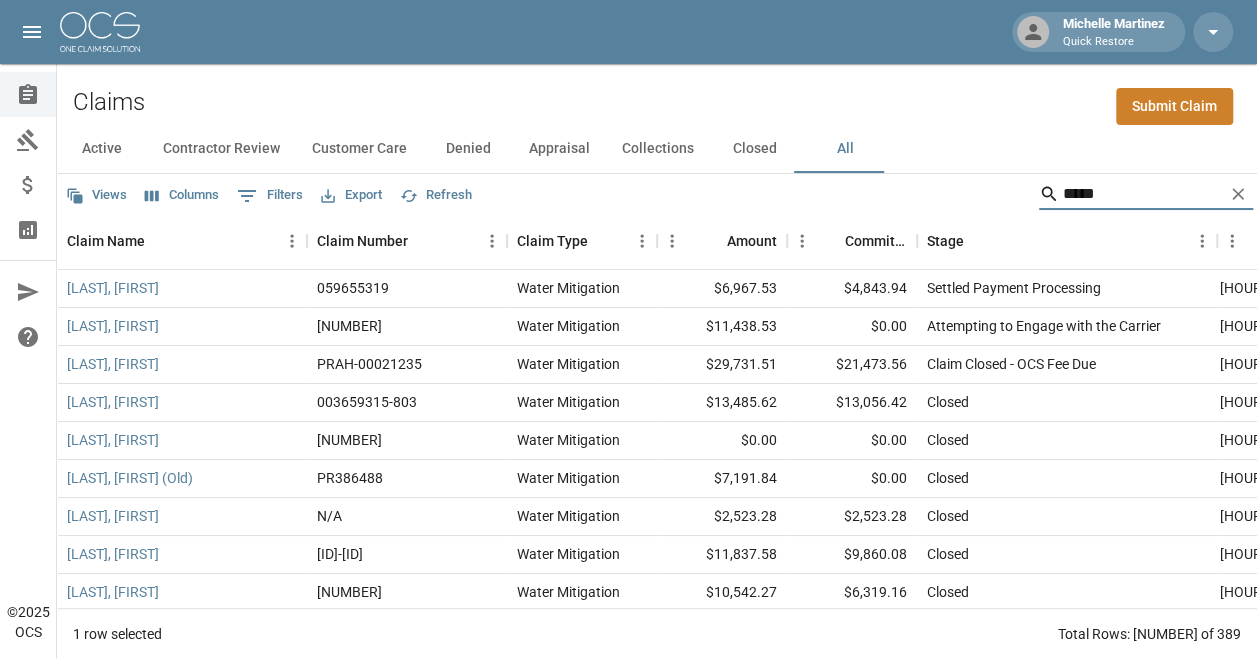 drag, startPoint x: 1054, startPoint y: 201, endPoint x: 1002, endPoint y: 201, distance: 52 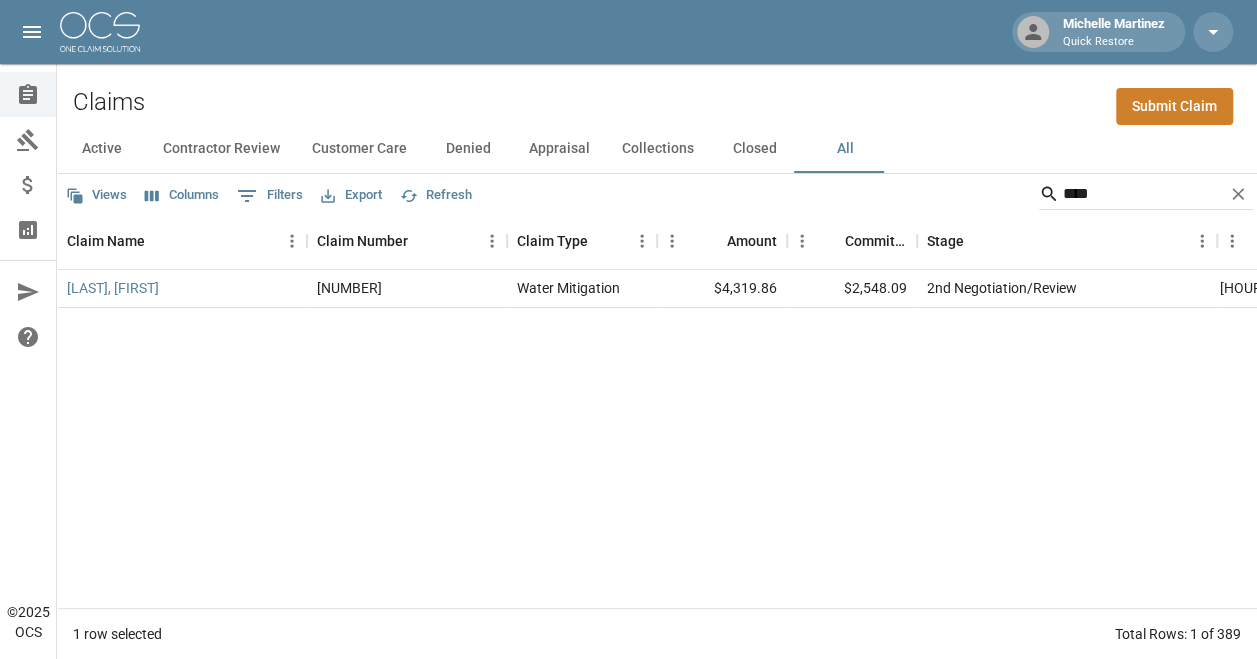 click on "[LAST], [FIRST] [NUMBER] [NAME] [AMOUNT] [AMOUNT] [STATUS] [MONTH] [DAY], [YEAR] [HOUR]:[MINUTE] [AM/PM] Quick Restore - Colorado [FIRST] [LAST]" at bounding box center (992, 439) 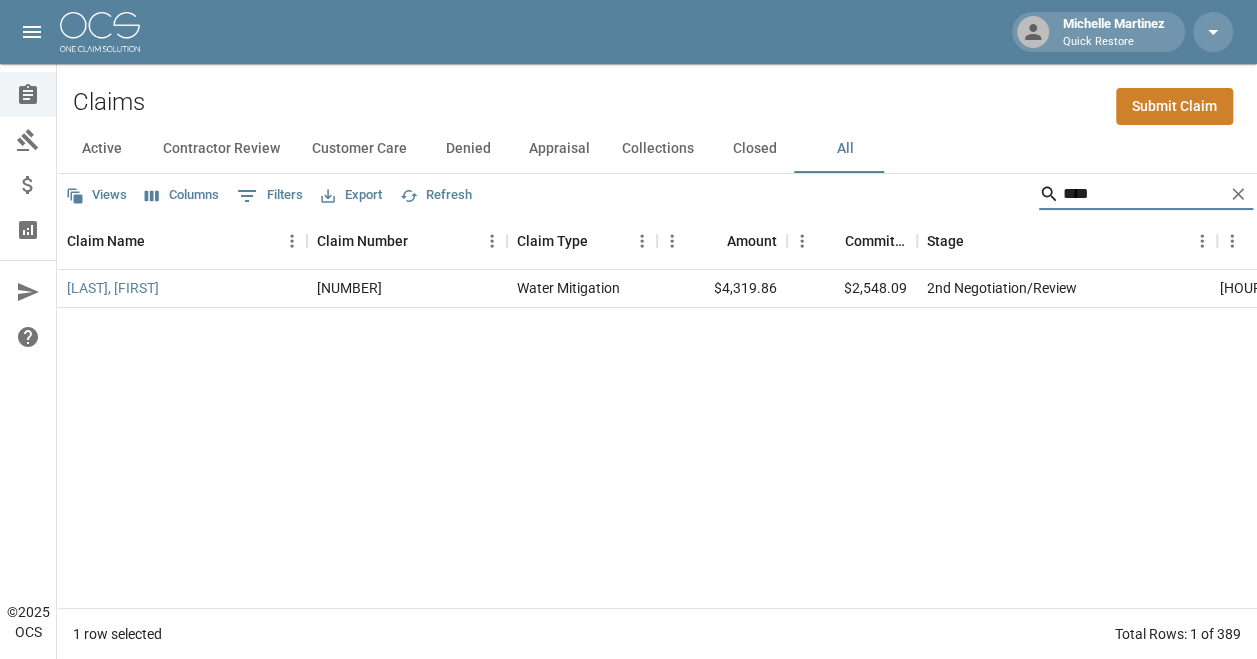 drag, startPoint x: 1091, startPoint y: 197, endPoint x: 1050, endPoint y: 206, distance: 41.976185 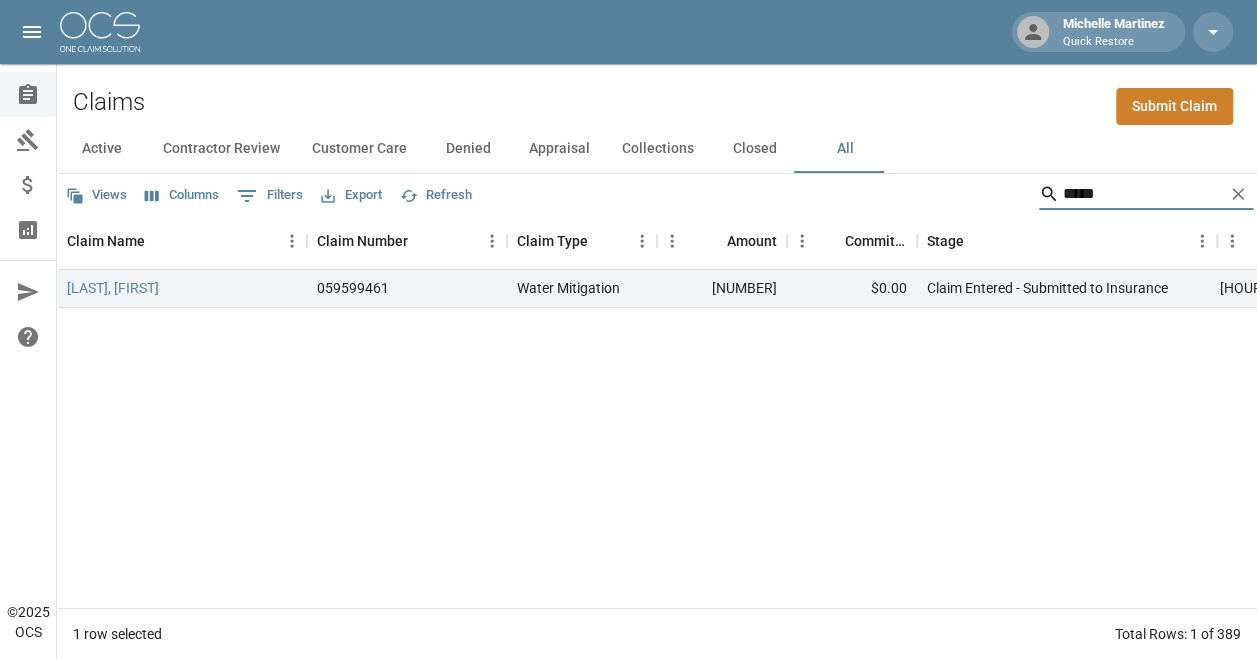drag, startPoint x: 1128, startPoint y: 202, endPoint x: 969, endPoint y: 184, distance: 160.01562 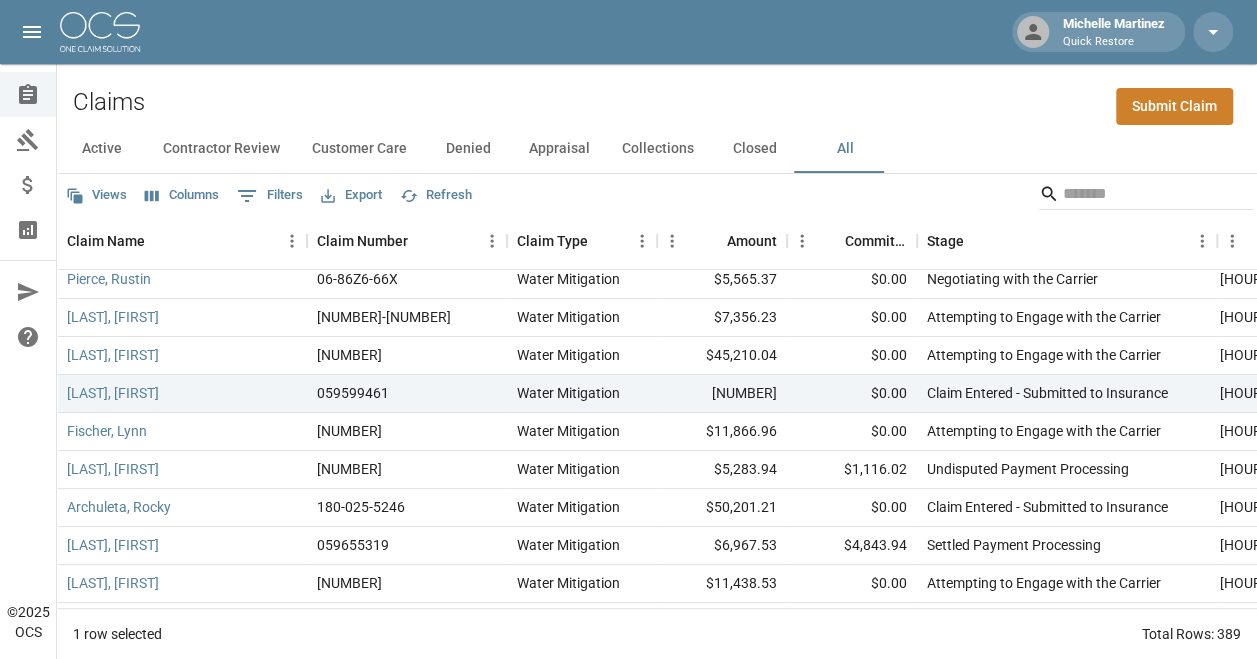 scroll, scrollTop: 200, scrollLeft: 0, axis: vertical 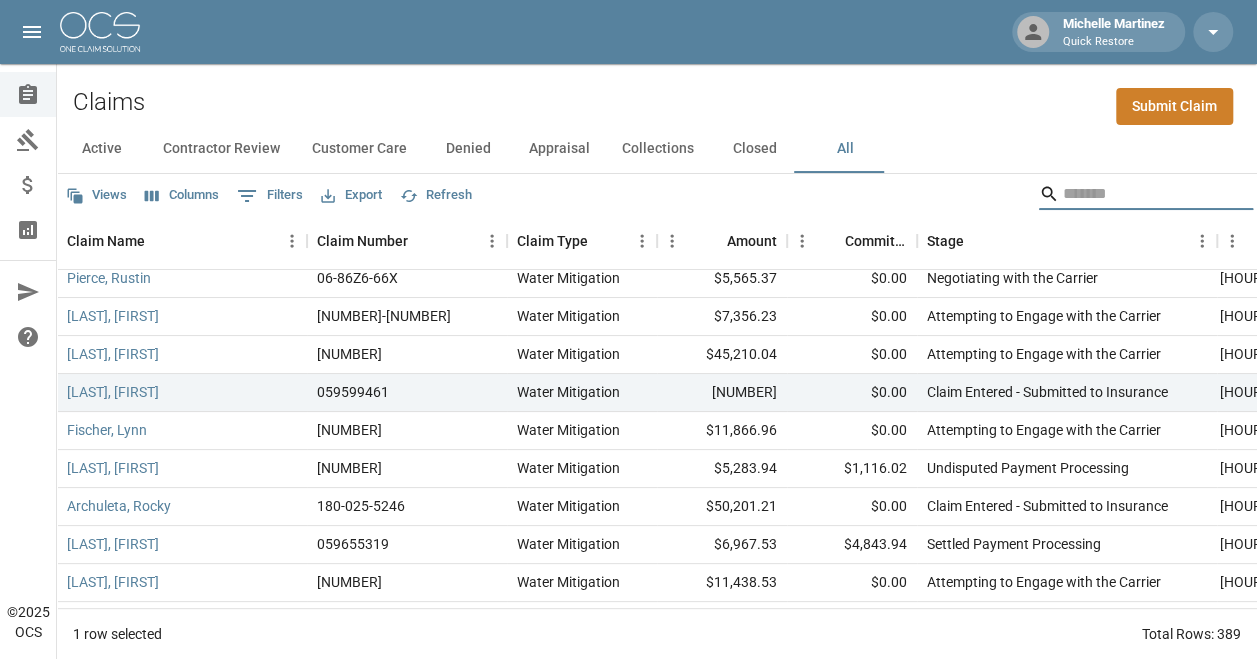 click at bounding box center (1143, 194) 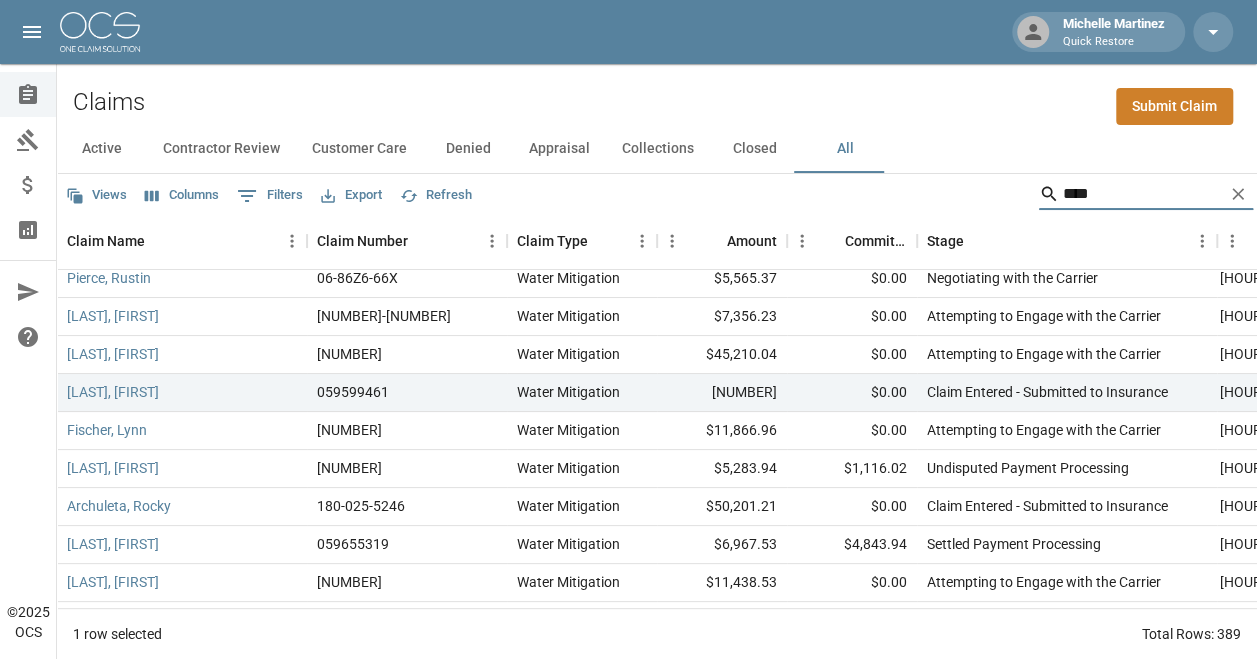 scroll, scrollTop: 0, scrollLeft: 0, axis: both 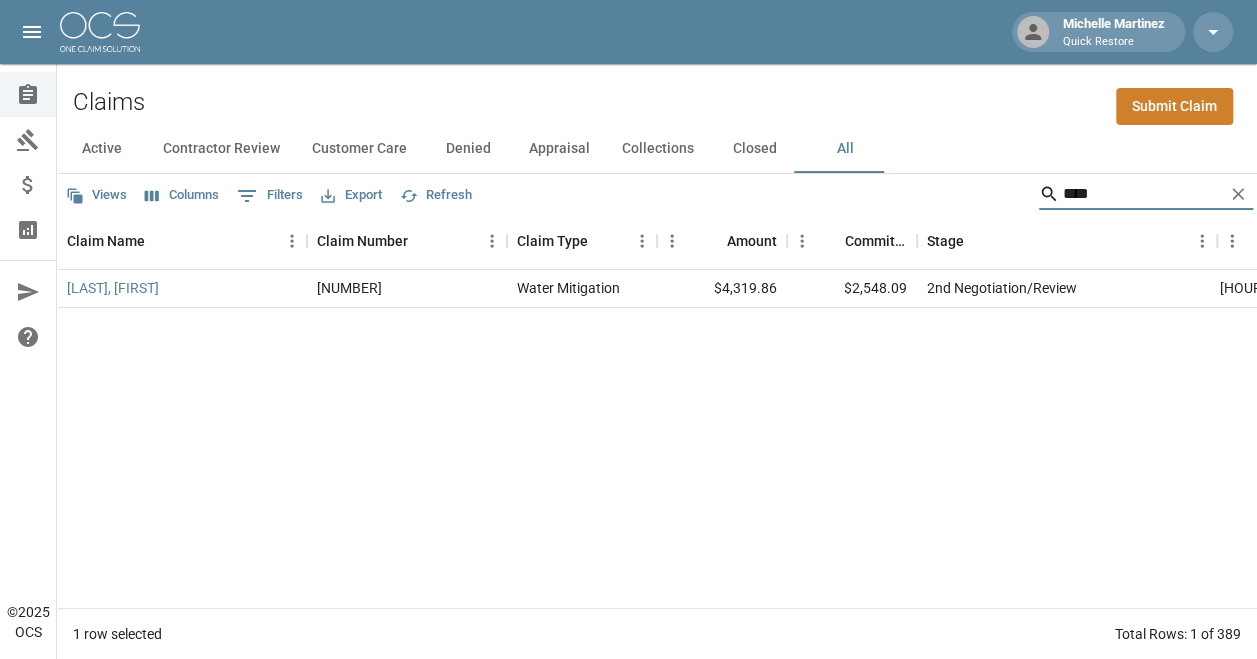 type on "****" 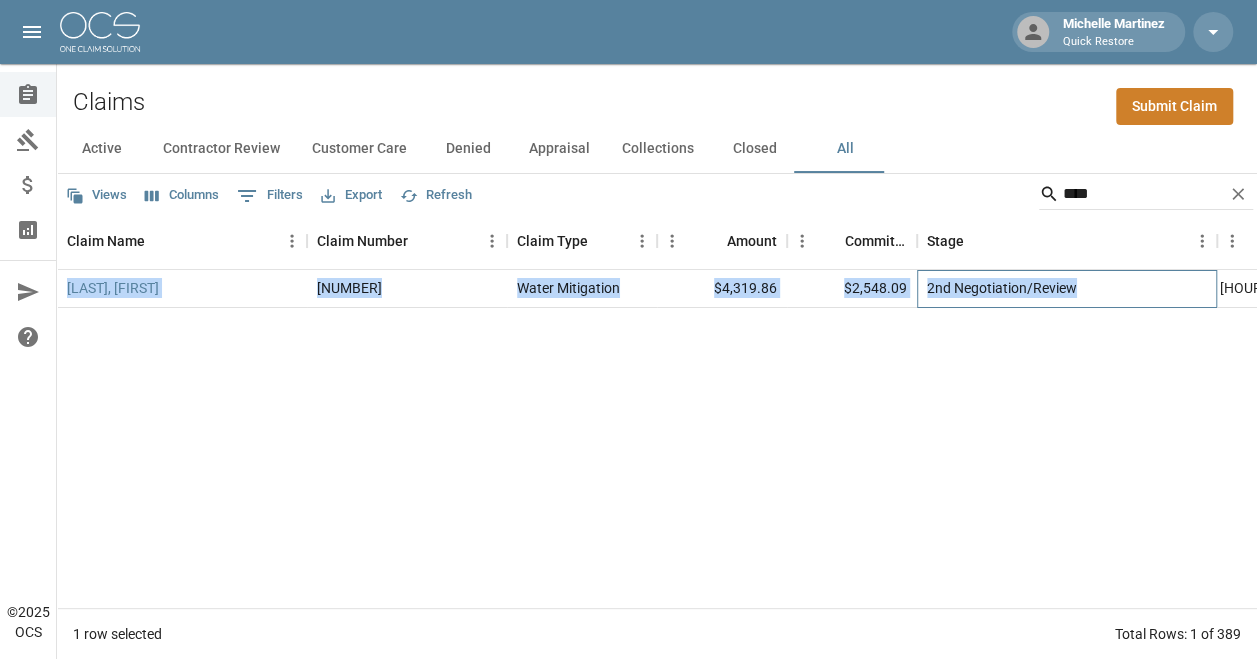 drag, startPoint x: 1101, startPoint y: 285, endPoint x: 930, endPoint y: 310, distance: 172.81783 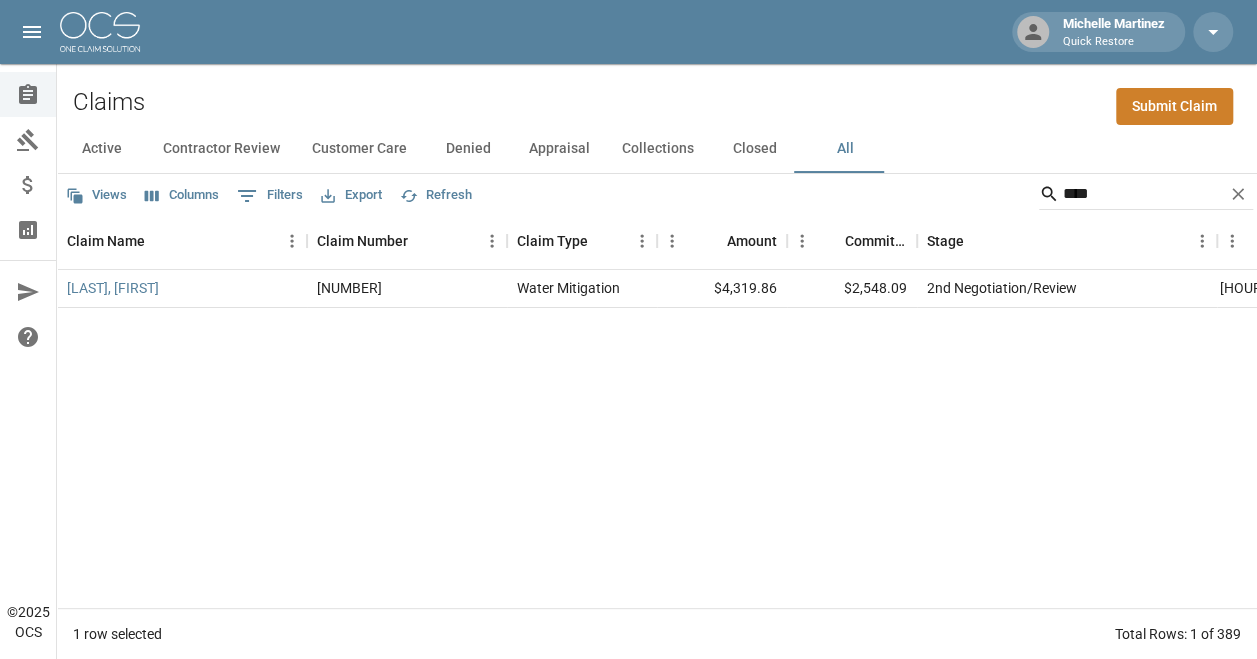 drag, startPoint x: 930, startPoint y: 310, endPoint x: 940, endPoint y: 391, distance: 81.61495 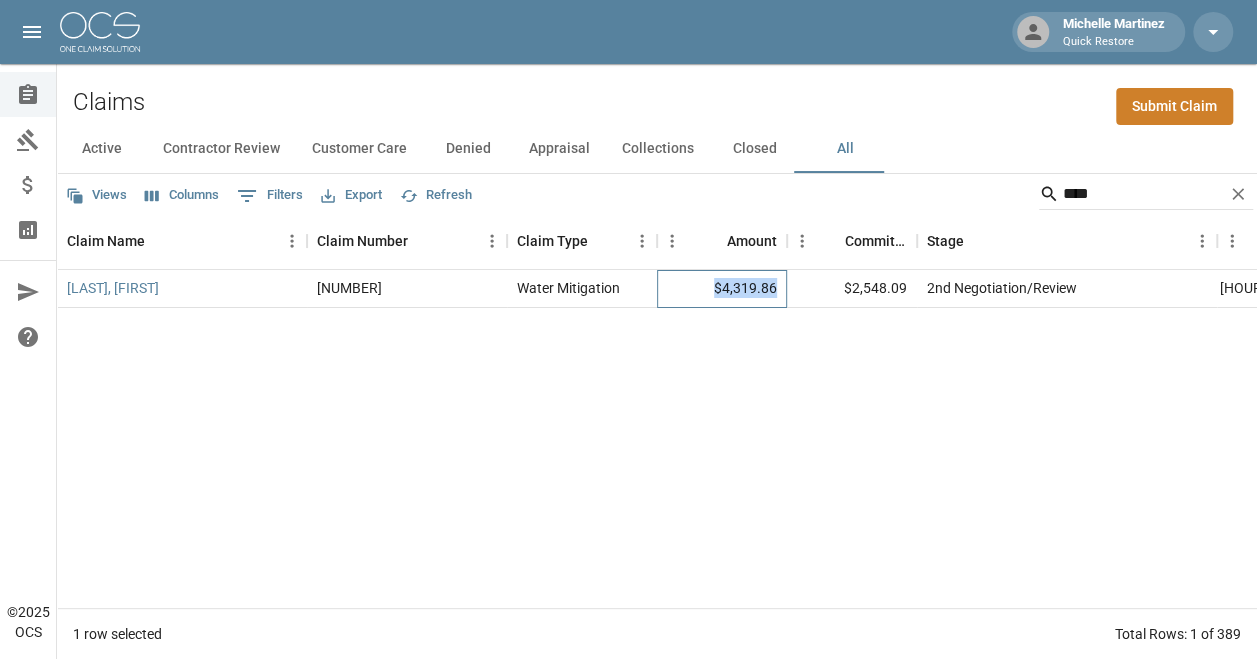 drag, startPoint x: 714, startPoint y: 288, endPoint x: 785, endPoint y: 284, distance: 71.11259 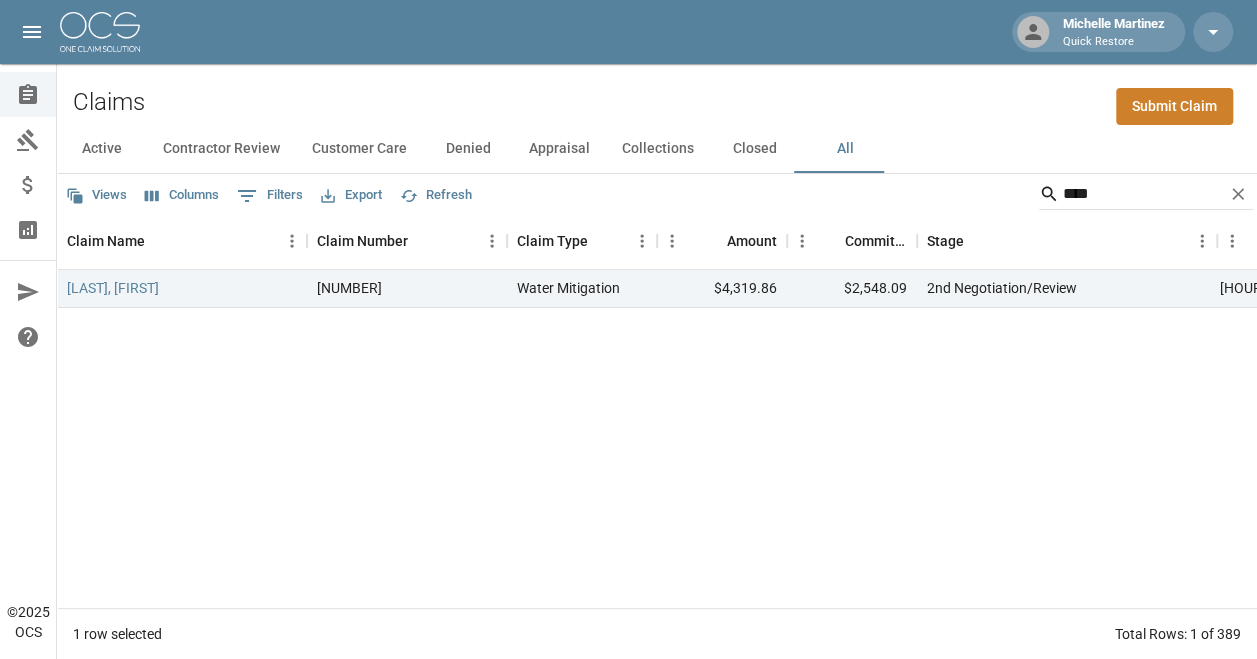 drag, startPoint x: 785, startPoint y: 284, endPoint x: 832, endPoint y: 376, distance: 103.31021 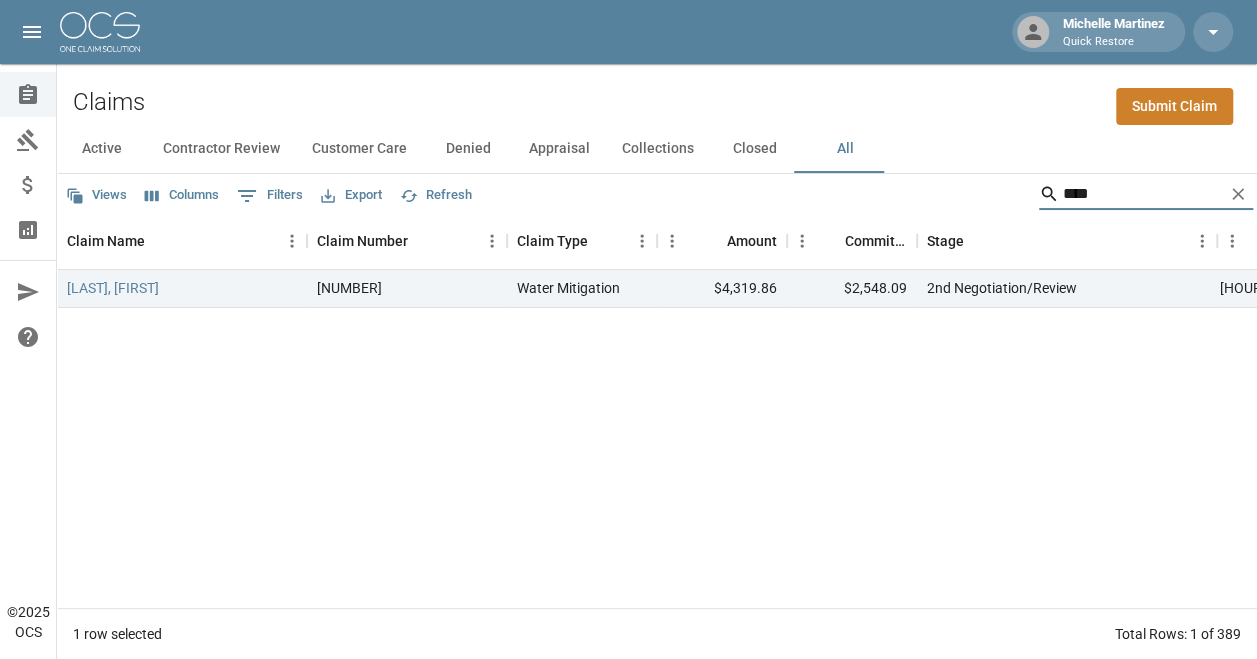 drag, startPoint x: 1128, startPoint y: 201, endPoint x: 1029, endPoint y: 218, distance: 100.44899 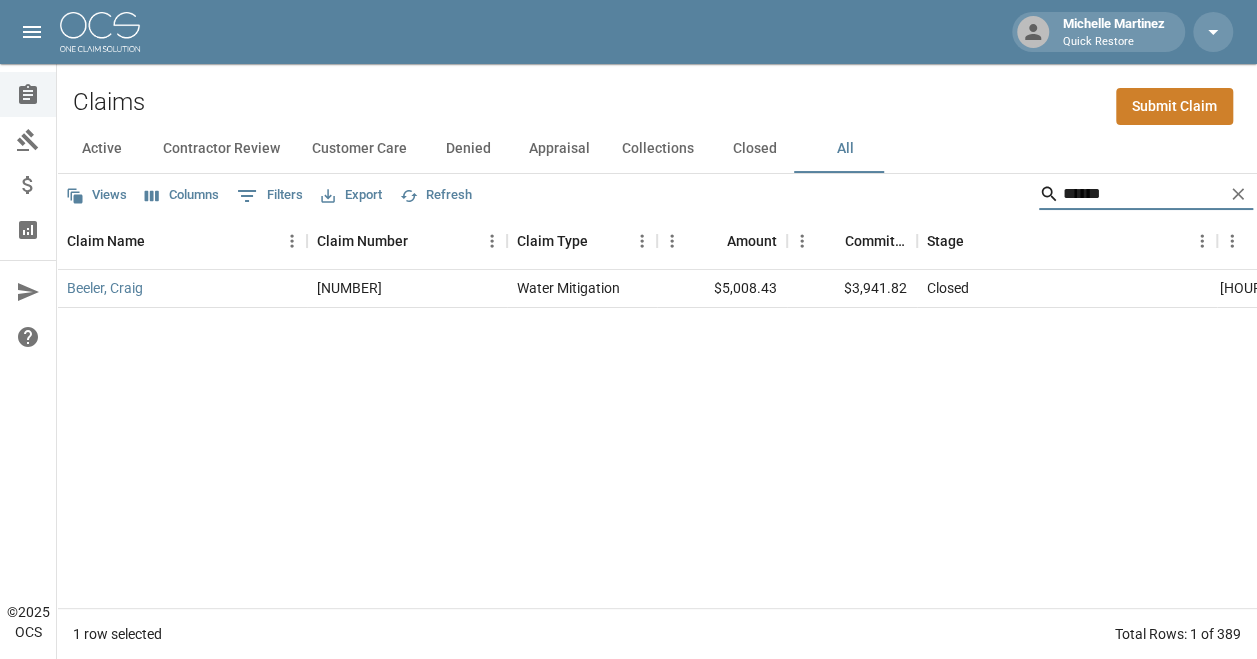 click on "[LAST], [FIRST] [NUMBER] Water Mitigation $[AMOUNT] $[AMOUNT] Closed [MONTH] [DAY], [YEAR] [HOUR]:[MINUTE] [AM/PM] Quick Restore - Colorado [FIRST] [LAST]" at bounding box center [992, 439] 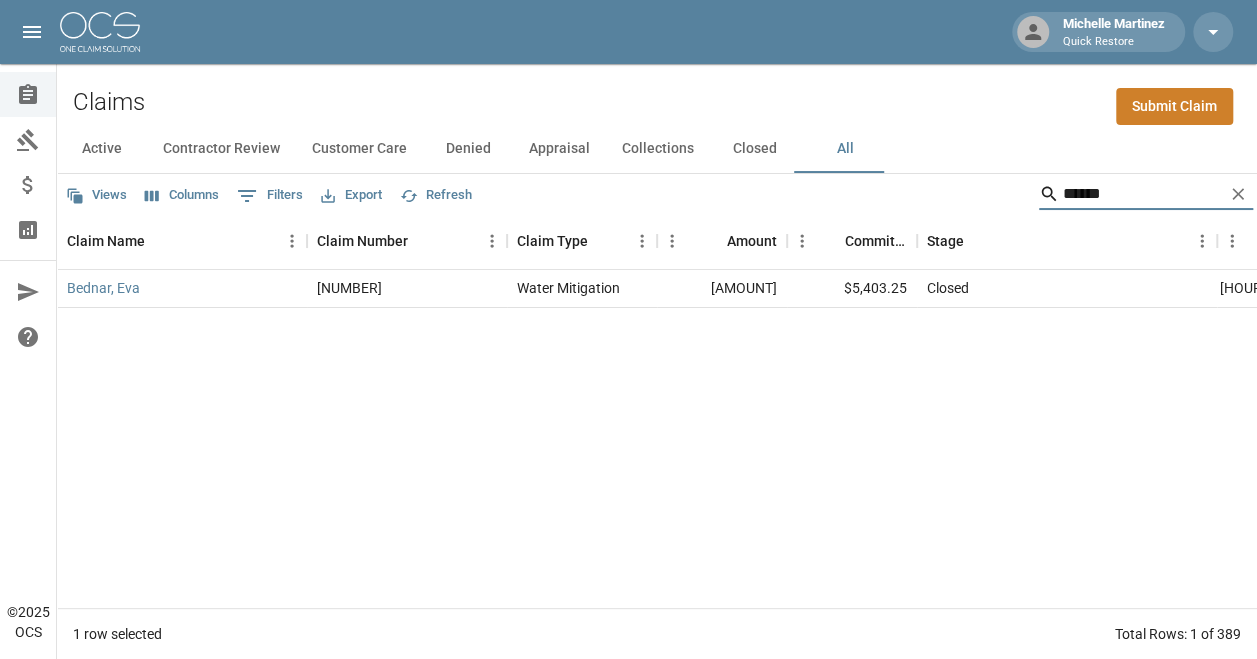 type on "******" 